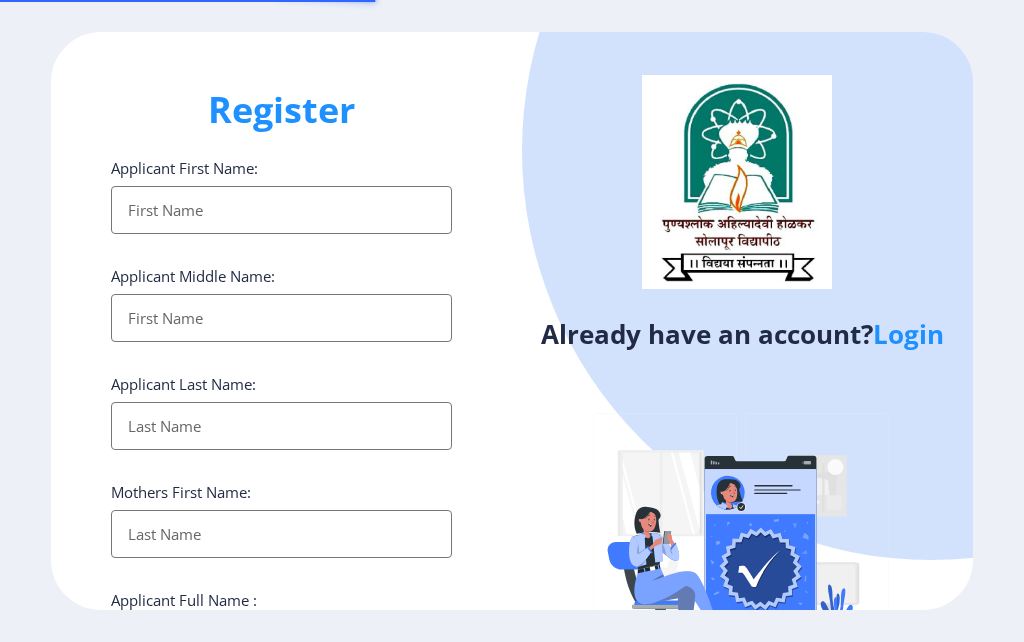 select 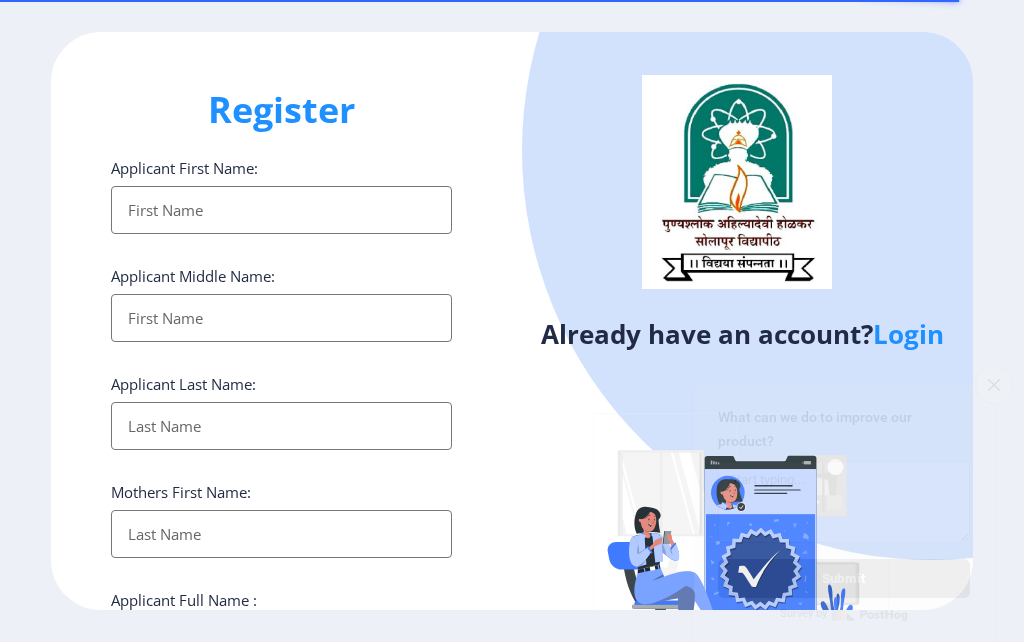 click on "Applicant First Name:" at bounding box center [281, 210] 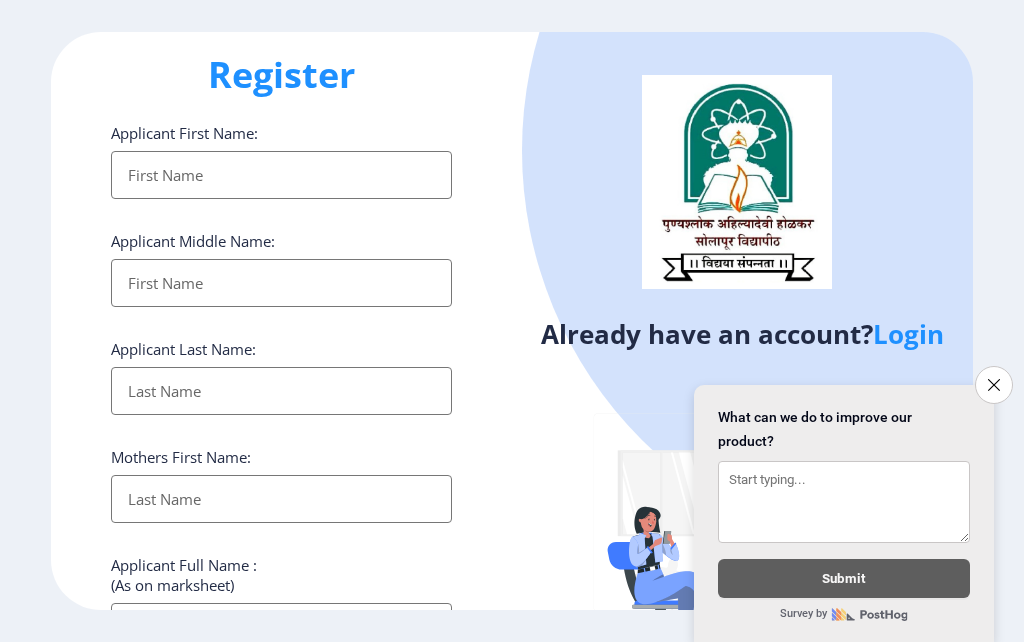 scroll, scrollTop: 0, scrollLeft: 0, axis: both 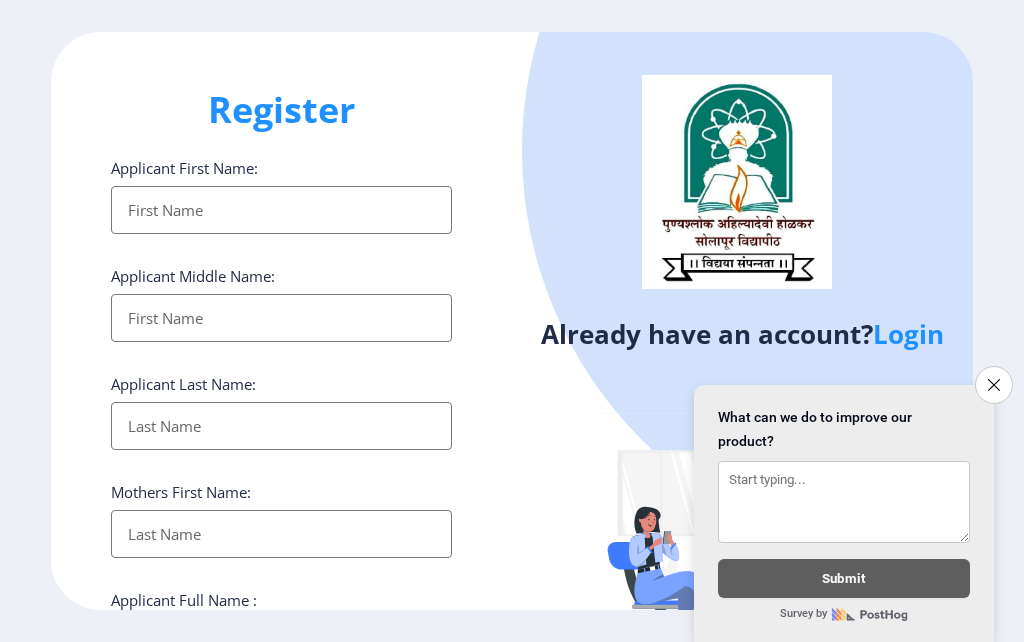 click on "Applicant First Name:" at bounding box center (281, 210) 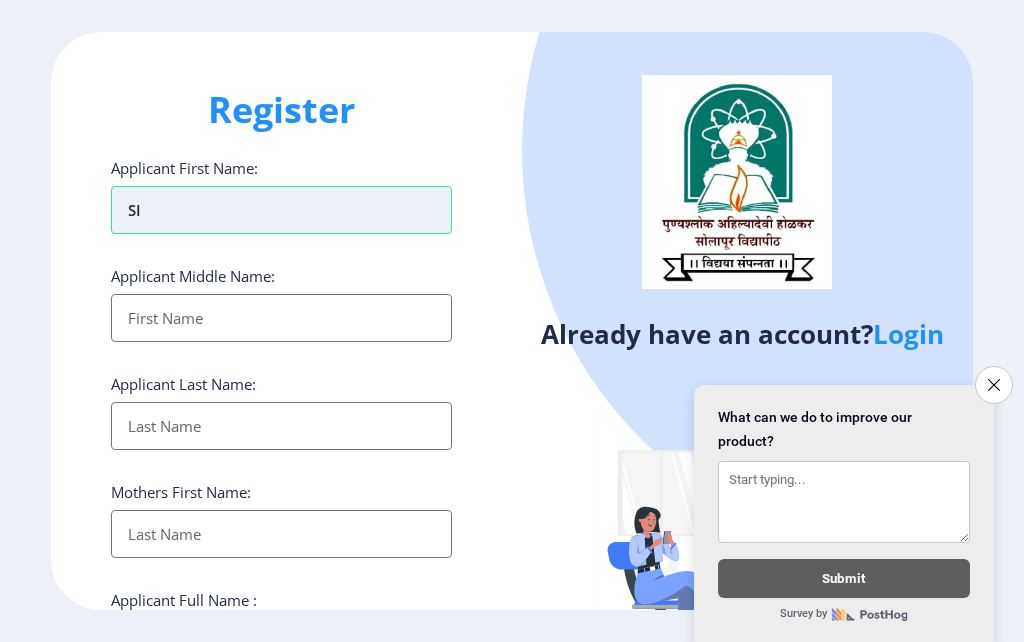 type on "S" 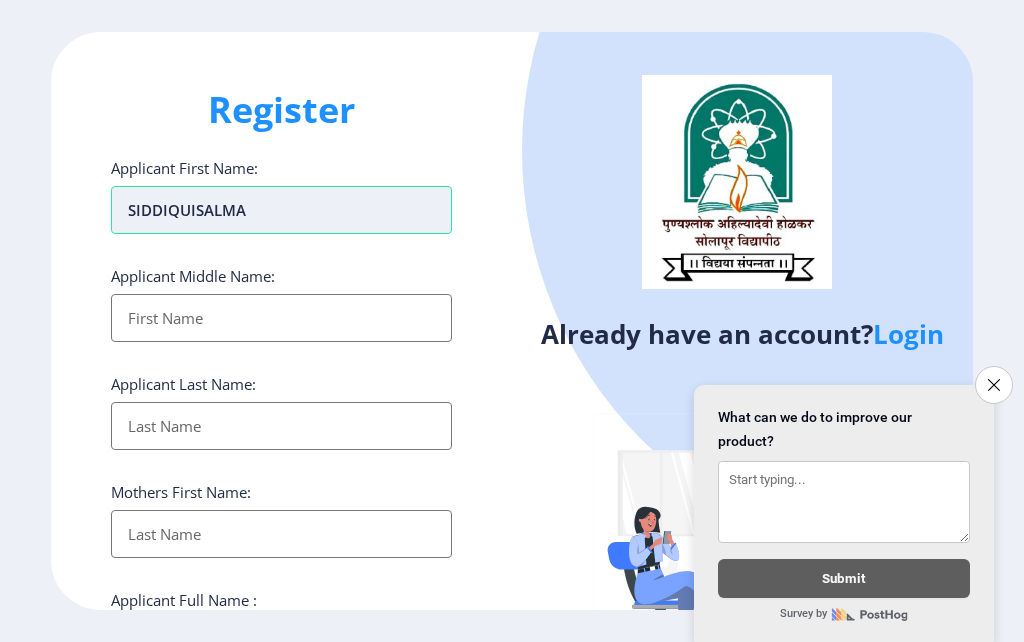 click on "SIDDIQUISALMA" at bounding box center [281, 210] 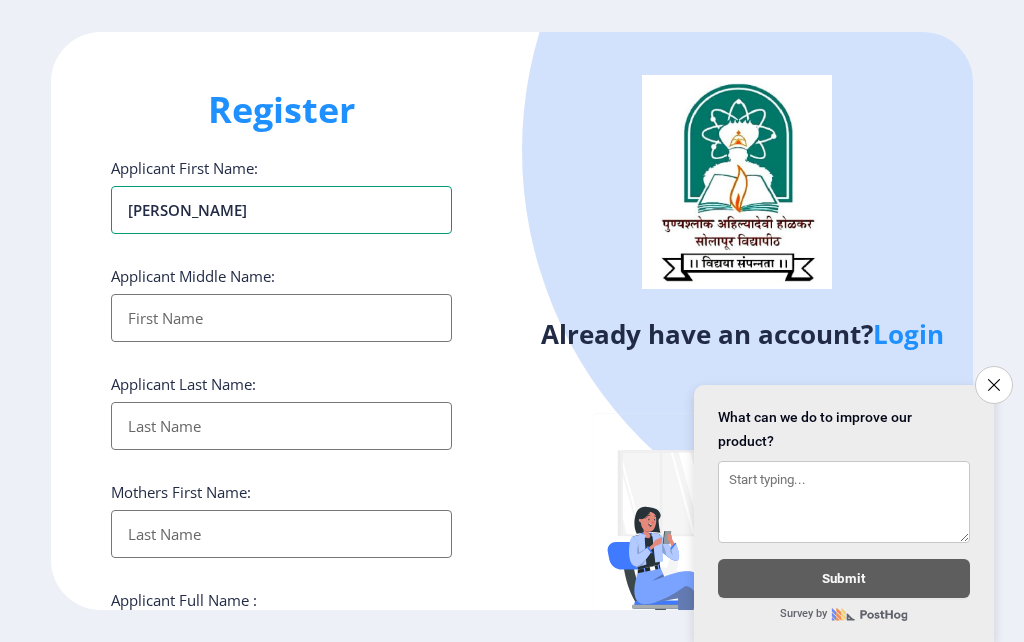 drag, startPoint x: 248, startPoint y: 209, endPoint x: 109, endPoint y: 208, distance: 139.0036 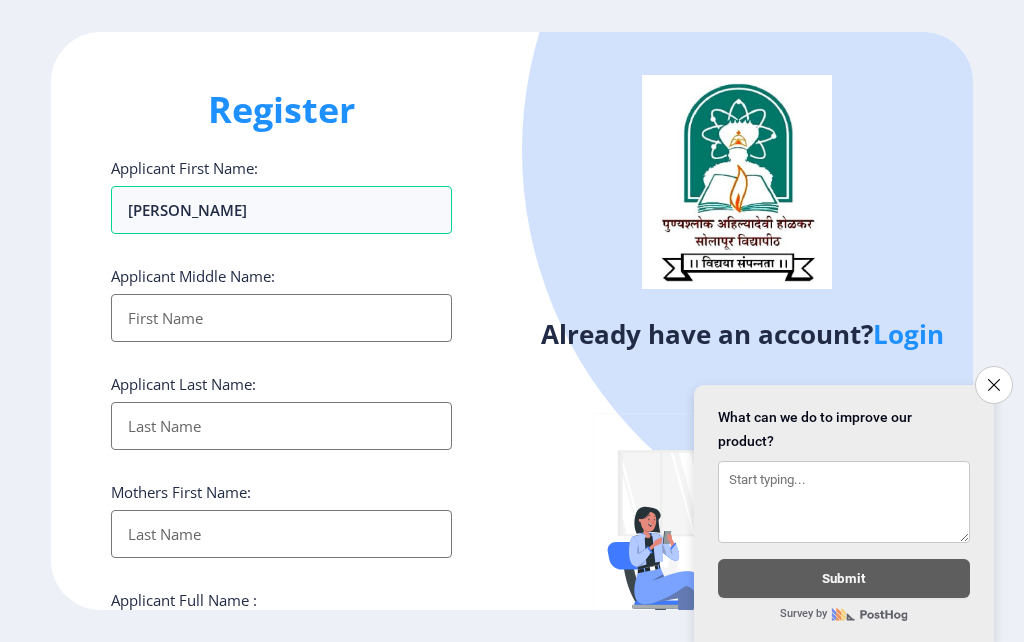 click on "Applicant First Name:" at bounding box center [281, 318] 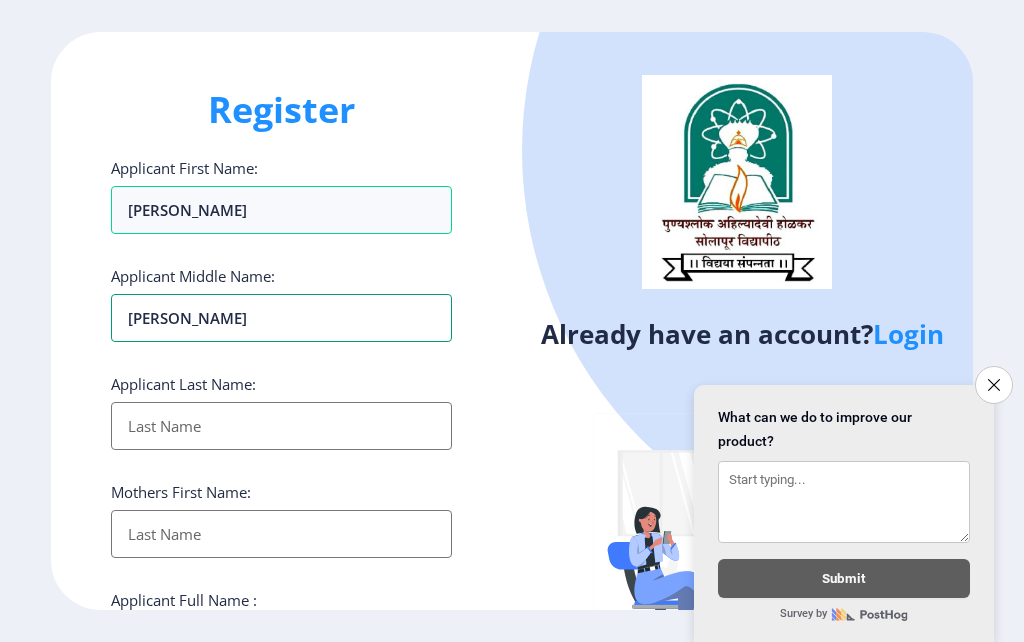 type on "[PERSON_NAME]" 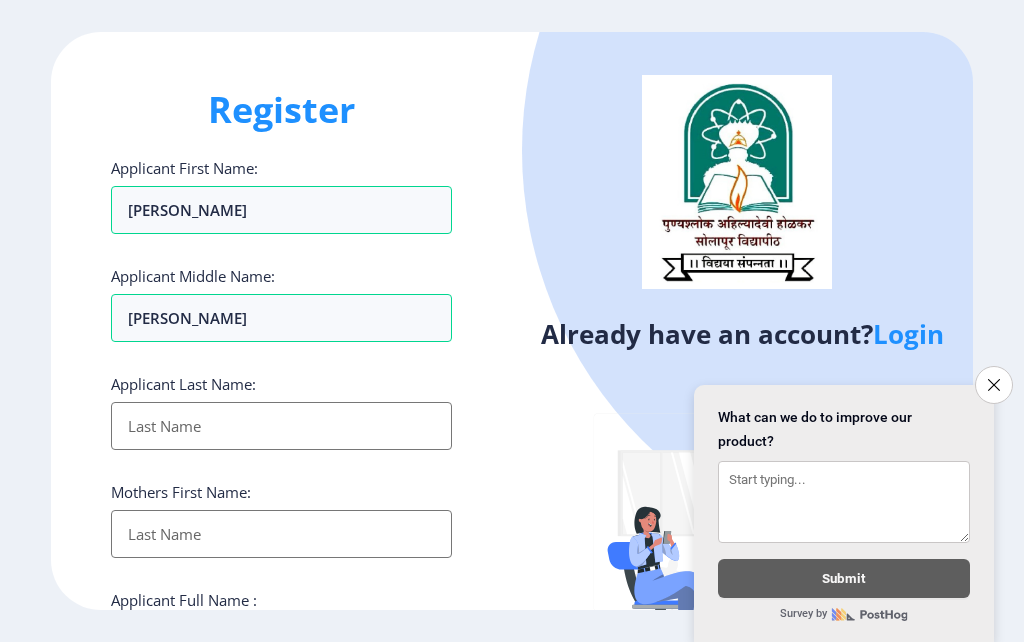 click on "Applicant First Name:" at bounding box center (281, 426) 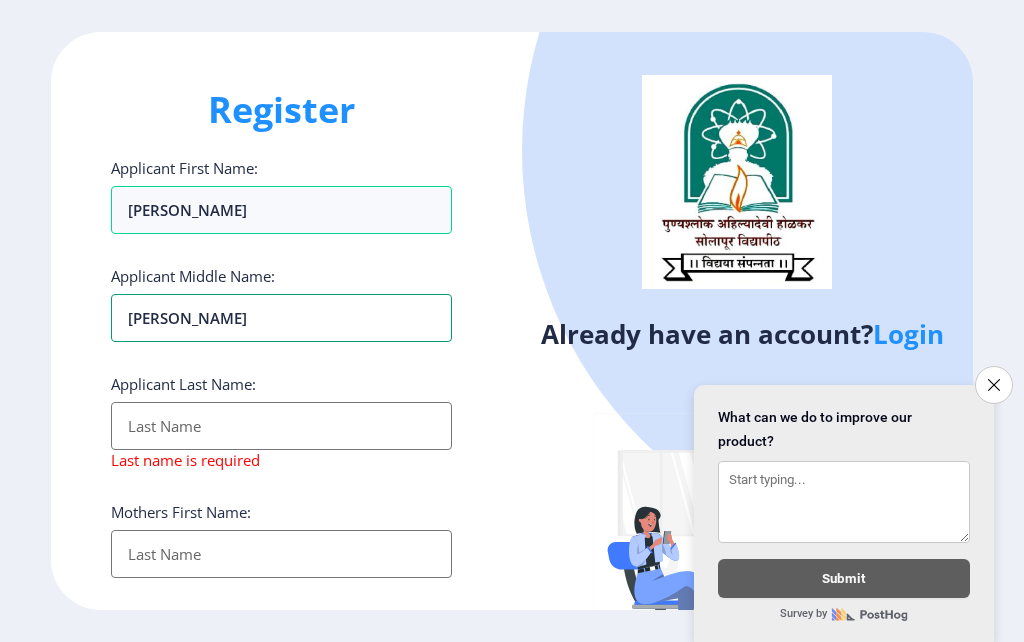 drag, startPoint x: 262, startPoint y: 326, endPoint x: 32, endPoint y: 337, distance: 230.2629 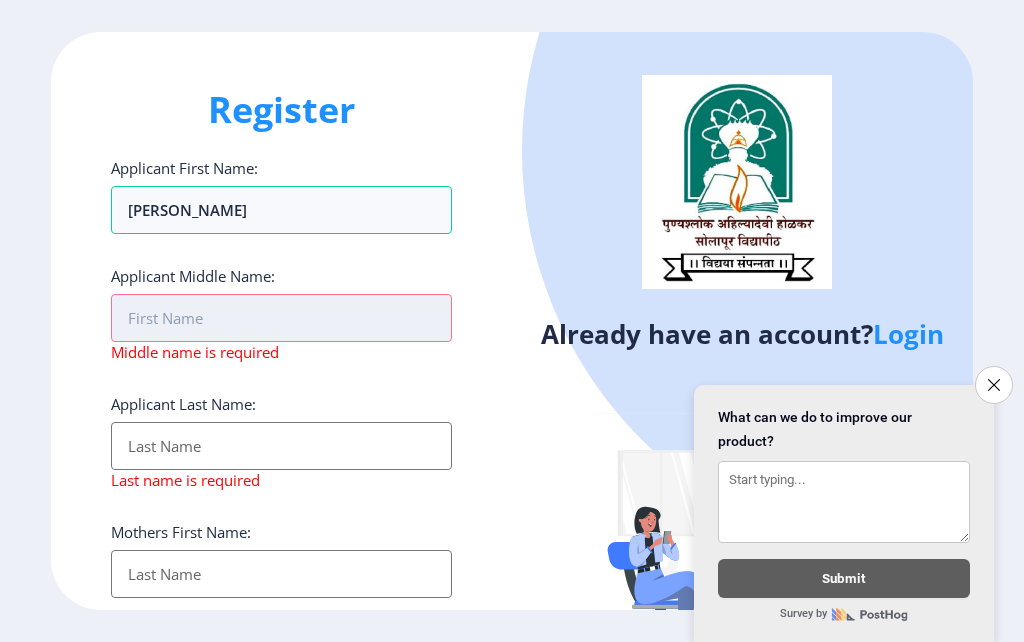 click on "Applicant First Name:" at bounding box center [281, 318] 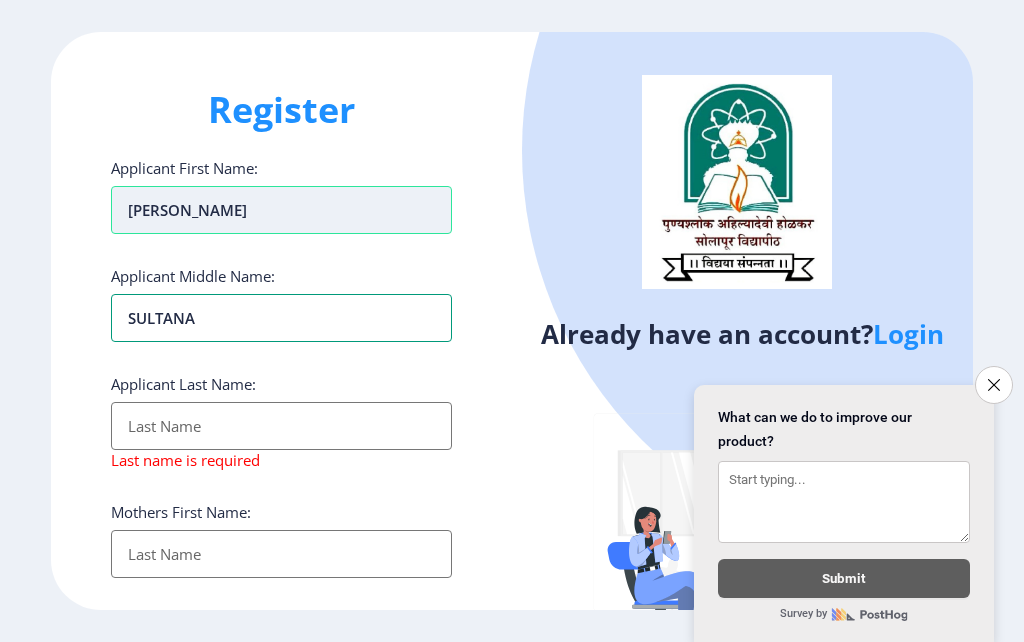 type on "SULTANA" 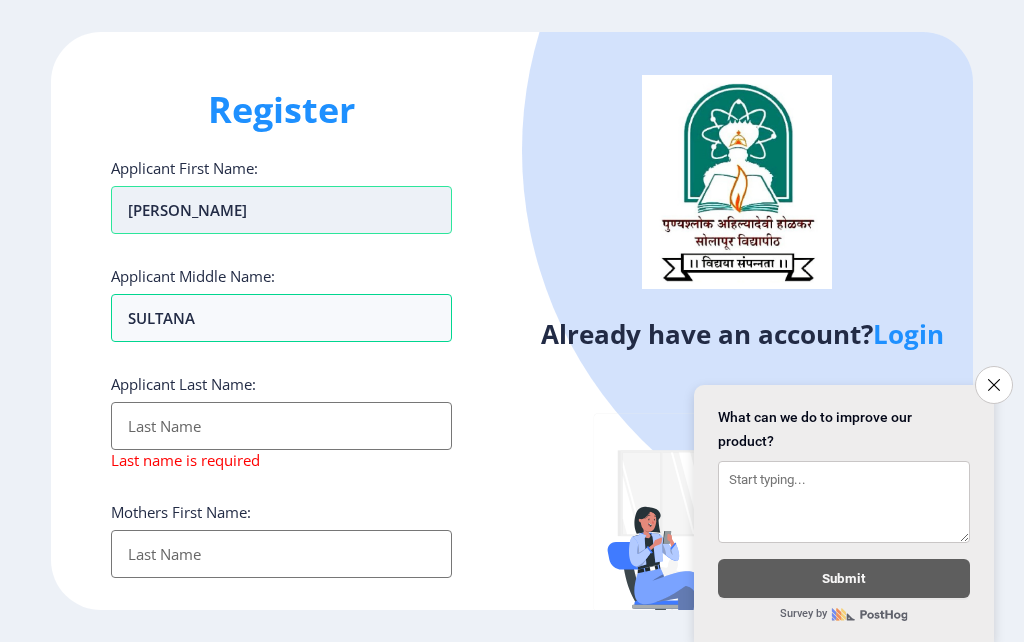 drag, startPoint x: 194, startPoint y: 211, endPoint x: 111, endPoint y: 209, distance: 83.02409 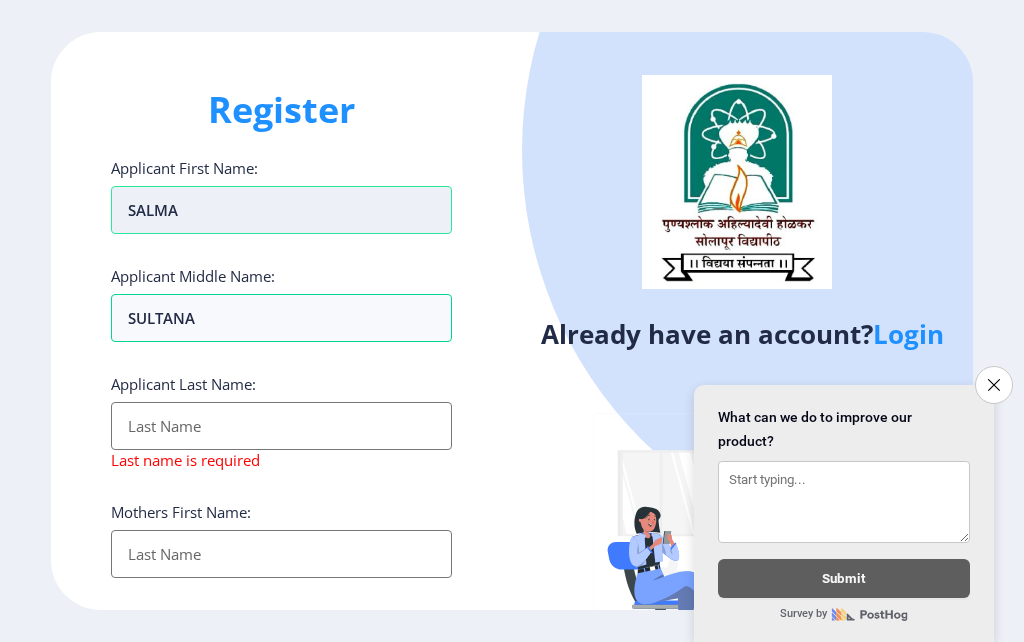 click on "SALMA" at bounding box center [281, 210] 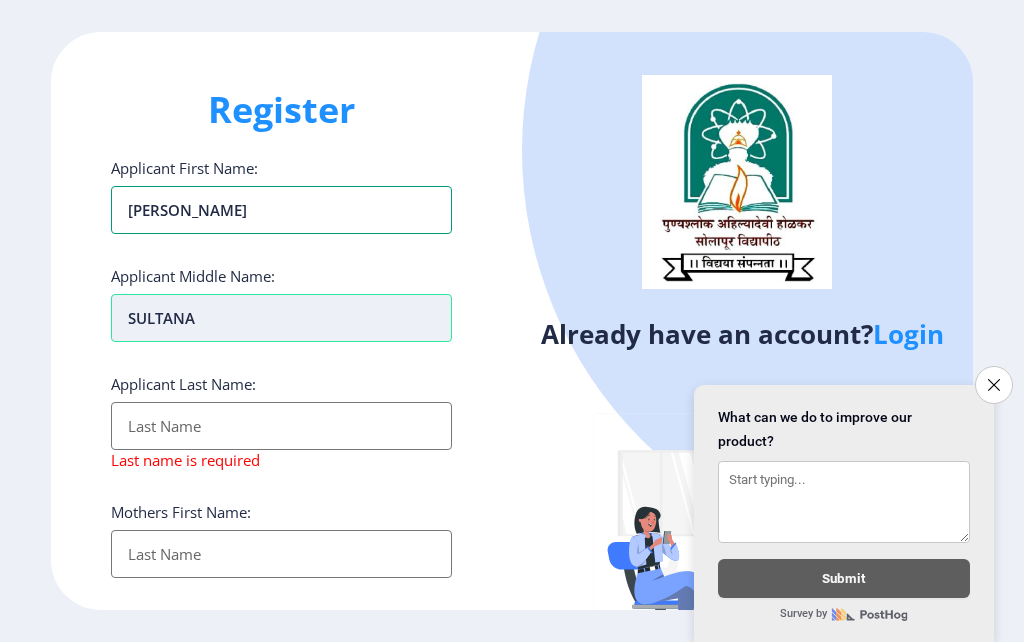 type on "[PERSON_NAME]" 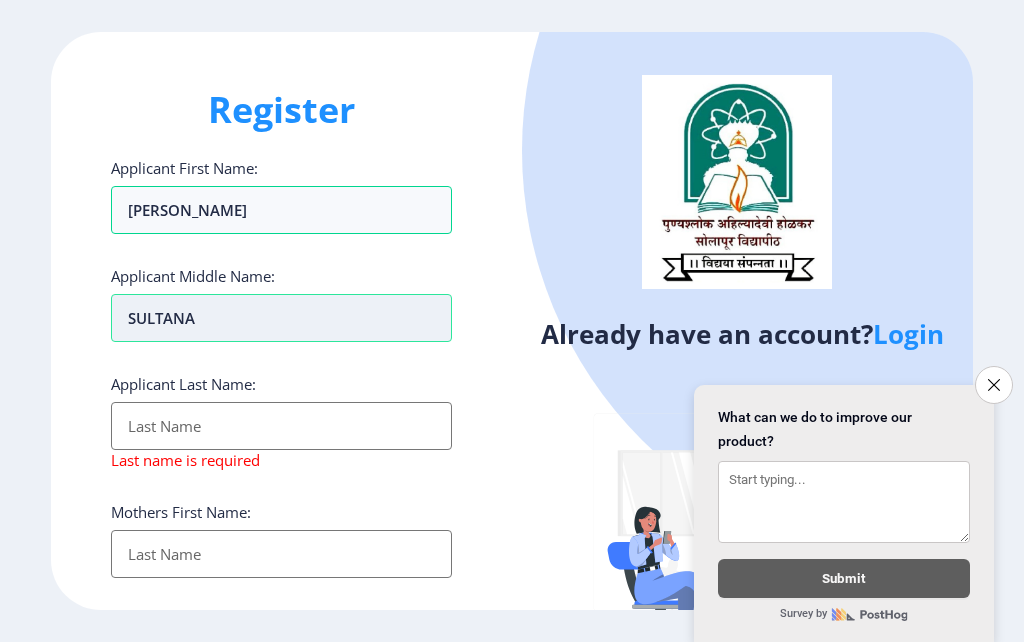 drag, startPoint x: 217, startPoint y: 324, endPoint x: 116, endPoint y: 322, distance: 101.0198 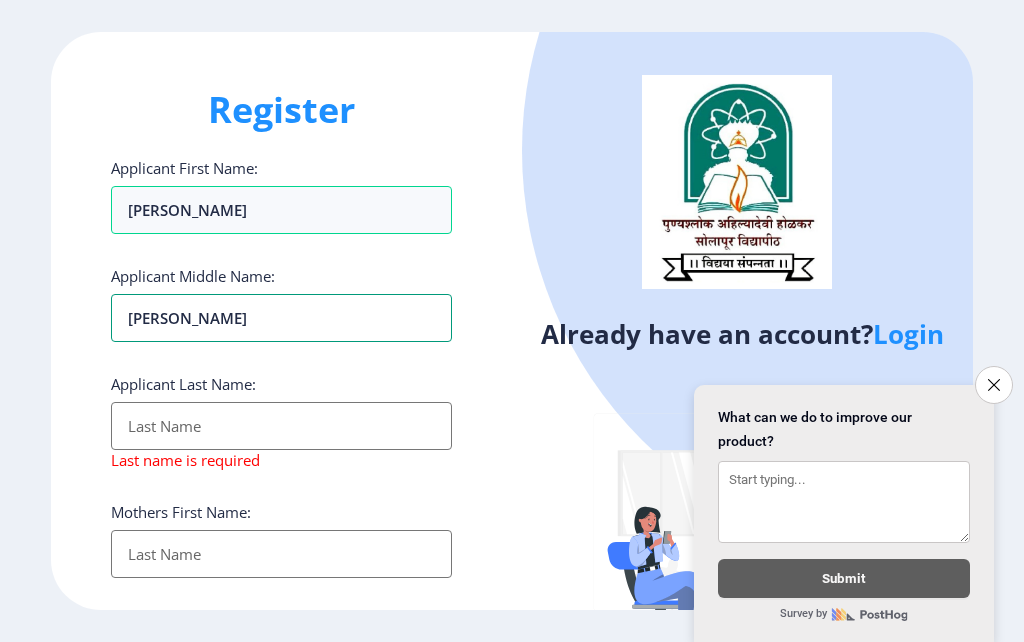 type on "[PERSON_NAME]" 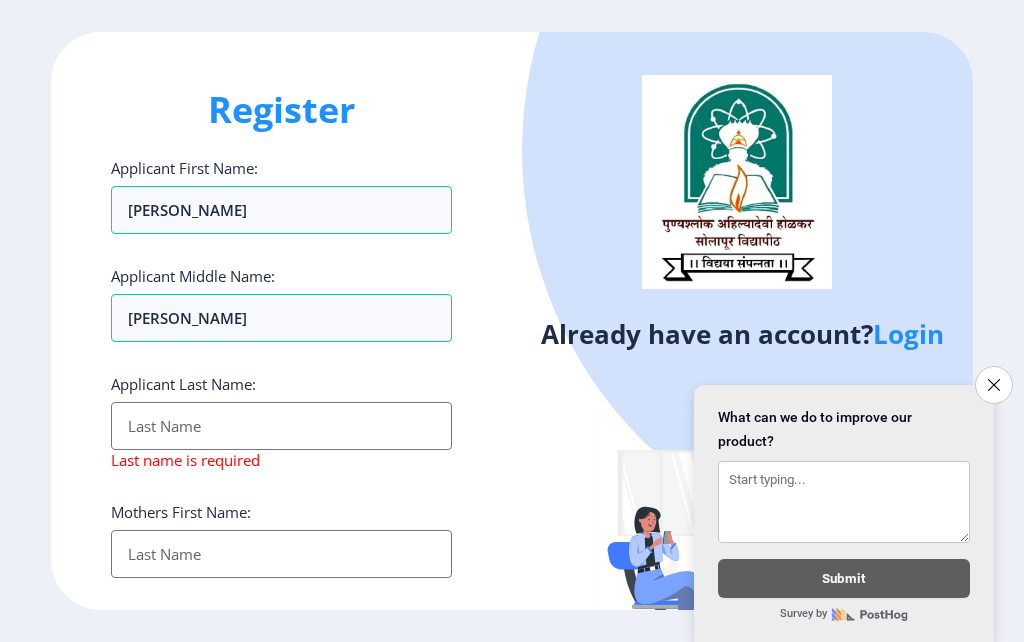 click on "Applicant First Name:" at bounding box center [281, 426] 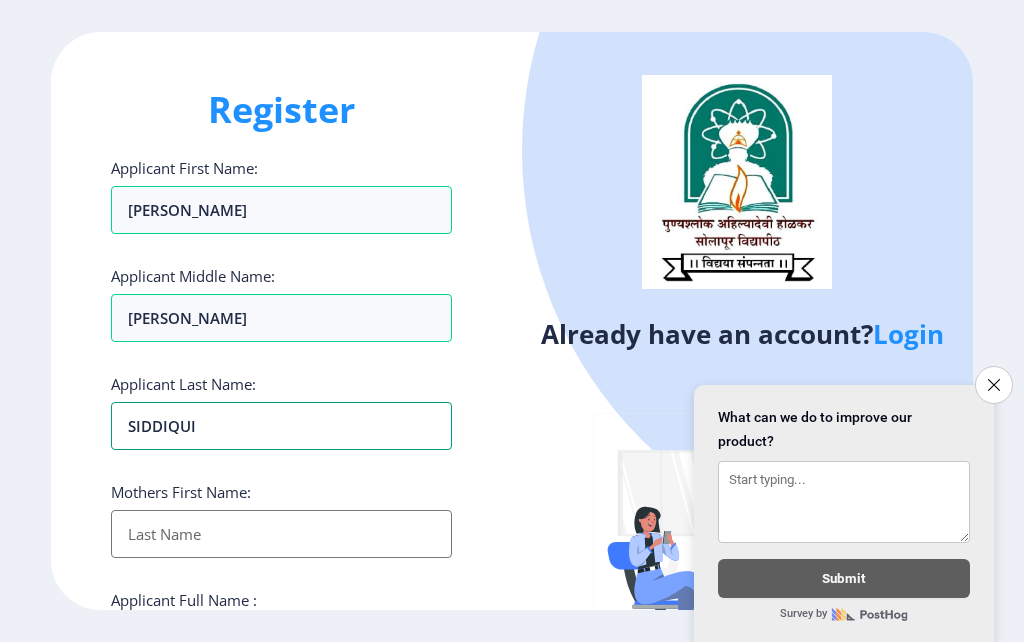 type on "SIDDIQUI" 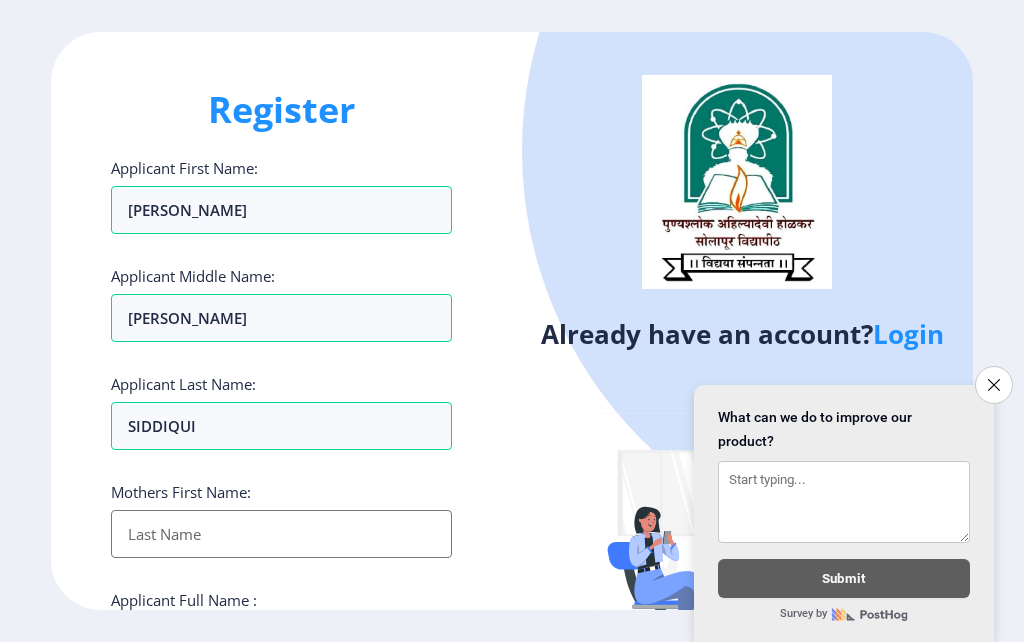 click on "Applicant Last Name: [PERSON_NAME]" 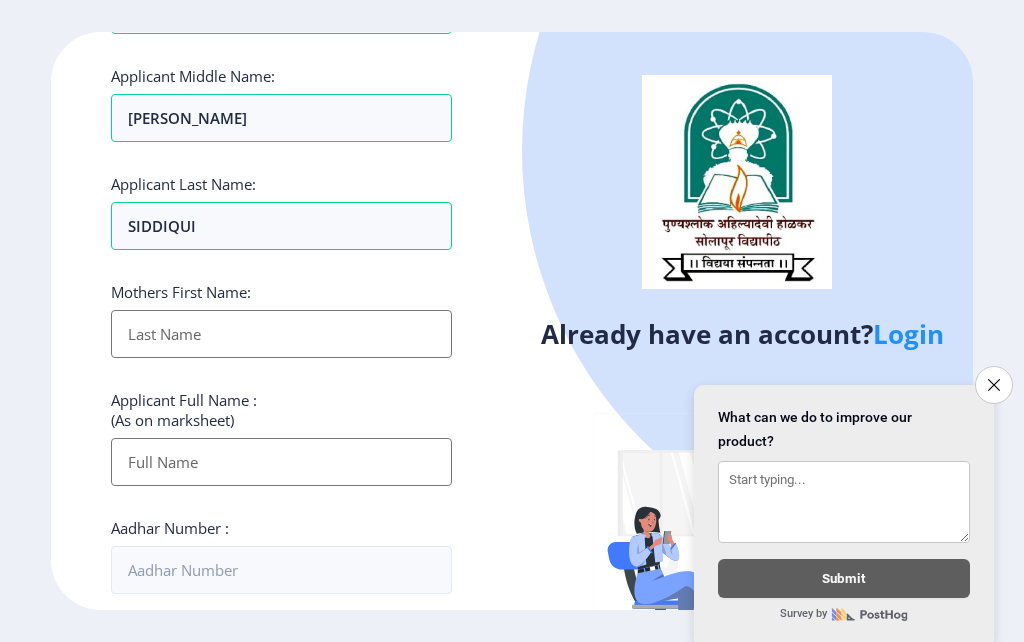click on "Applicant First Name:" at bounding box center [281, 334] 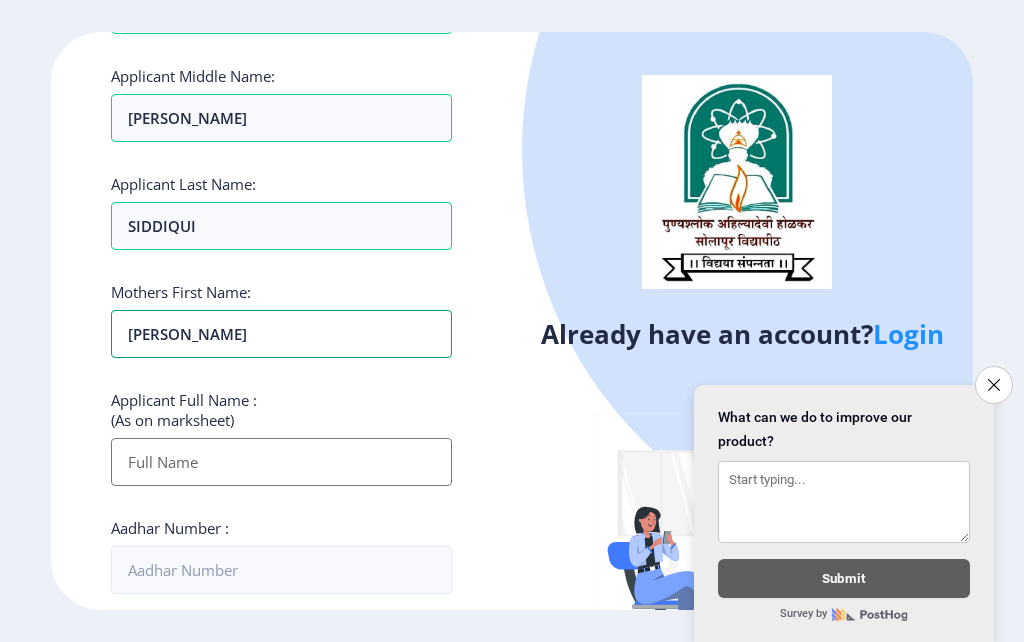 type on "[PERSON_NAME]" 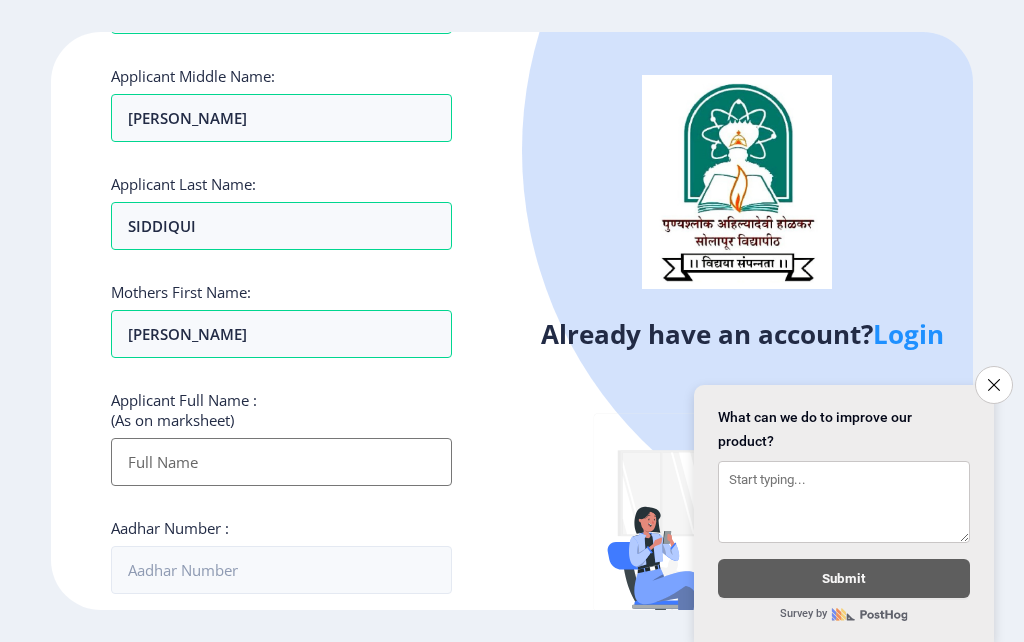 click on "Applicant Full Name : (As on marksheet)" 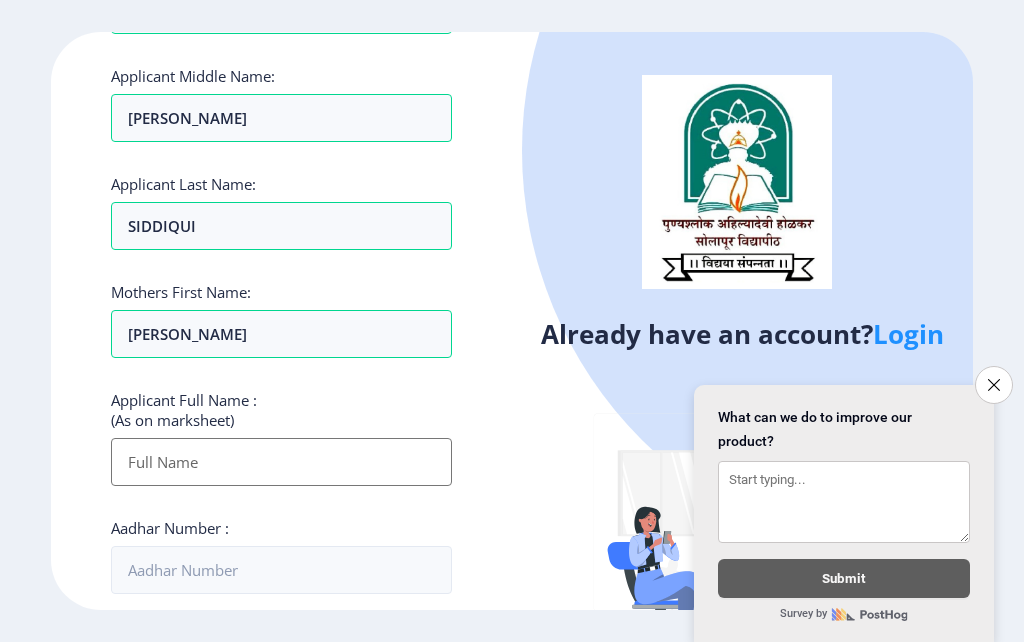 click on "Applicant First Name:" at bounding box center (281, 462) 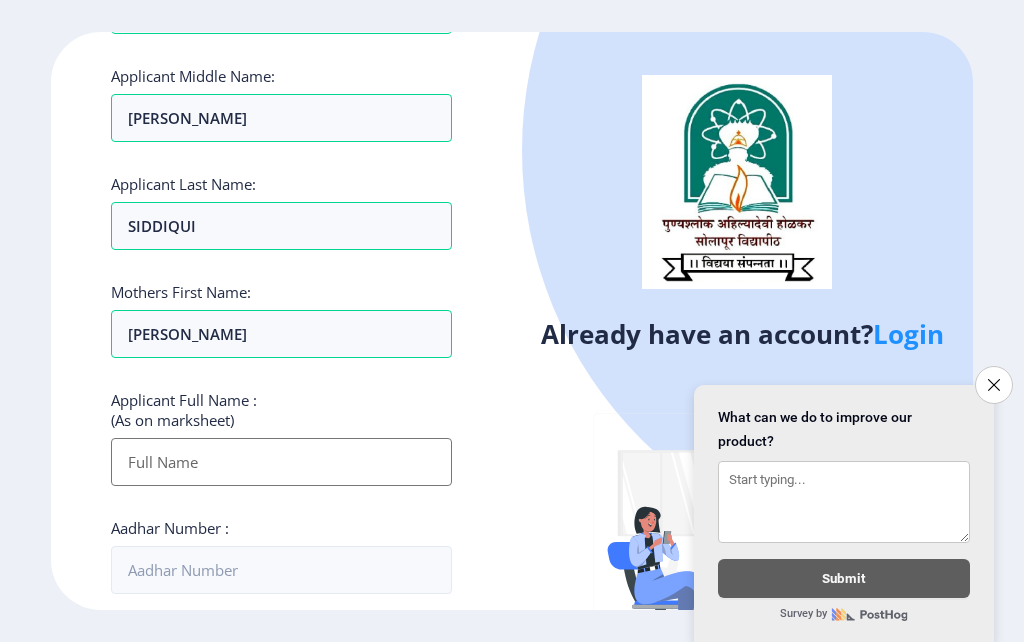 scroll, scrollTop: 0, scrollLeft: 0, axis: both 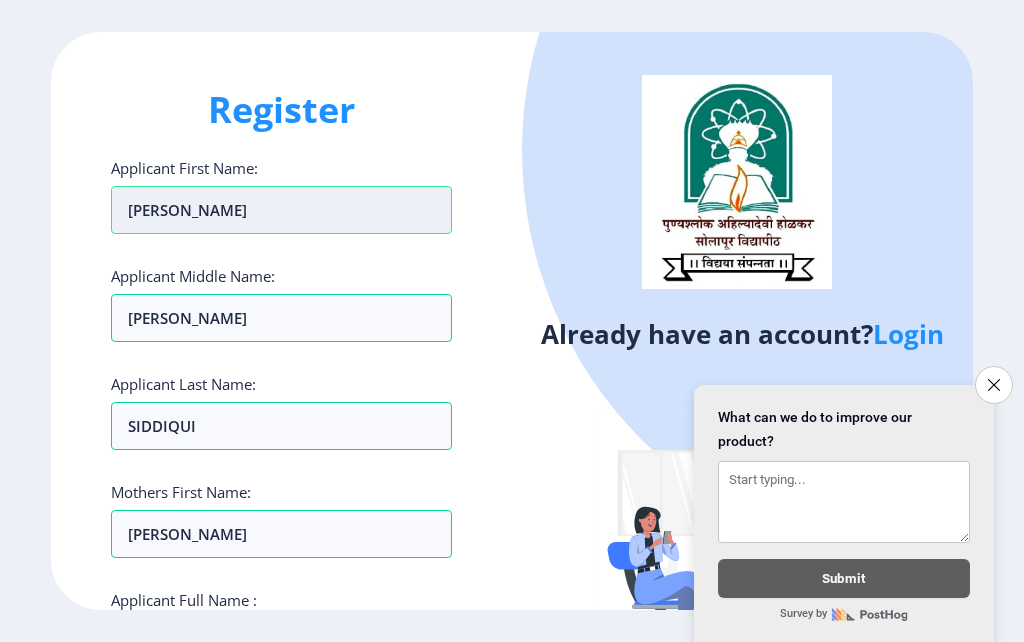 drag, startPoint x: 164, startPoint y: 218, endPoint x: 301, endPoint y: 227, distance: 137.2953 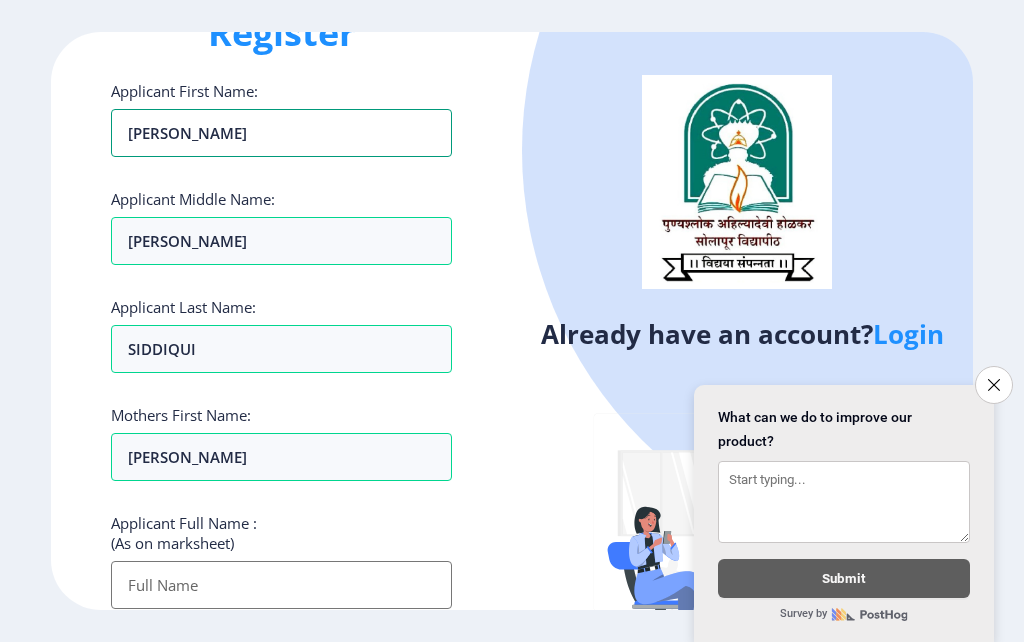 scroll, scrollTop: 200, scrollLeft: 0, axis: vertical 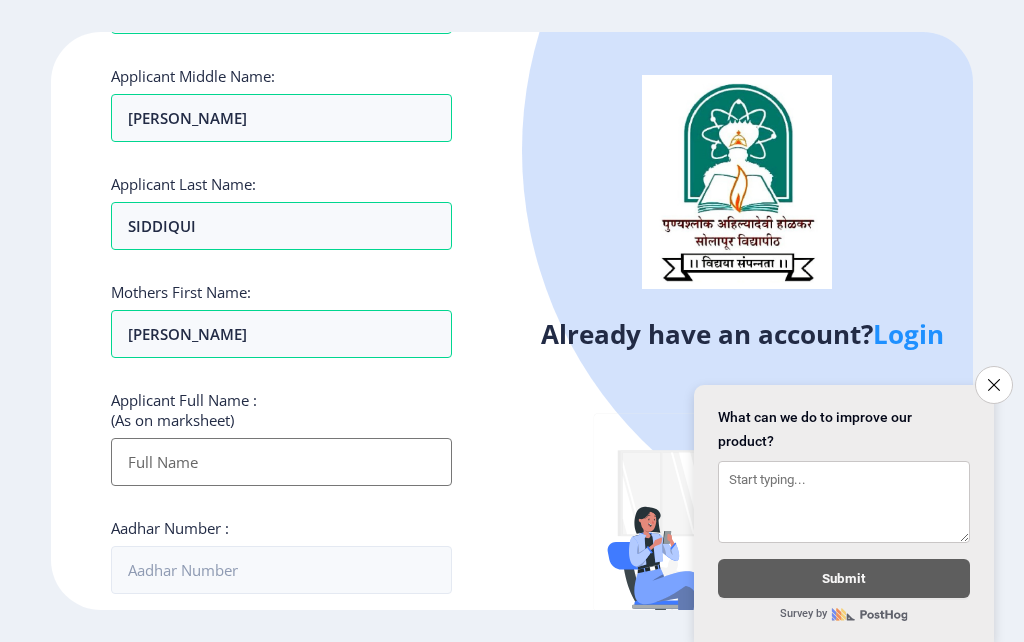 click on "Applicant First Name:" at bounding box center [281, 462] 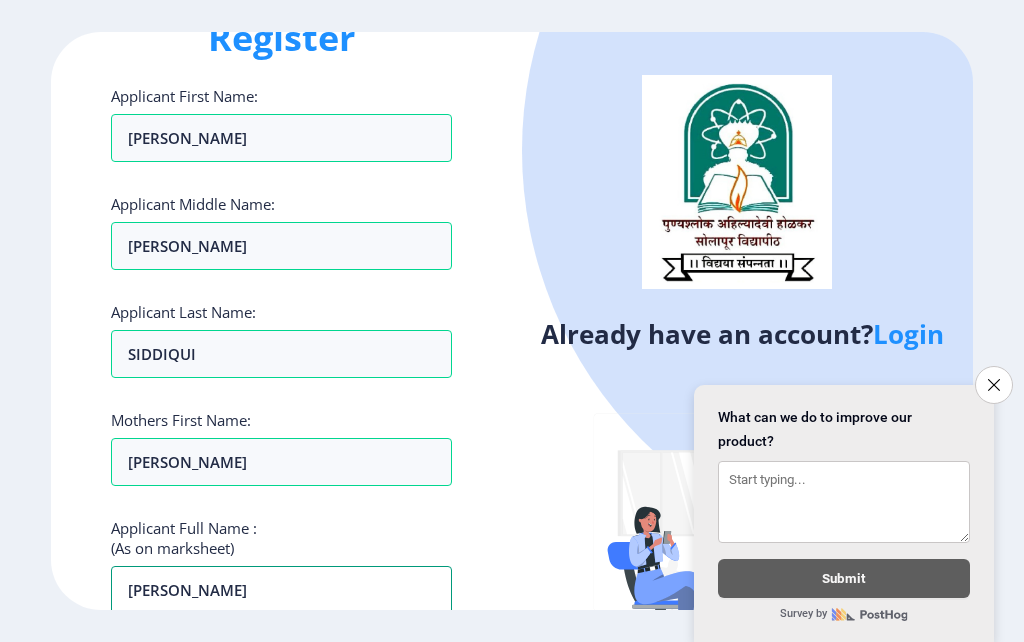 scroll, scrollTop: 0, scrollLeft: 0, axis: both 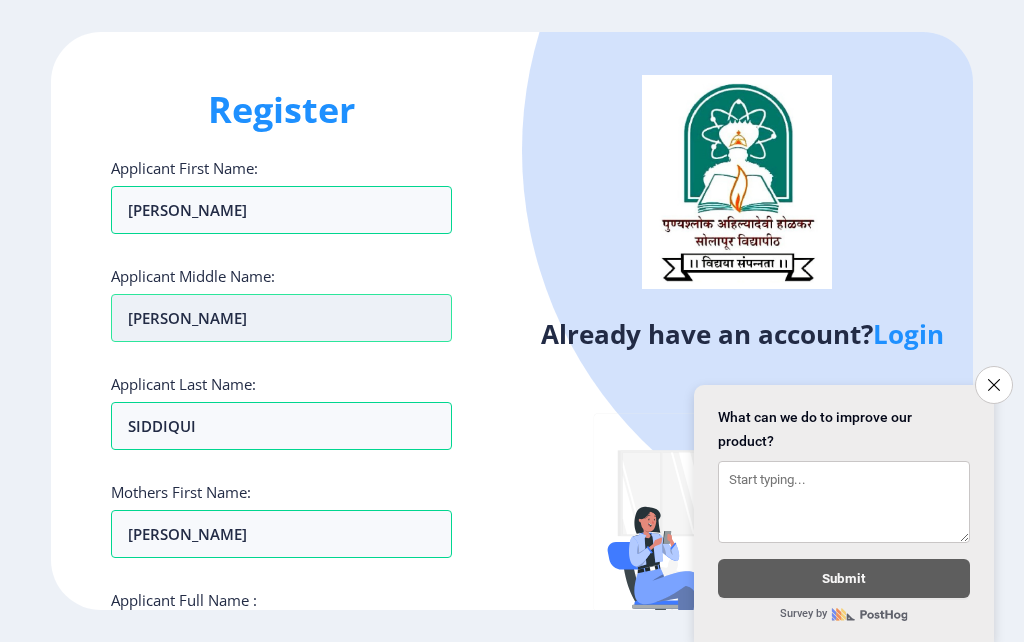 drag, startPoint x: 124, startPoint y: 318, endPoint x: 283, endPoint y: 331, distance: 159.53056 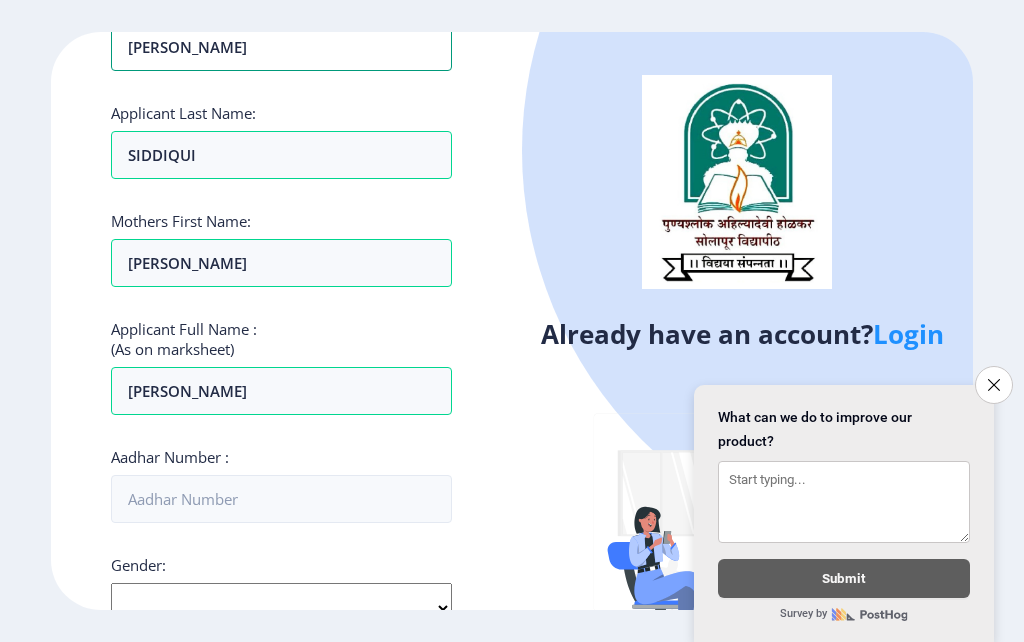 scroll, scrollTop: 300, scrollLeft: 0, axis: vertical 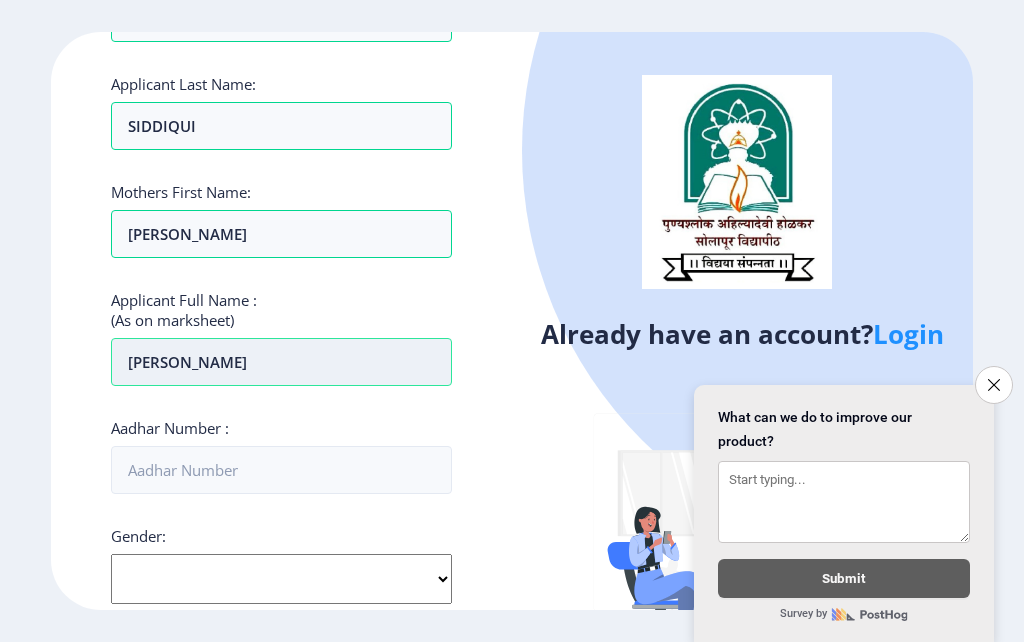 click on "[PERSON_NAME]" at bounding box center [281, -90] 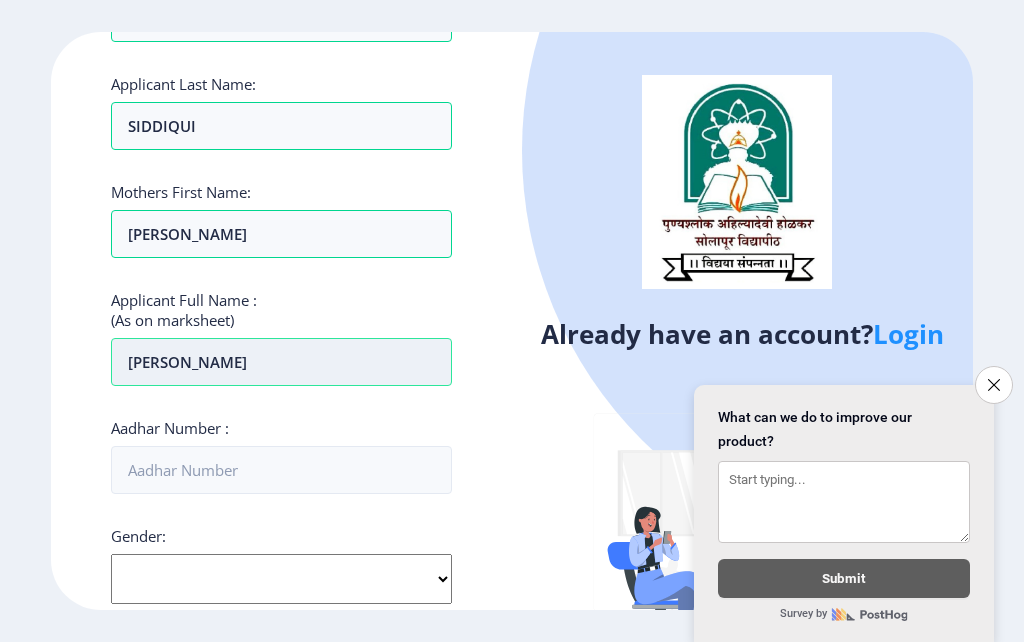paste on "[PERSON_NAME]" 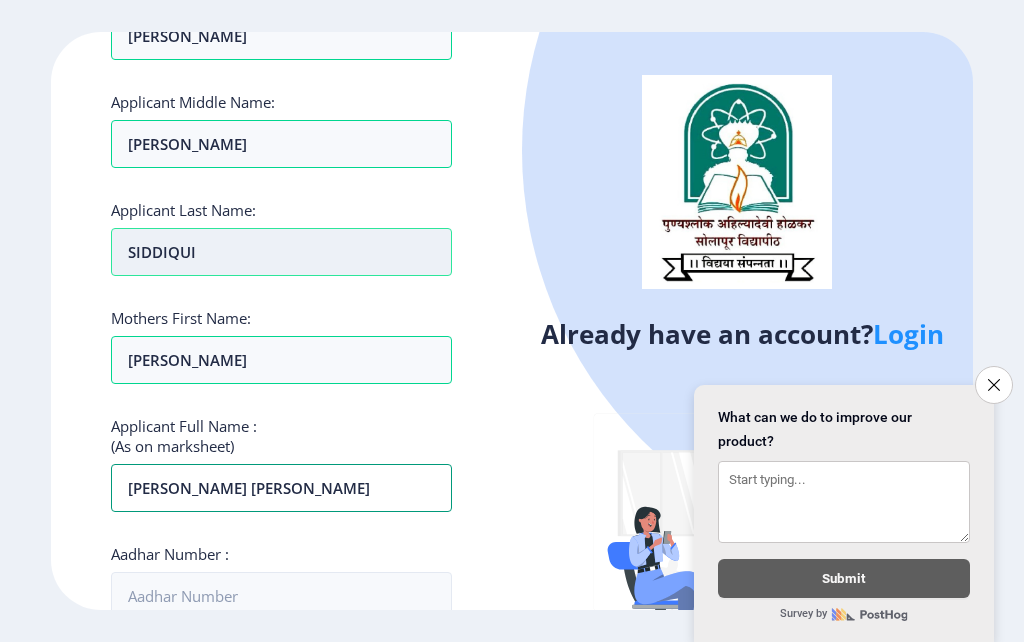 scroll, scrollTop: 100, scrollLeft: 0, axis: vertical 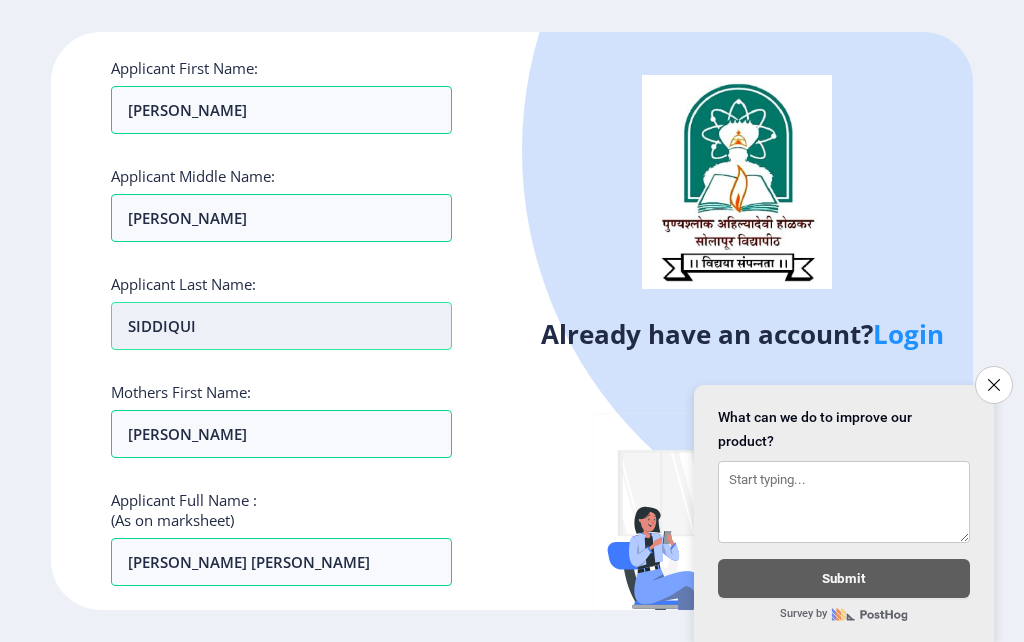 drag, startPoint x: 124, startPoint y: 329, endPoint x: 231, endPoint y: 333, distance: 107.07474 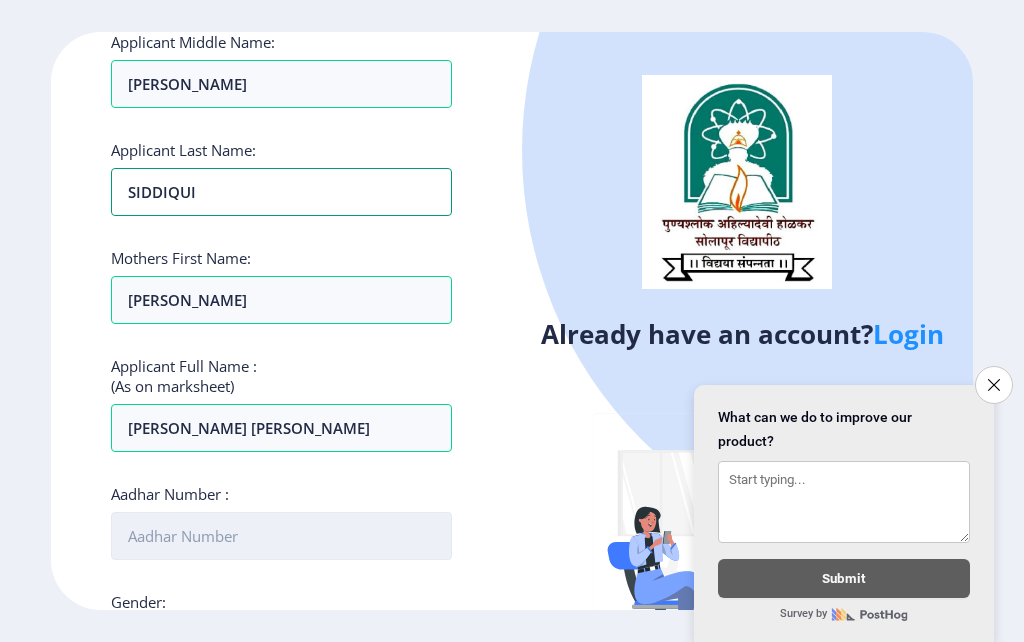 scroll, scrollTop: 400, scrollLeft: 0, axis: vertical 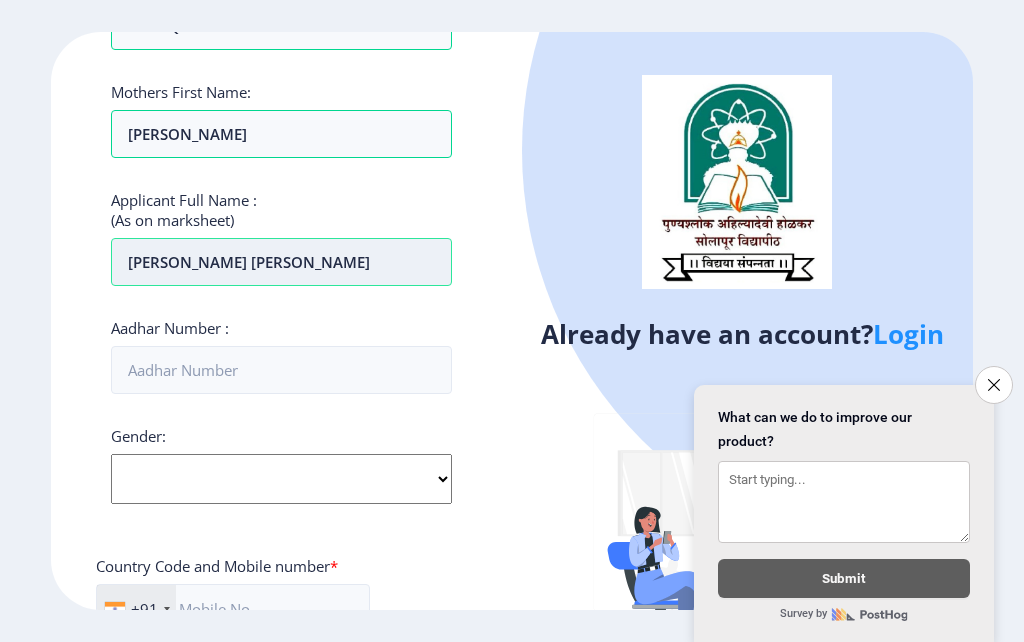 click on "[PERSON_NAME] [PERSON_NAME]" at bounding box center (281, 262) 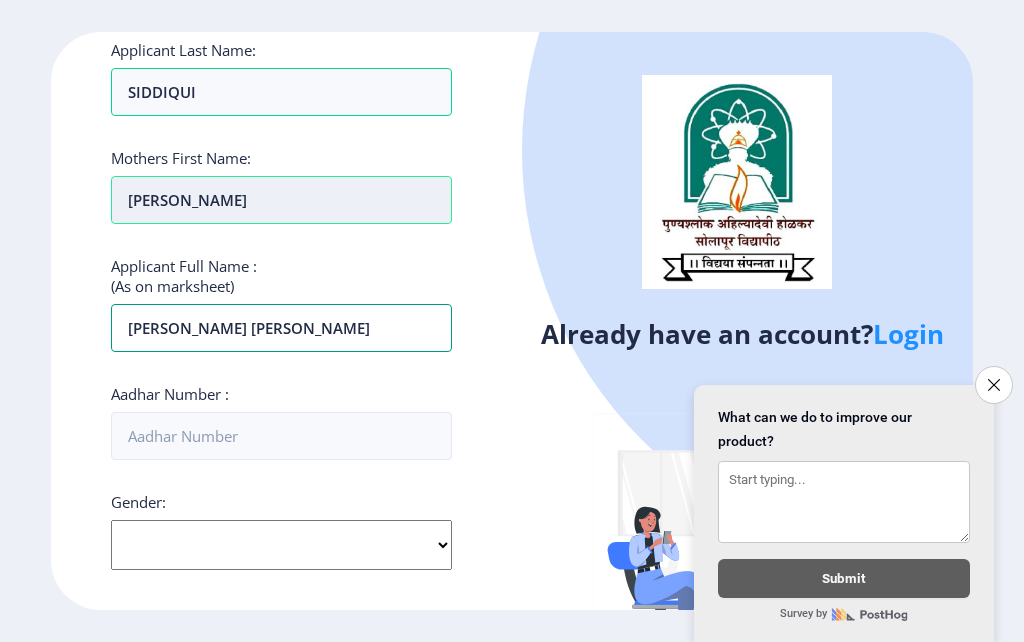 scroll, scrollTop: 300, scrollLeft: 0, axis: vertical 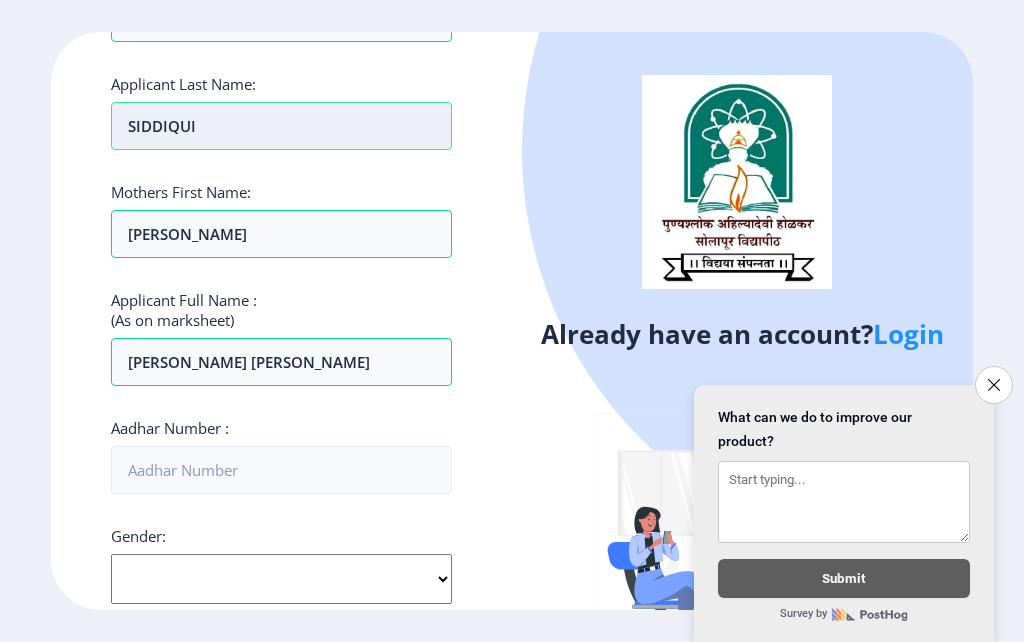 drag, startPoint x: 127, startPoint y: 126, endPoint x: 235, endPoint y: 127, distance: 108.00463 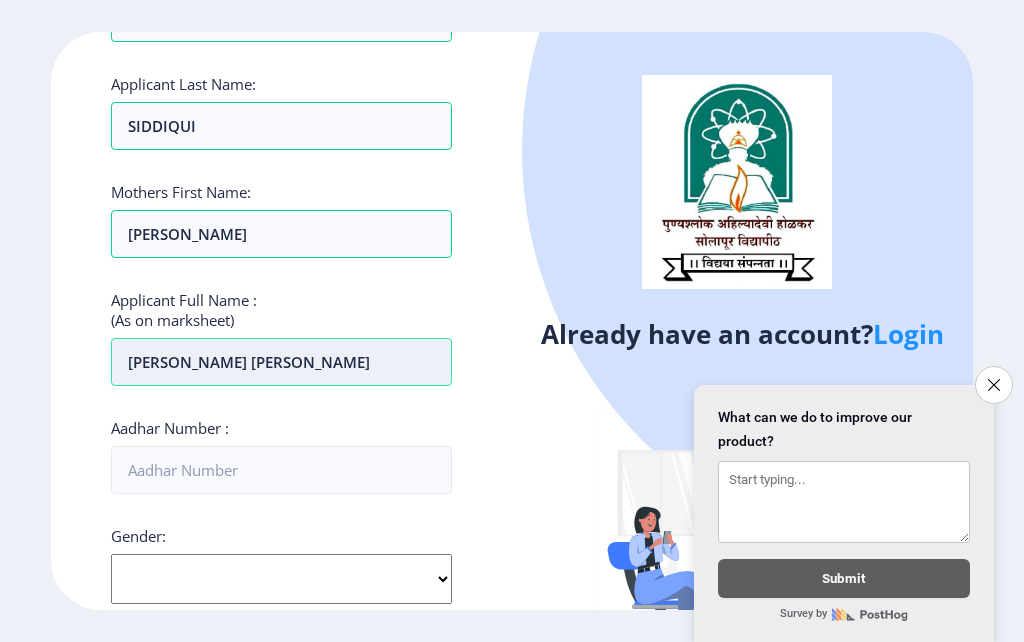 click on "[PERSON_NAME] [PERSON_NAME]" at bounding box center (281, -90) 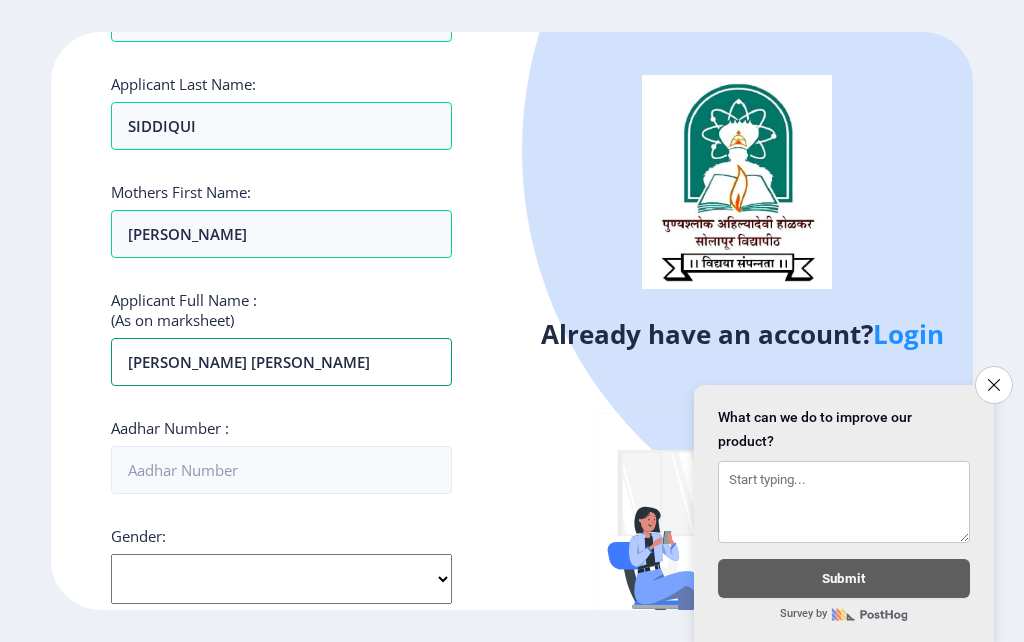 type on "[PERSON_NAME] [PERSON_NAME]" 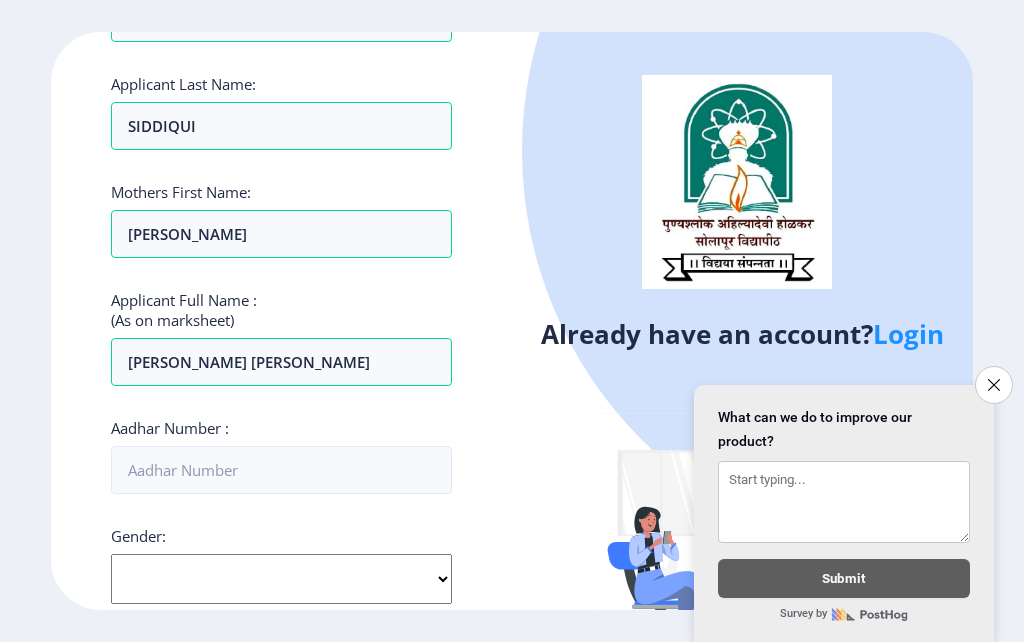 click on "Register Applicant First Name: [PERSON_NAME] Applicant Middle Name: [PERSON_NAME] Applicant Last Name: [PERSON_NAME] Mothers First Name: [PERSON_NAME] Applicant Full Name : (As on marksheet) [PERSON_NAME] [PERSON_NAME] Number :  Gender: Select Gender [DEMOGRAPHIC_DATA] [DEMOGRAPHIC_DATA] Other  Country Code and Mobile number  *  +91 [GEOGRAPHIC_DATA] ([GEOGRAPHIC_DATA]) +91 [GEOGRAPHIC_DATA] (‫[GEOGRAPHIC_DATA]‬‎) +93 [GEOGRAPHIC_DATA] ([GEOGRAPHIC_DATA]) +355 [GEOGRAPHIC_DATA] (‫[GEOGRAPHIC_DATA]‬‎) +213 [US_STATE] +1 [GEOGRAPHIC_DATA] +376 [GEOGRAPHIC_DATA] +244 [GEOGRAPHIC_DATA] +1 [GEOGRAPHIC_DATA] +1 [GEOGRAPHIC_DATA] +54 [GEOGRAPHIC_DATA] ([GEOGRAPHIC_DATA]) +374 [GEOGRAPHIC_DATA] +297 [GEOGRAPHIC_DATA] +61 [GEOGRAPHIC_DATA] ([GEOGRAPHIC_DATA]) +43 [GEOGRAPHIC_DATA] ([GEOGRAPHIC_DATA]) +994 [GEOGRAPHIC_DATA] +1 [GEOGRAPHIC_DATA] ([GEOGRAPHIC_DATA][GEOGRAPHIC_DATA]‬‎) +973 [GEOGRAPHIC_DATA] ([GEOGRAPHIC_DATA]) +880 [GEOGRAPHIC_DATA] +1 [GEOGRAPHIC_DATA] ([GEOGRAPHIC_DATA]) +375 [GEOGRAPHIC_DATA] ([GEOGRAPHIC_DATA]) +32 [GEOGRAPHIC_DATA] +501 [GEOGRAPHIC_DATA] ([GEOGRAPHIC_DATA]) +229 [GEOGRAPHIC_DATA] +1 [GEOGRAPHIC_DATA] (འབྲུག) +975 [GEOGRAPHIC_DATA] +591 [GEOGRAPHIC_DATA] ([GEOGRAPHIC_DATA]) +387 [GEOGRAPHIC_DATA] +267 [GEOGRAPHIC_DATA] ([GEOGRAPHIC_DATA]) +55 +246 +1 [GEOGRAPHIC_DATA] +673 +359" 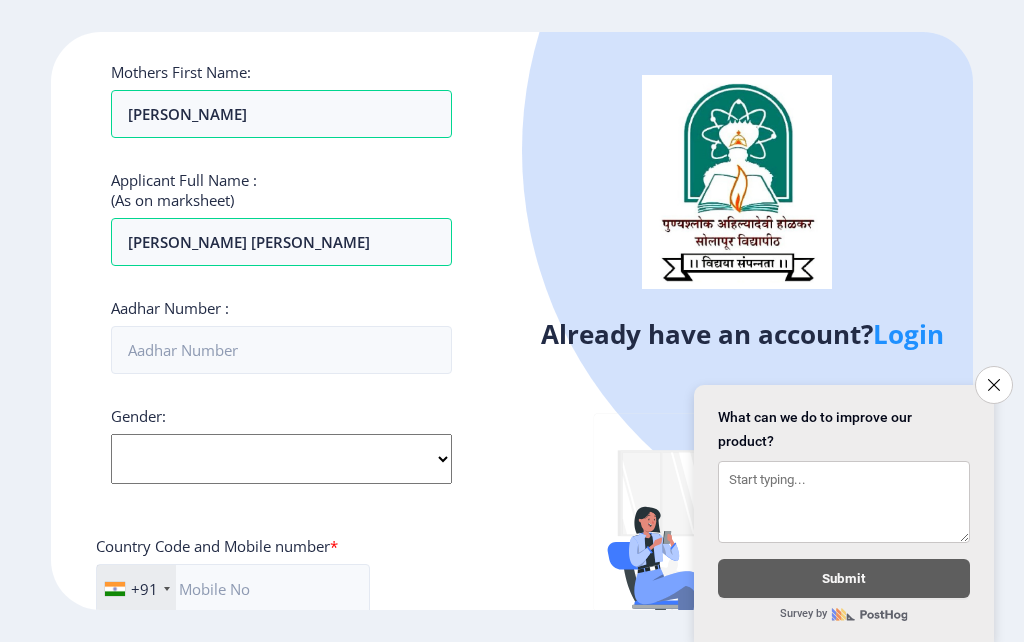 scroll, scrollTop: 500, scrollLeft: 0, axis: vertical 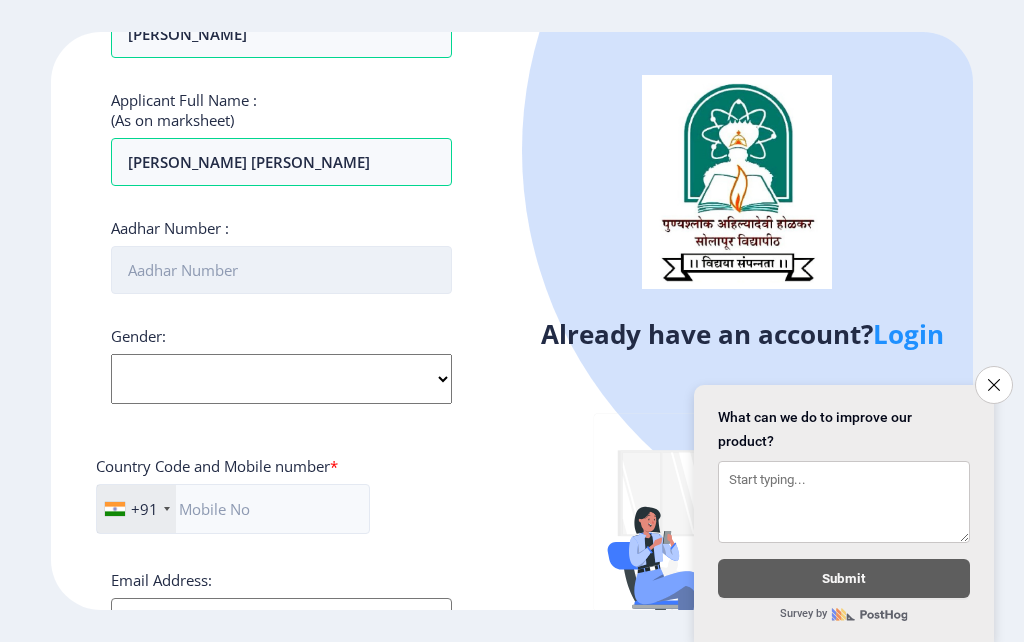 click on "Aadhar Number :" at bounding box center [281, 270] 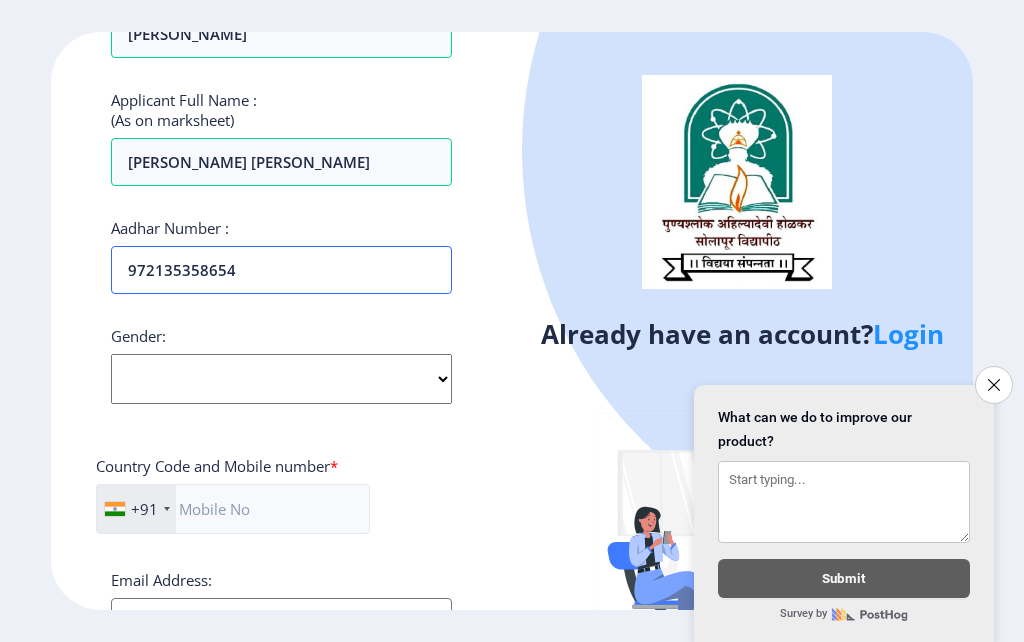 type on "972135358654" 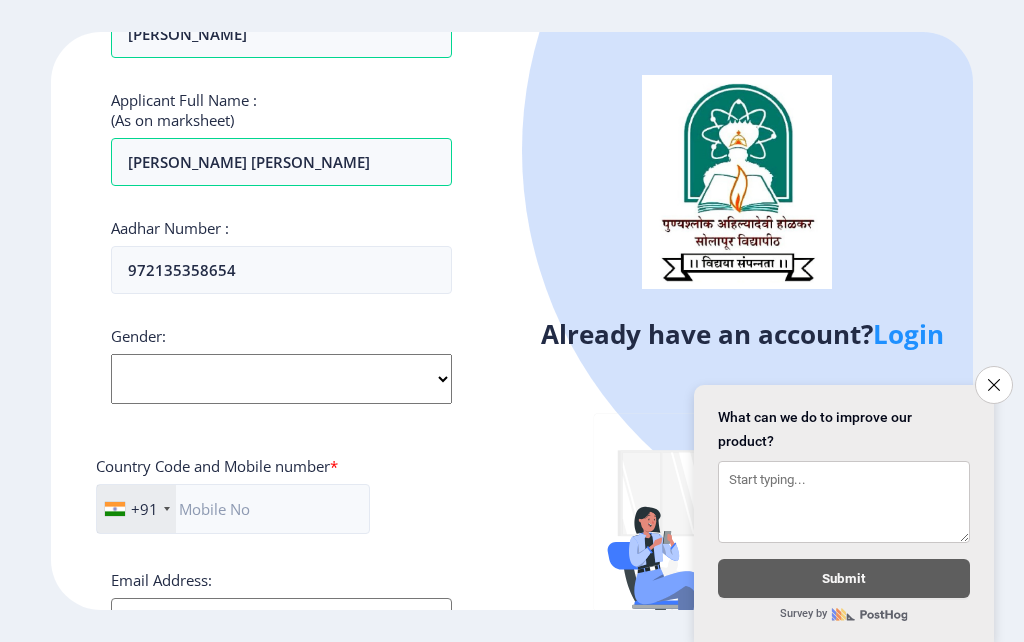 click on "Select Gender [DEMOGRAPHIC_DATA] [DEMOGRAPHIC_DATA] Other" 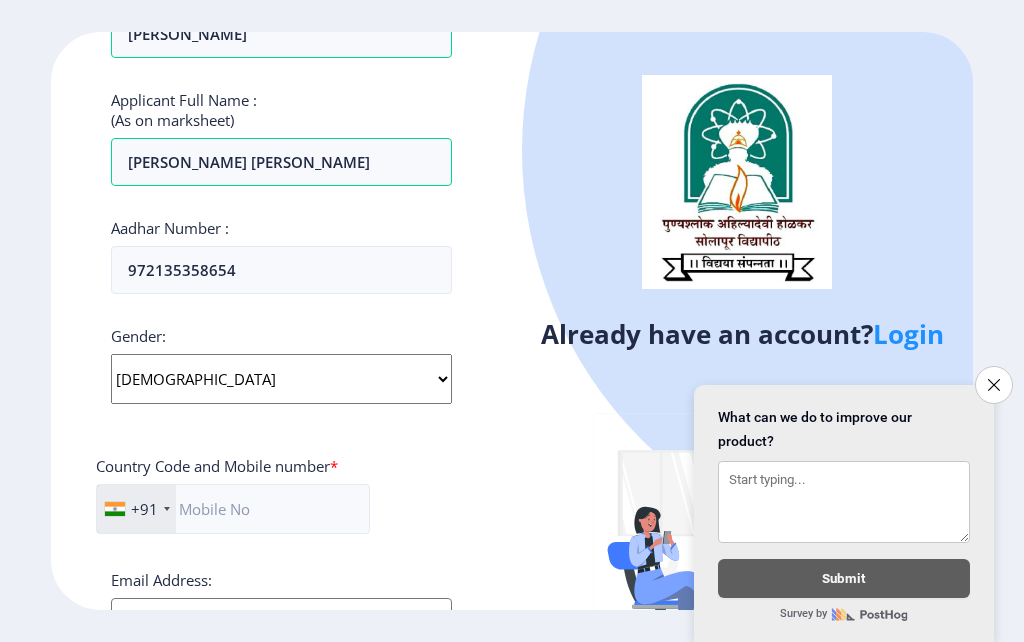 click on "Select Gender [DEMOGRAPHIC_DATA] [DEMOGRAPHIC_DATA] Other" 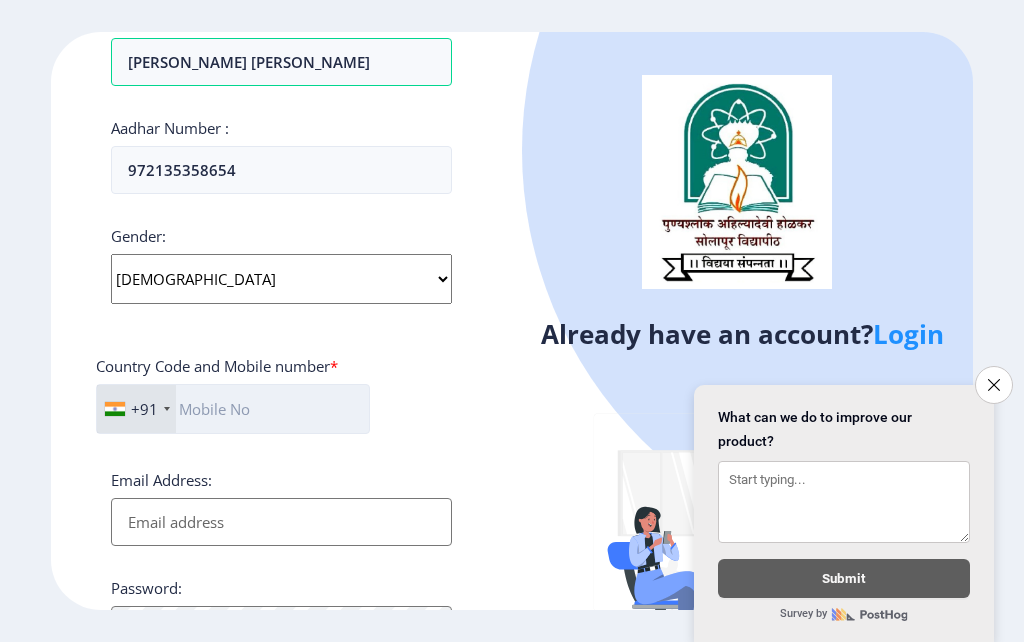 scroll, scrollTop: 700, scrollLeft: 0, axis: vertical 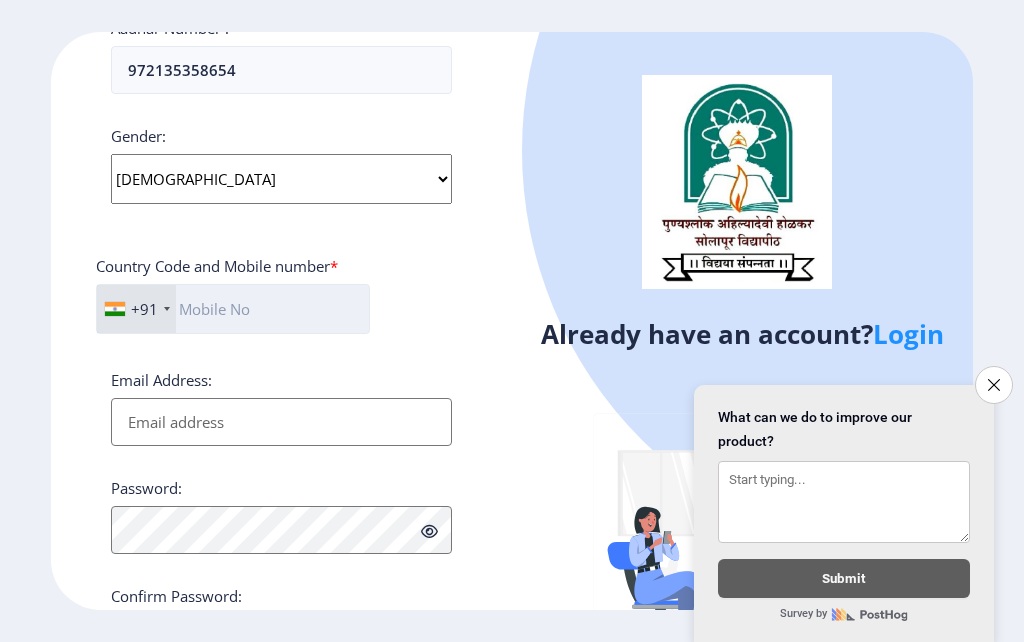 click 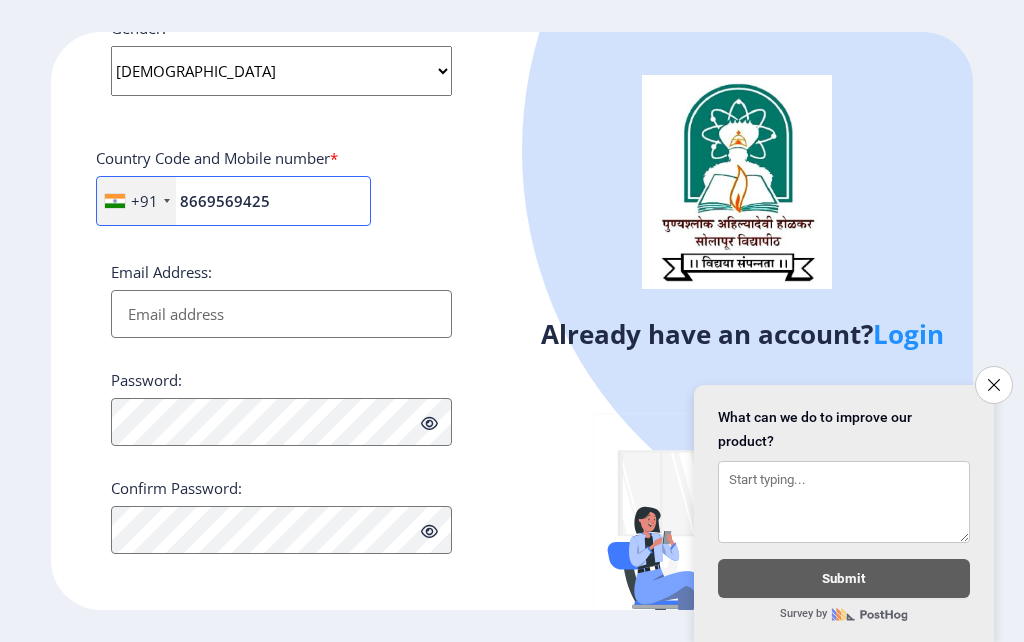 scroll, scrollTop: 812, scrollLeft: 0, axis: vertical 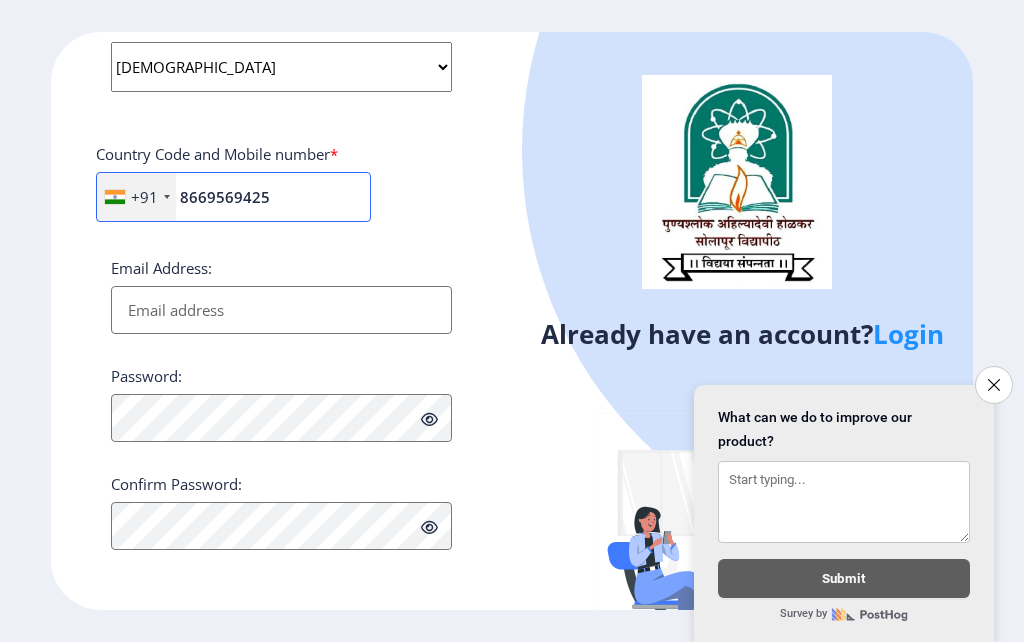 type on "8669569425" 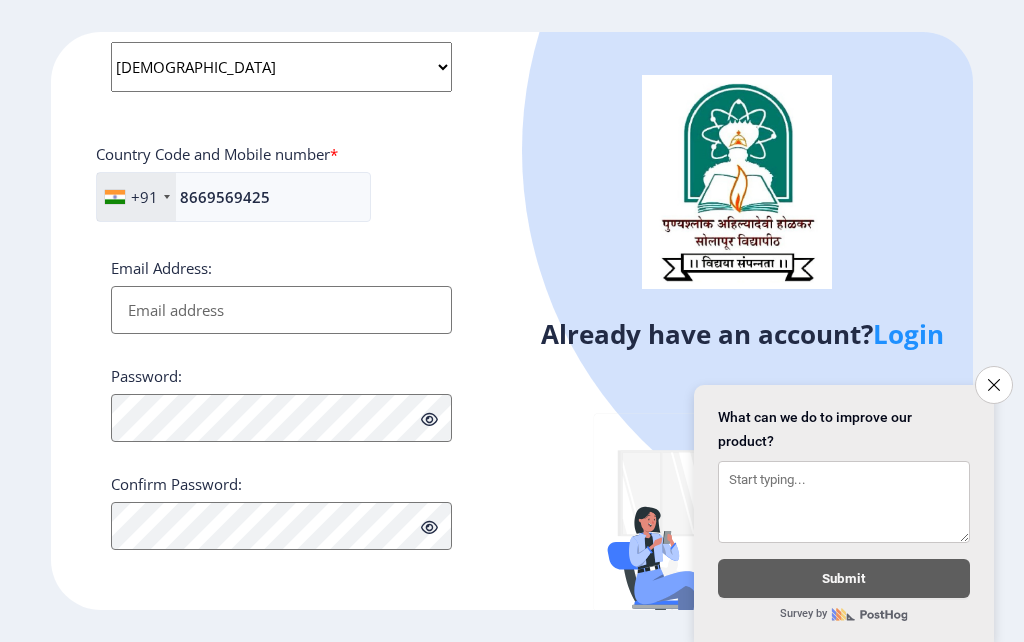 click on "Email Address:" at bounding box center [281, 310] 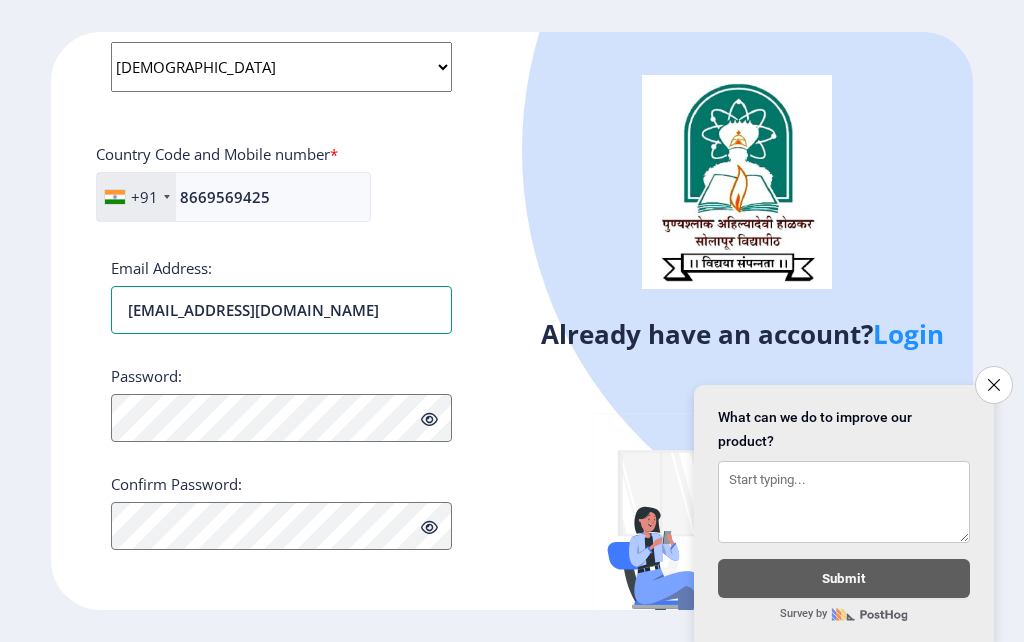 type on "[EMAIL_ADDRESS][DOMAIN_NAME]" 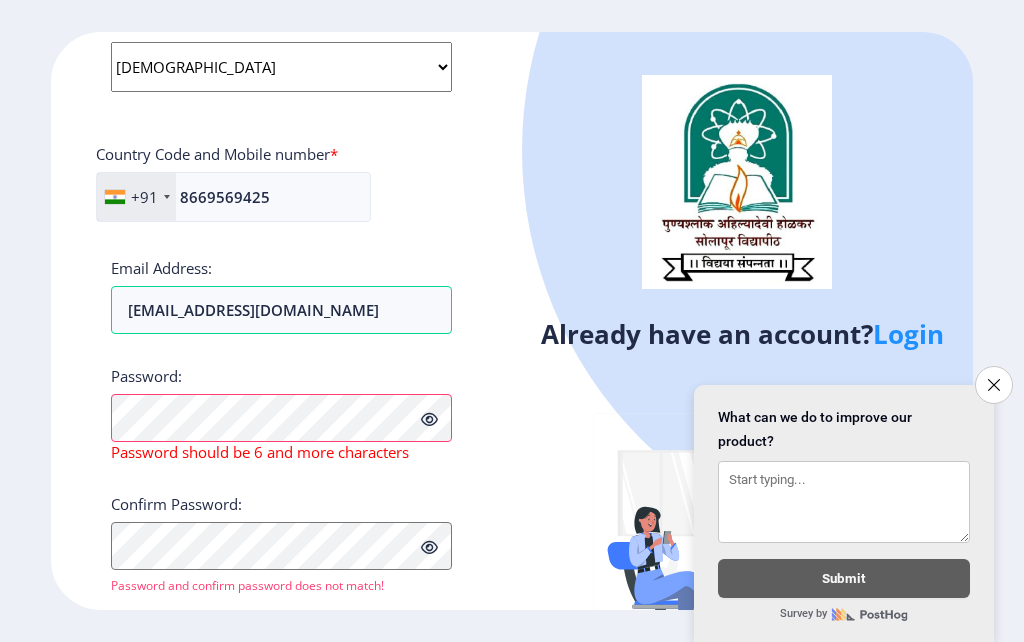 click 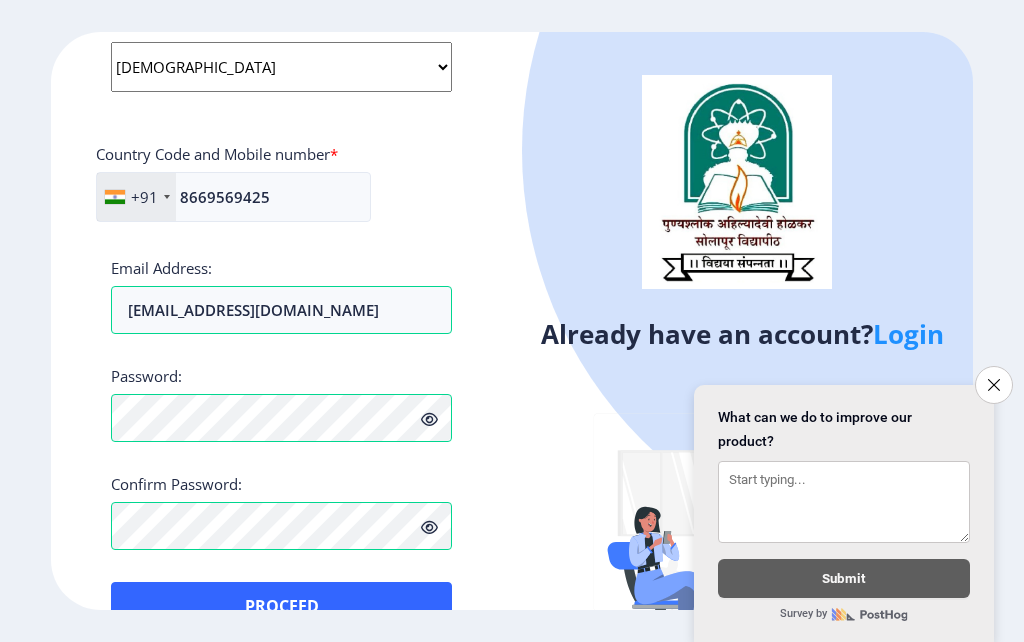 click on "Register Applicant First Name: [PERSON_NAME] Applicant Middle Name: [PERSON_NAME] Applicant Last Name: [PERSON_NAME] Mothers First Name: [PERSON_NAME] Applicant Full Name : (As on marksheet) [PERSON_NAME] [PERSON_NAME] Number :  972135358654 Gender: Select Gender [DEMOGRAPHIC_DATA] [DEMOGRAPHIC_DATA] Other  Country Code and Mobile number  *  +91 [GEOGRAPHIC_DATA] ([GEOGRAPHIC_DATA]) +91 [GEOGRAPHIC_DATA] (‫[GEOGRAPHIC_DATA]‬‎) +93 [GEOGRAPHIC_DATA] ([GEOGRAPHIC_DATA]) +355 [GEOGRAPHIC_DATA] (‫[GEOGRAPHIC_DATA]‬‎) +213 [US_STATE] +1 [GEOGRAPHIC_DATA] +376 [GEOGRAPHIC_DATA] +244 [GEOGRAPHIC_DATA] +1 [GEOGRAPHIC_DATA] +1 [GEOGRAPHIC_DATA] +54 [GEOGRAPHIC_DATA] ([GEOGRAPHIC_DATA]) +374 [GEOGRAPHIC_DATA] +297 [GEOGRAPHIC_DATA] +61 [GEOGRAPHIC_DATA] ([GEOGRAPHIC_DATA]) +43 [GEOGRAPHIC_DATA] ([GEOGRAPHIC_DATA]) +994 [GEOGRAPHIC_DATA] +1 [GEOGRAPHIC_DATA] (‫[GEOGRAPHIC_DATA]‬‎) +973 [GEOGRAPHIC_DATA] ([GEOGRAPHIC_DATA]) +880 [GEOGRAPHIC_DATA] +1 [GEOGRAPHIC_DATA] ([GEOGRAPHIC_DATA]) +375 [GEOGRAPHIC_DATA] ([GEOGRAPHIC_DATA]) +32 [GEOGRAPHIC_DATA] +501 [GEOGRAPHIC_DATA] ([GEOGRAPHIC_DATA]) +229 [GEOGRAPHIC_DATA] +1 [GEOGRAPHIC_DATA] (འབྲུག) +975 [GEOGRAPHIC_DATA] +591 [GEOGRAPHIC_DATA] ([GEOGRAPHIC_DATA]) +387 [GEOGRAPHIC_DATA] +267 [GEOGRAPHIC_DATA] ([GEOGRAPHIC_DATA]) +55 +246 +1 +673" 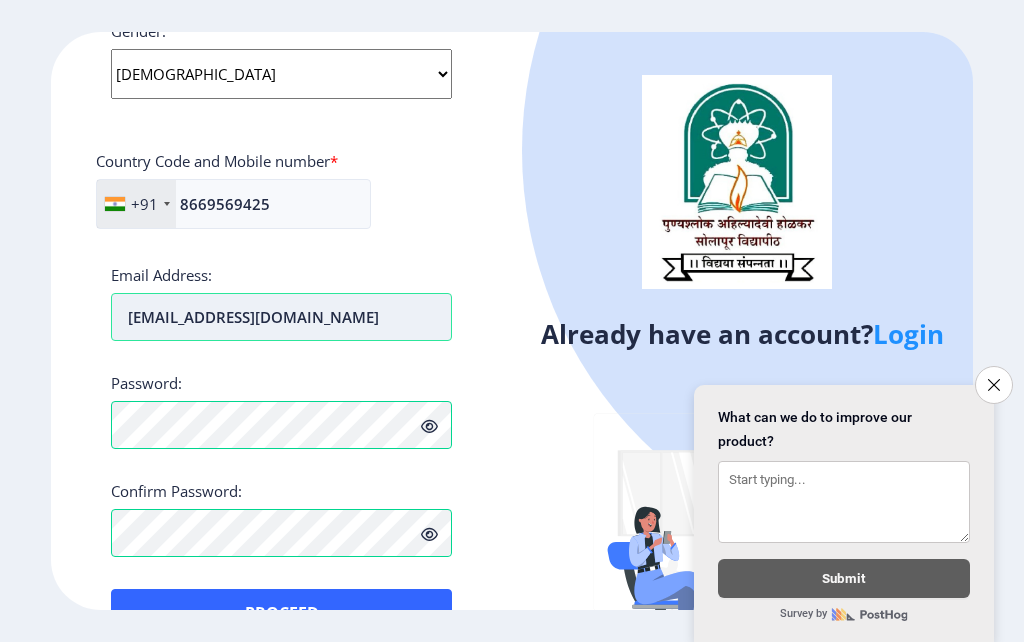 scroll, scrollTop: 859, scrollLeft: 0, axis: vertical 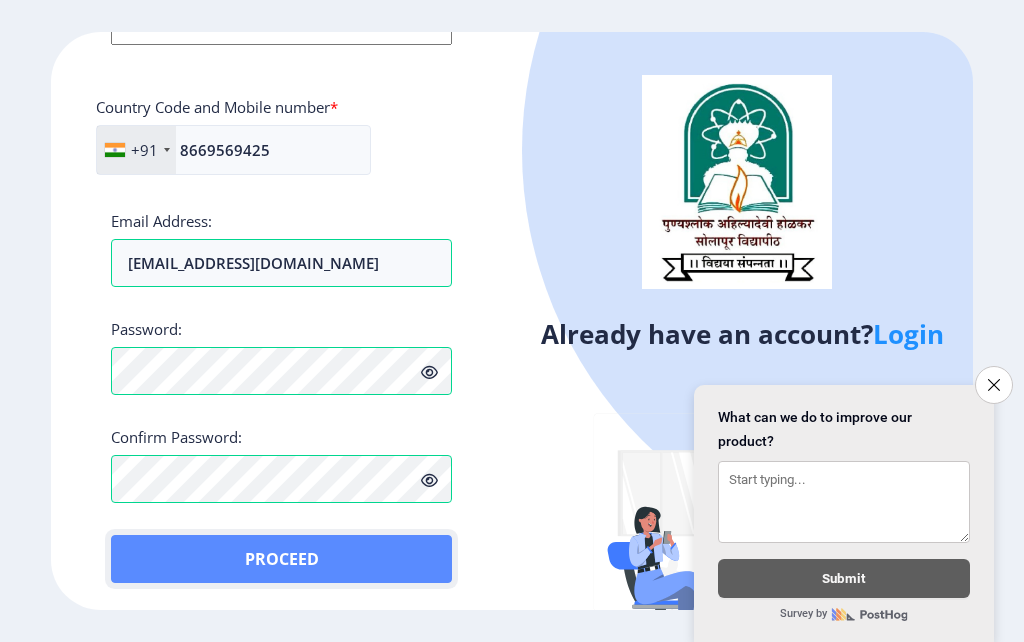 click on "Proceed" 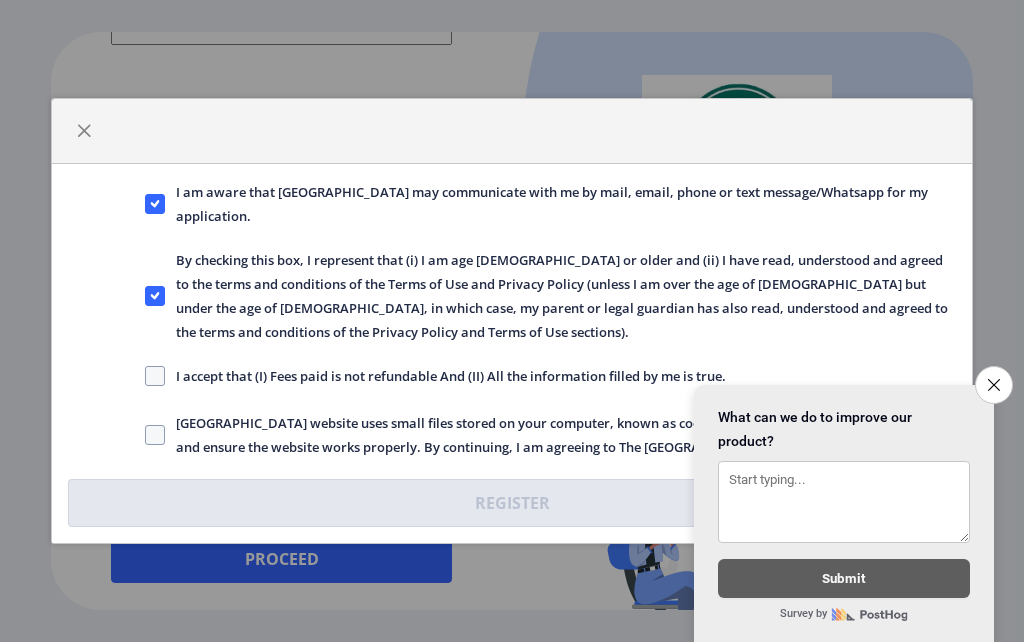 click on "I am aware that [GEOGRAPHIC_DATA] may communicate with me by mail, email, phone or text message/Whatsapp for my application.  By checking this box, I represent that (i) I am age [DEMOGRAPHIC_DATA] or older and (ii) I have read, understood and agreed to the terms and conditions of the Terms of Use and Privacy Policy (unless I am over the age of [DEMOGRAPHIC_DATA] but under the age of [DEMOGRAPHIC_DATA], in which case, my parent or legal guardian has also read, understood and agreed to the terms and conditions of the Privacy Policy and Terms of Use sections).   I accept that (I) Fees paid is not refundable And (II) All the information filled by me is true.   [GEOGRAPHIC_DATA] website uses small files stored on your computer, known as cookies, that help us remember your settings and ensure the website works properly. By continuing, I am agreeing to The [GEOGRAPHIC_DATA] use of cookies.   Register" 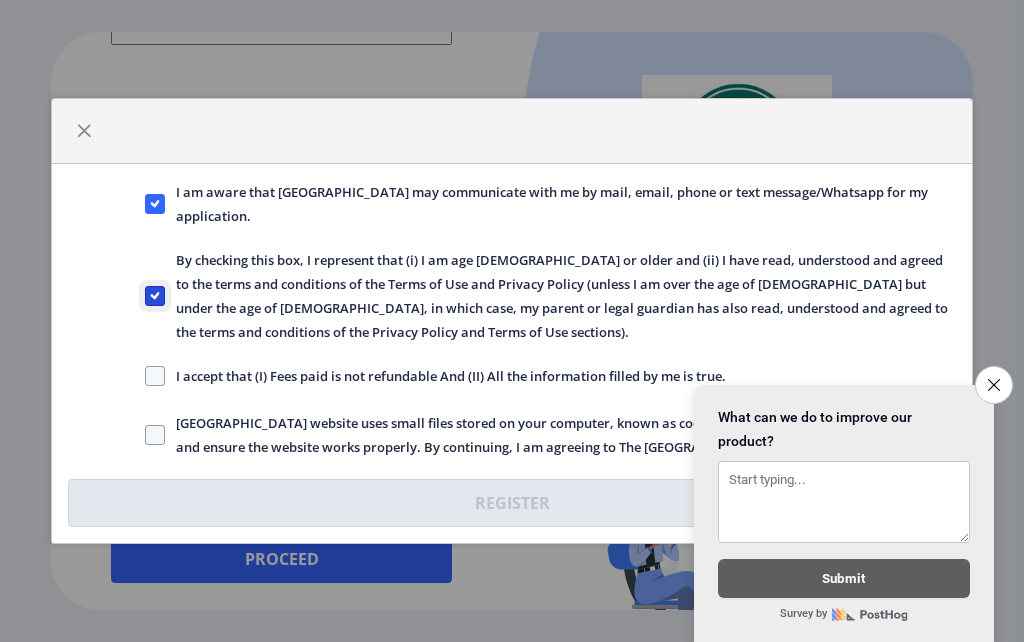 click on "By checking this box, I represent that (i) I am age [DEMOGRAPHIC_DATA] or older and (ii) I have read, understood and agreed to the terms and conditions of the Terms of Use and Privacy Policy (unless I am over the age of [DEMOGRAPHIC_DATA] but under the age of [DEMOGRAPHIC_DATA], in which case, my parent or legal guardian has also read, understood and agreed to the terms and conditions of the Privacy Policy and Terms of Use sections)." 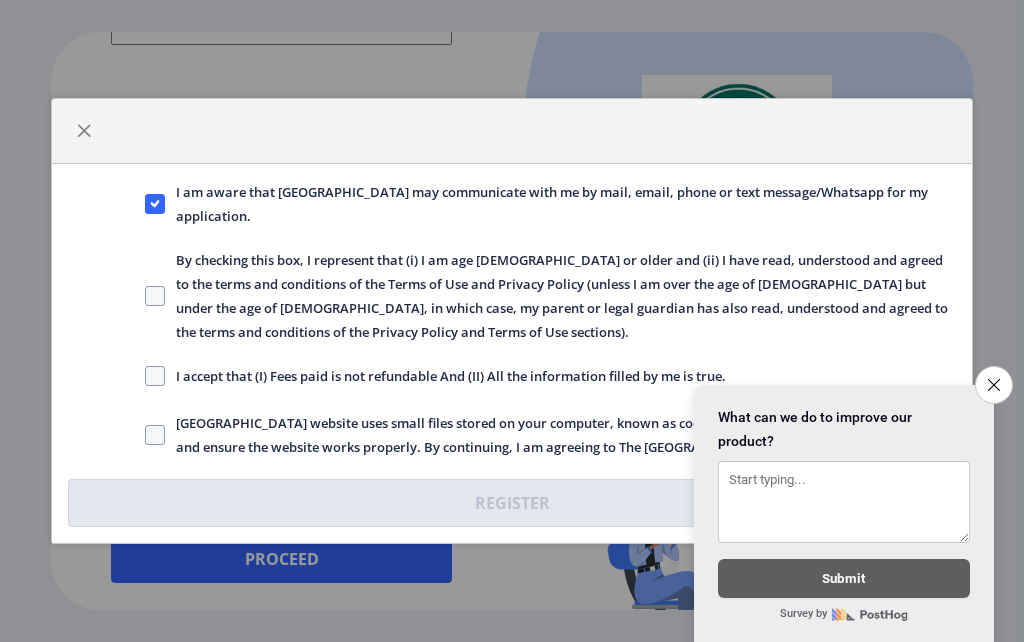 click on "By checking this box, I represent that (i) I am age [DEMOGRAPHIC_DATA] or older and (ii) I have read, understood and agreed to the terms and conditions of the Terms of Use and Privacy Policy (unless I am over the age of [DEMOGRAPHIC_DATA] but under the age of [DEMOGRAPHIC_DATA], in which case, my parent or legal guardian has also read, understood and agreed to the terms and conditions of the Privacy Policy and Terms of Use sections)." 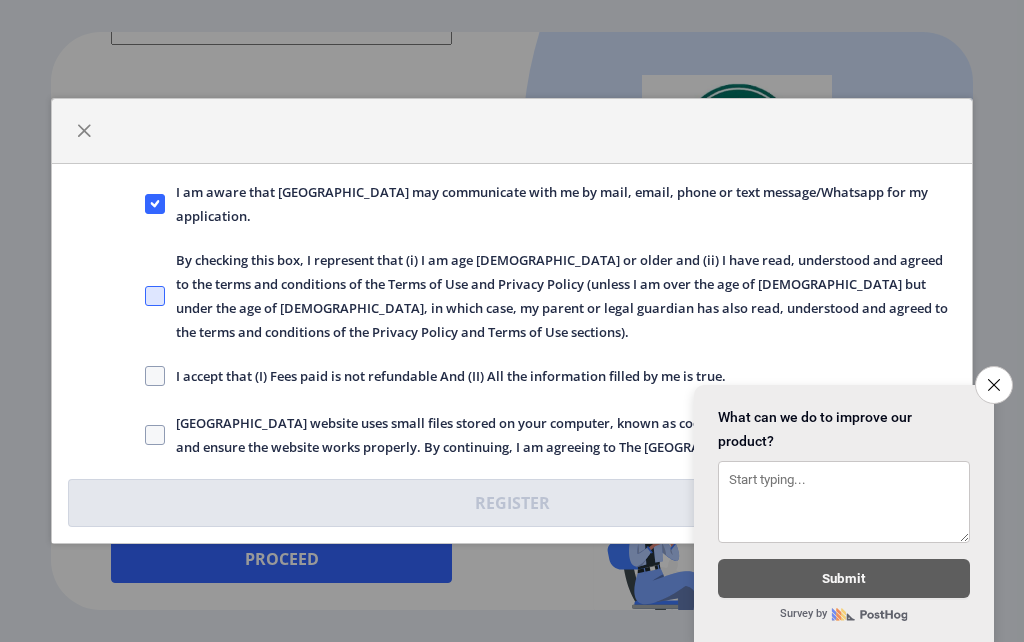 click 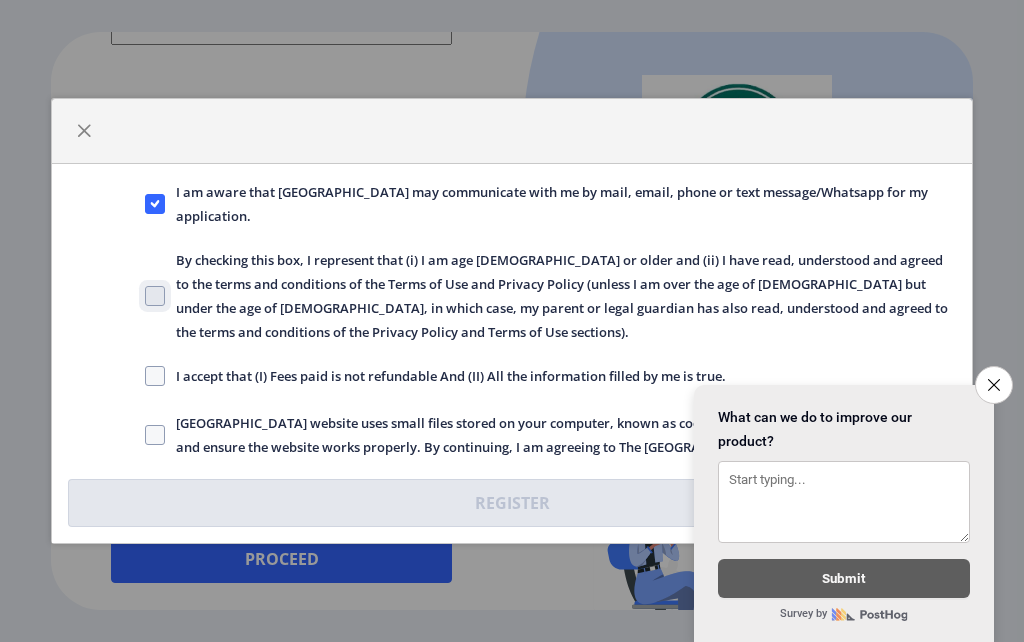 click on "By checking this box, I represent that (i) I am age [DEMOGRAPHIC_DATA] or older and (ii) I have read, understood and agreed to the terms and conditions of the Terms of Use and Privacy Policy (unless I am over the age of [DEMOGRAPHIC_DATA] but under the age of [DEMOGRAPHIC_DATA], in which case, my parent or legal guardian has also read, understood and agreed to the terms and conditions of the Privacy Policy and Terms of Use sections)." 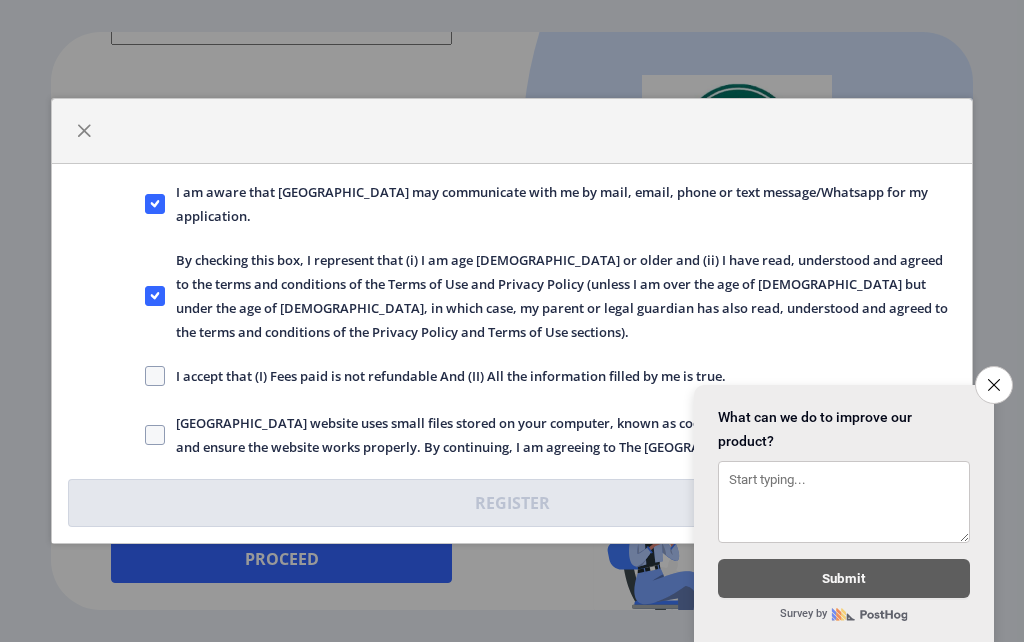 click on "I am aware that [GEOGRAPHIC_DATA] may communicate with me by mail, email, phone or text message/Whatsapp for my application." 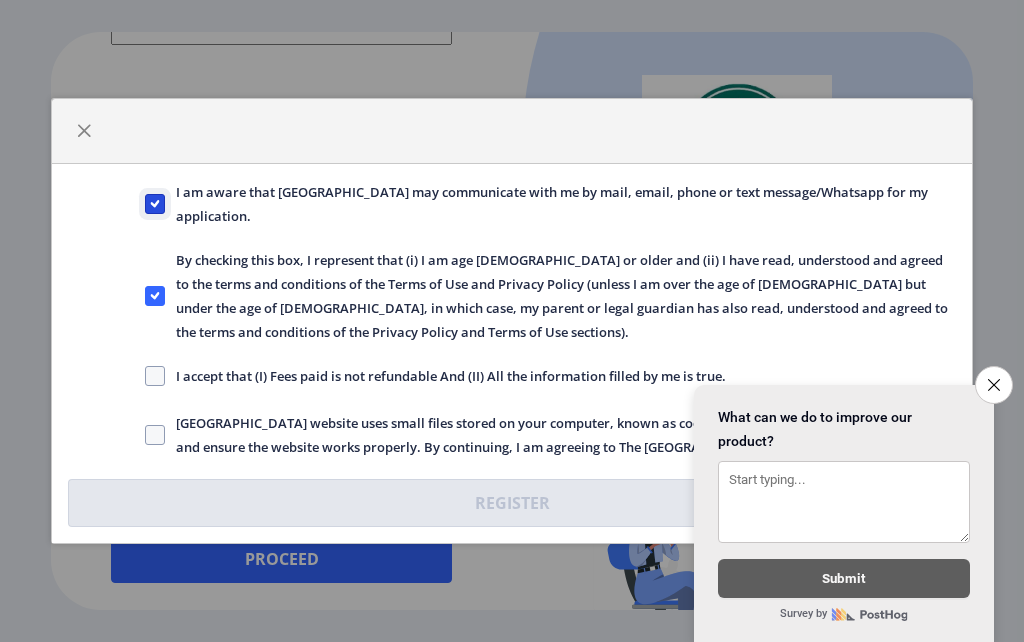 click on "I am aware that [GEOGRAPHIC_DATA] may communicate with me by mail, email, phone or text message/Whatsapp for my application." 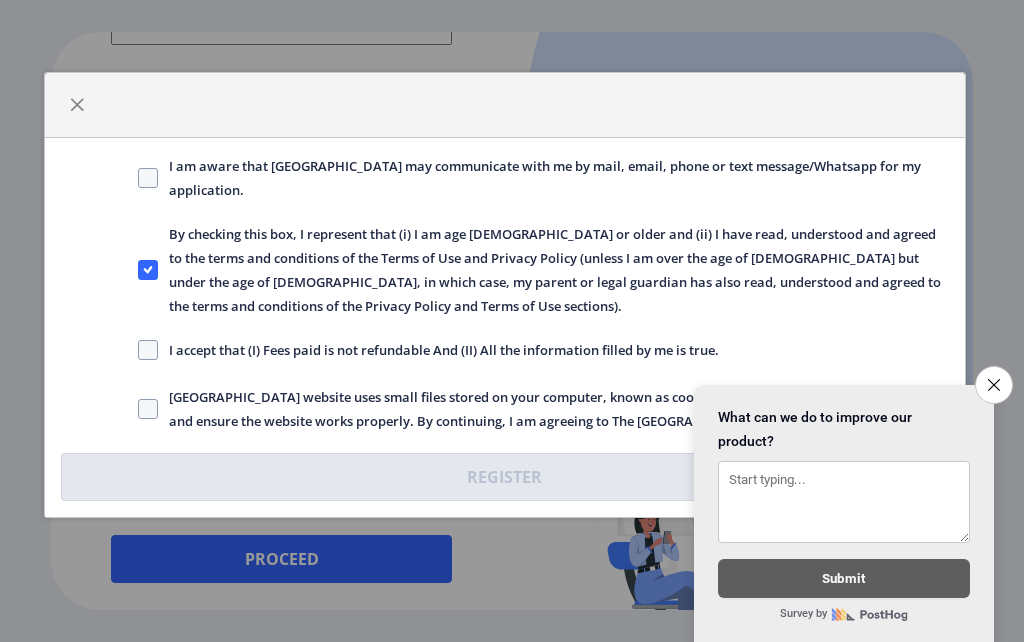 drag, startPoint x: 578, startPoint y: 134, endPoint x: 568, endPoint y: 64, distance: 70.71068 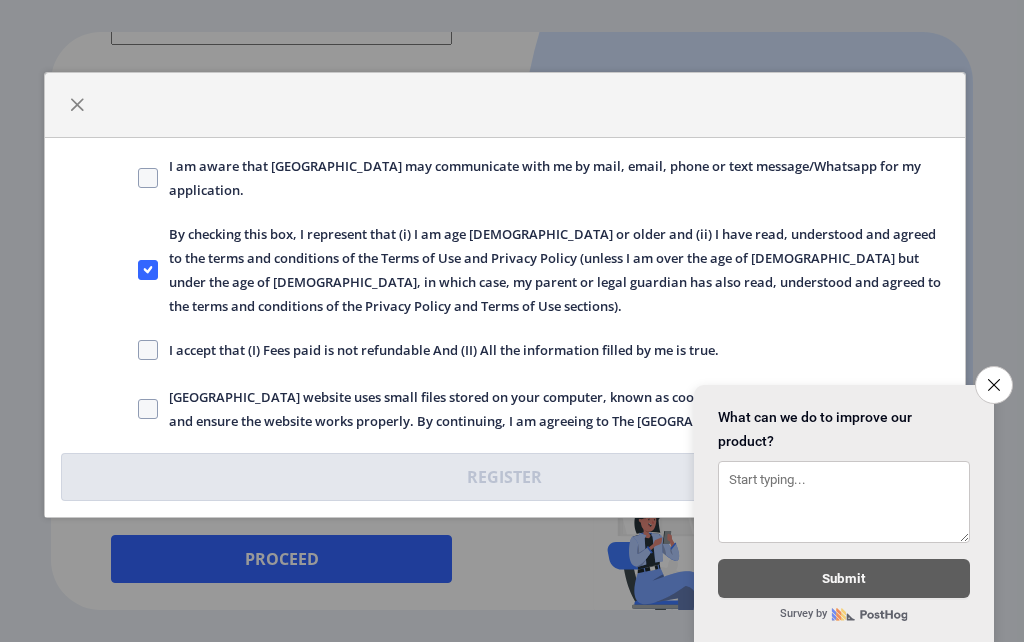 click on "I am aware that [GEOGRAPHIC_DATA] may communicate with me by mail, email, phone or text message/Whatsapp for my application.  By checking this box, I represent that (i) I am age [DEMOGRAPHIC_DATA] or older and (ii) I have read, understood and agreed to the terms and conditions of the Terms of Use and Privacy Policy (unless I am over the age of [DEMOGRAPHIC_DATA] but under the age of [DEMOGRAPHIC_DATA], in which case, my parent or legal guardian has also read, understood and agreed to the terms and conditions of the Privacy Policy and Terms of Use sections).   I accept that (I) Fees paid is not refundable And (II) All the information filled by me is true.   [GEOGRAPHIC_DATA] website uses small files stored on your computer, known as cookies, that help us remember your settings and ensure the website works properly. By continuing, I am agreeing to The [GEOGRAPHIC_DATA] use of cookies.   Register" 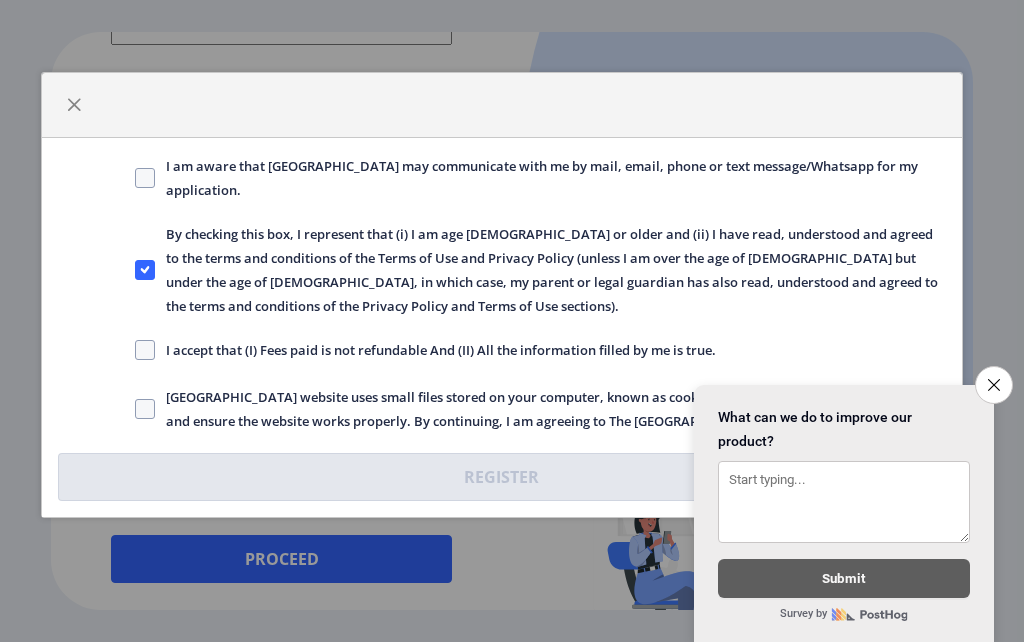 click on "I am aware that [GEOGRAPHIC_DATA] may communicate with me by mail, email, phone or text message/Whatsapp for my application." 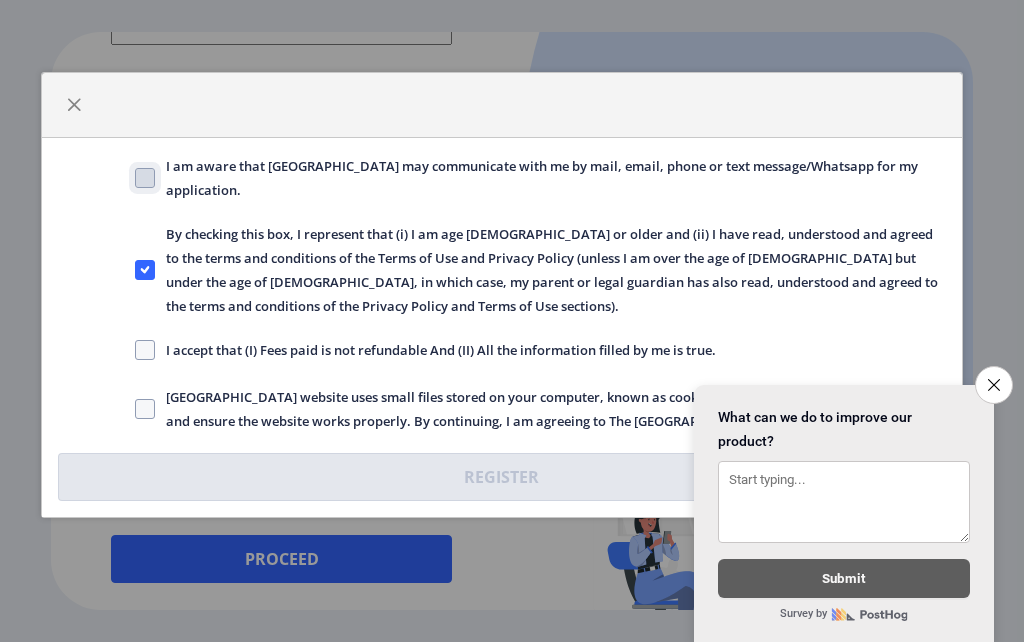 click on "I am aware that [GEOGRAPHIC_DATA] may communicate with me by mail, email, phone or text message/Whatsapp for my application." 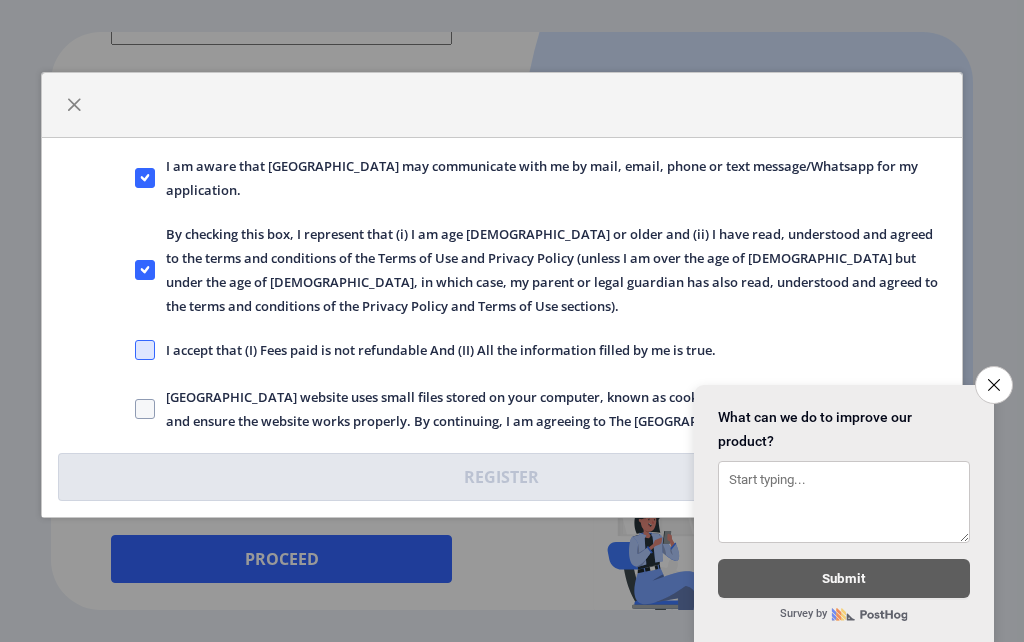 click 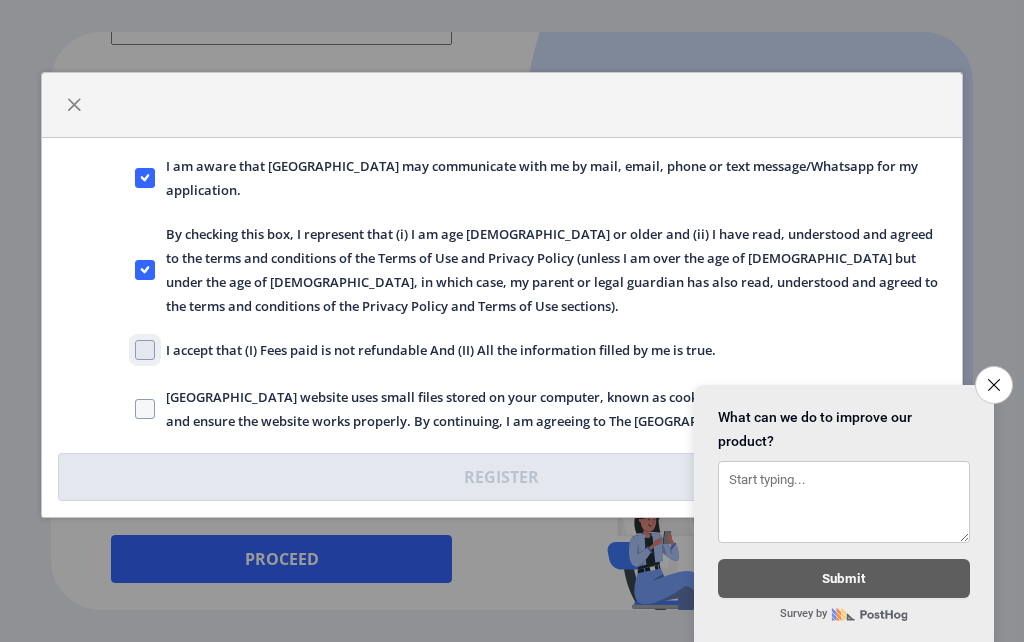 click on "I accept that (I) Fees paid is not refundable And (II) All the information filled by me is true." 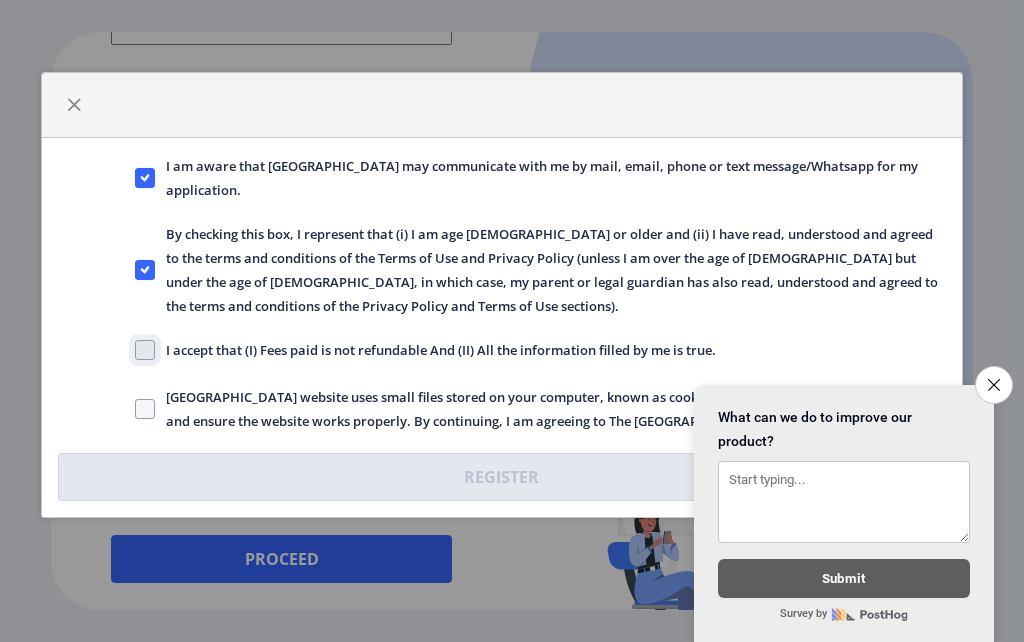 checkbox on "true" 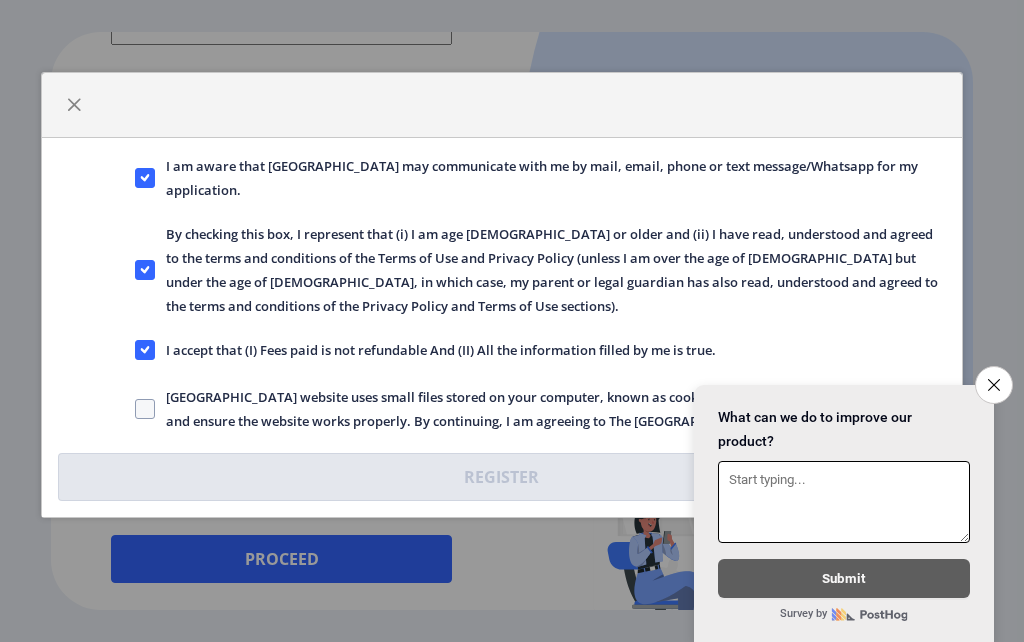 drag, startPoint x: 876, startPoint y: 469, endPoint x: 846, endPoint y: 501, distance: 43.863426 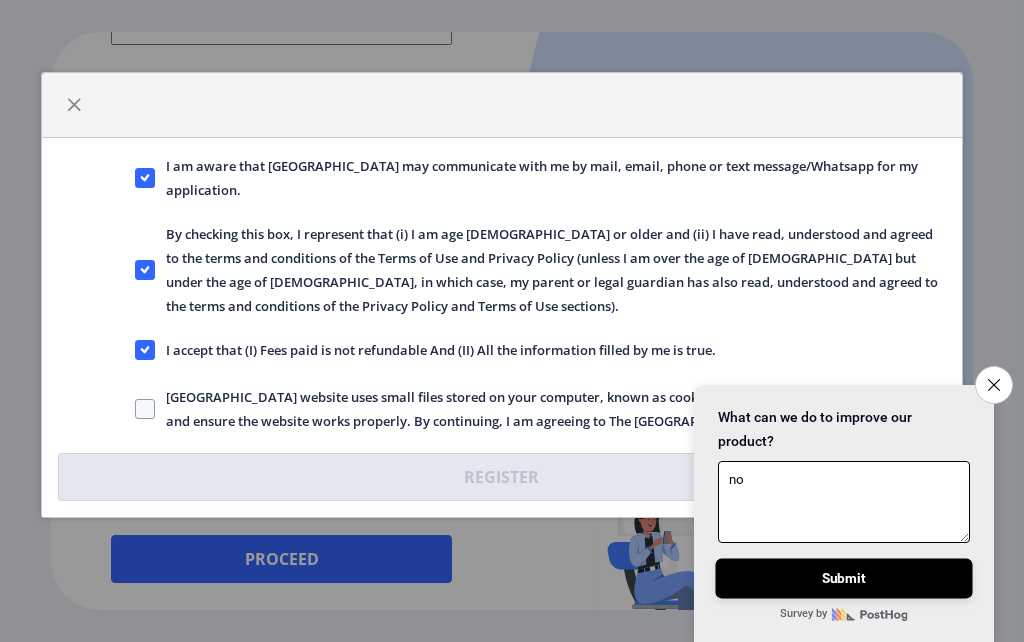 type on "no" 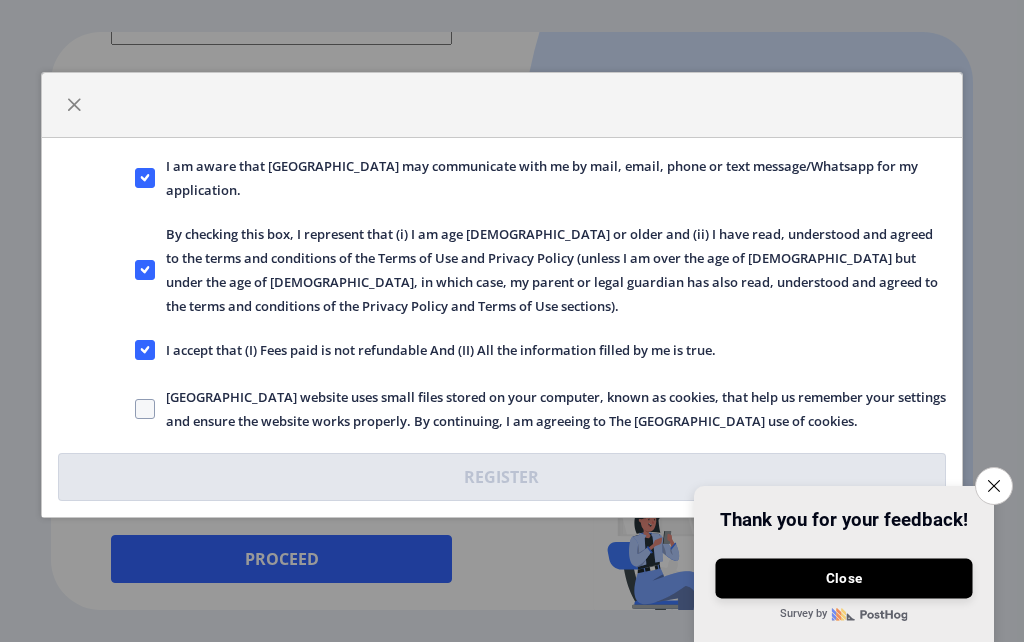 click on "Close" at bounding box center [843, 578] 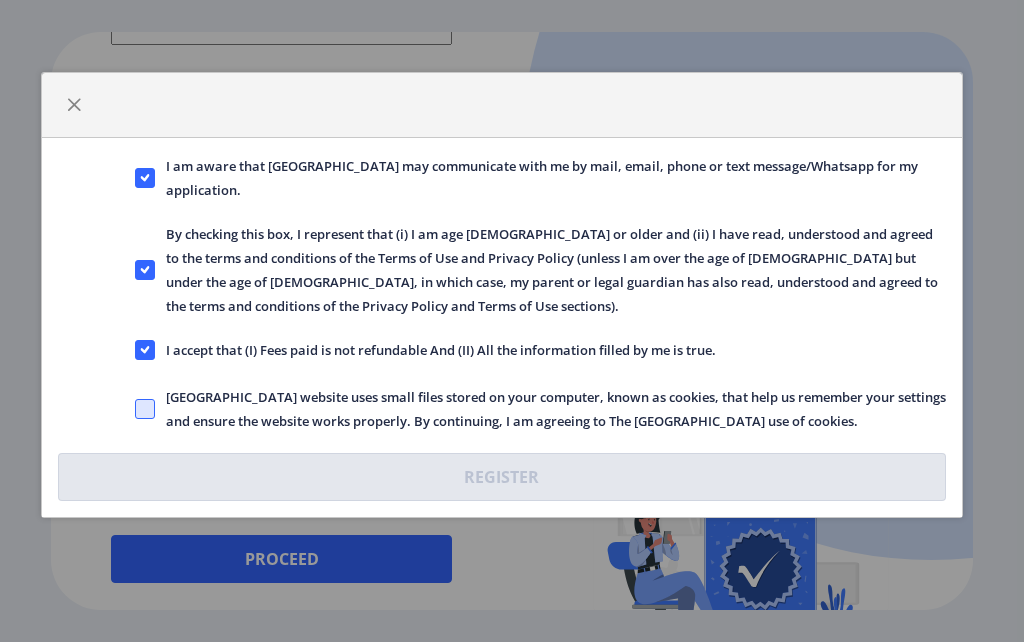 click 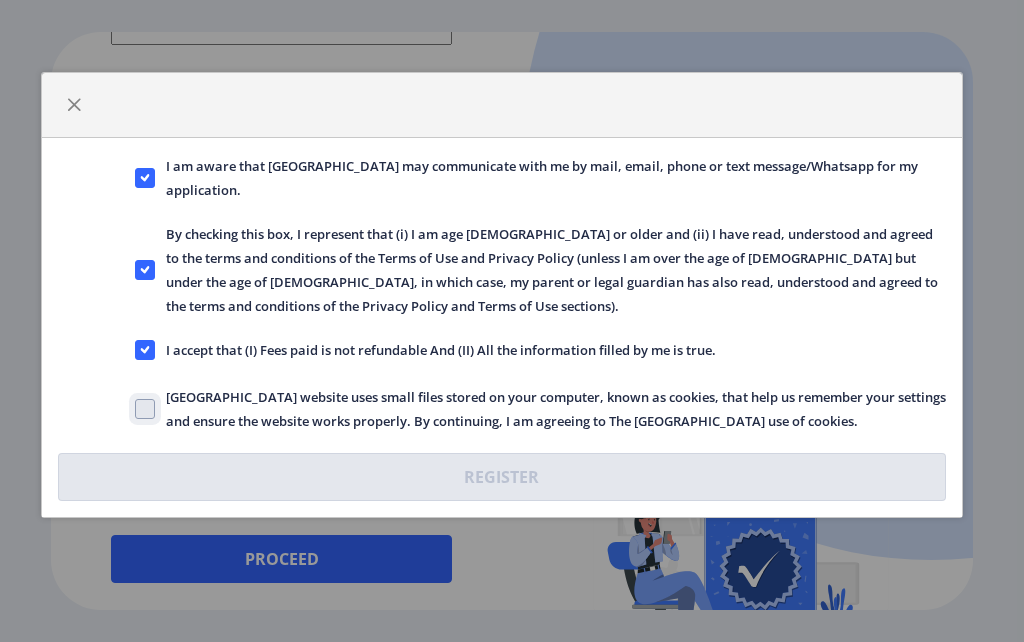 click on "[GEOGRAPHIC_DATA] website uses small files stored on your computer, known as cookies, that help us remember your settings and ensure the website works properly. By continuing, I am agreeing to The [GEOGRAPHIC_DATA] use of cookies." 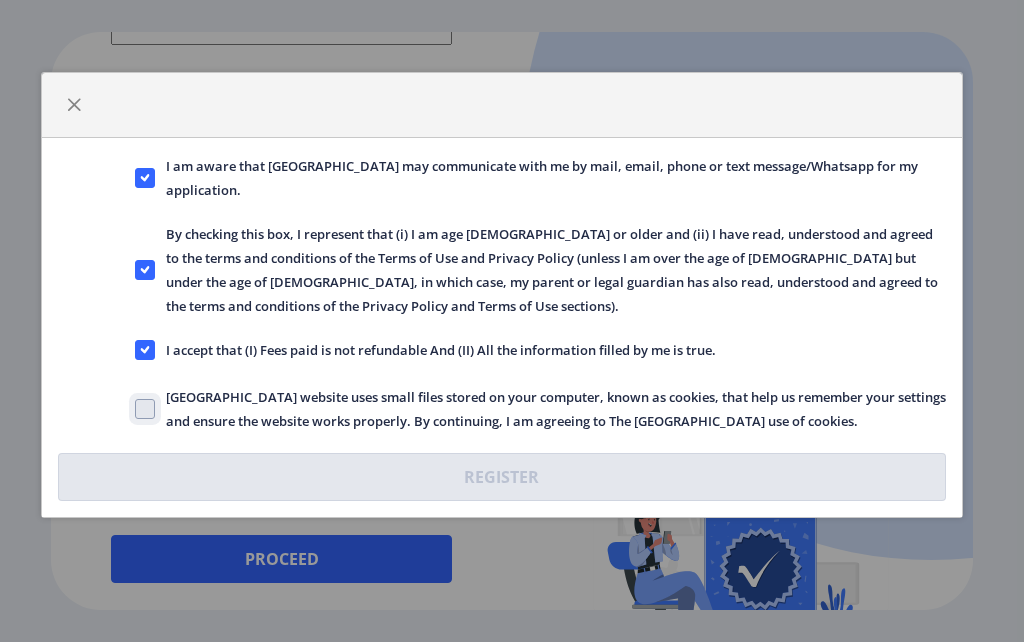 checkbox on "true" 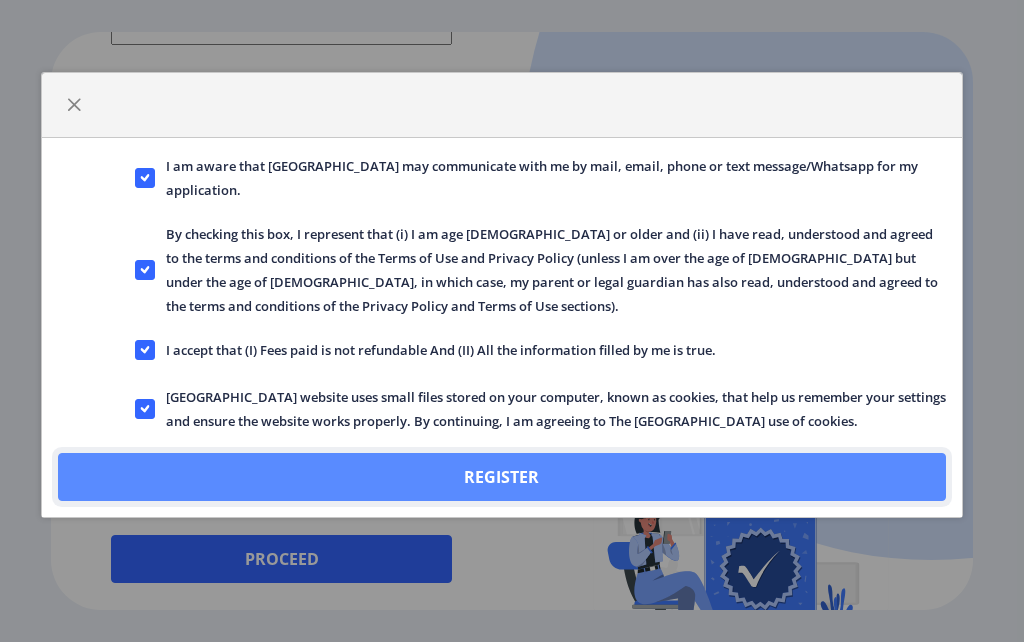 click on "Register" 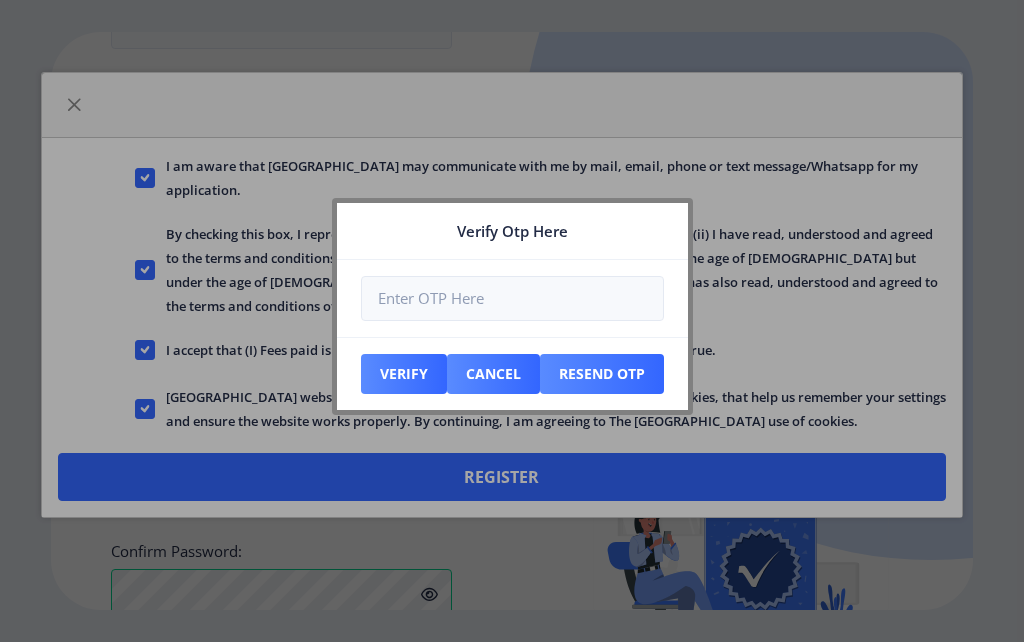 scroll, scrollTop: 972, scrollLeft: 0, axis: vertical 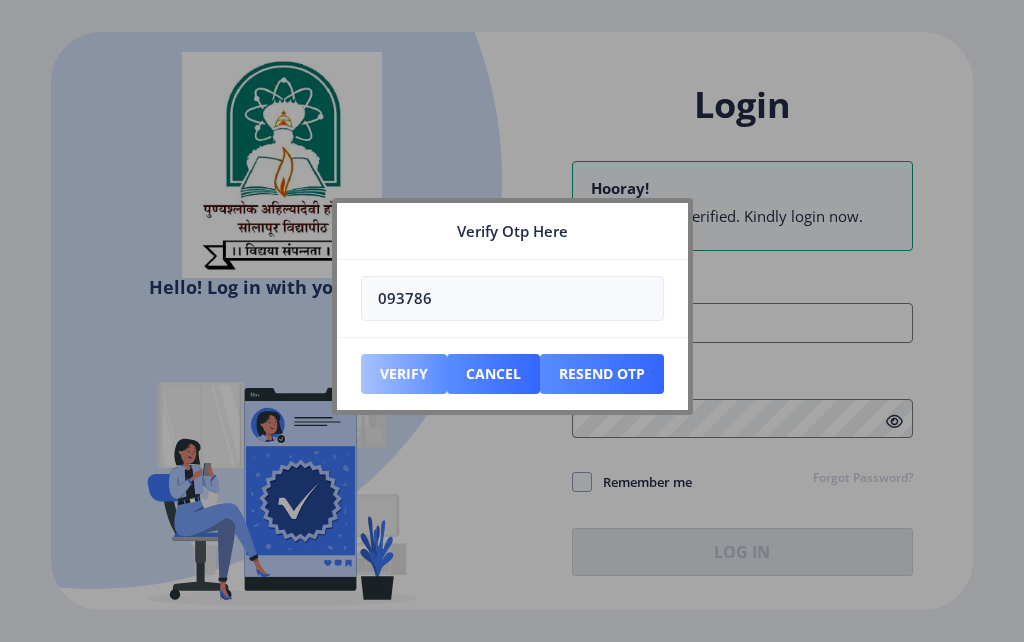 type on "093786" 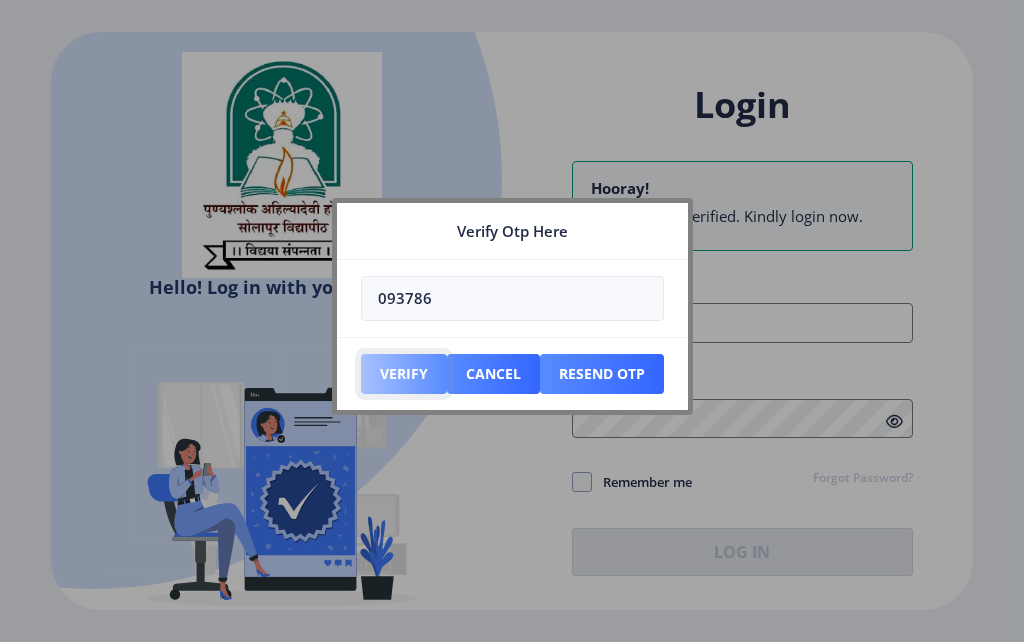 click on "Verify" at bounding box center [404, 374] 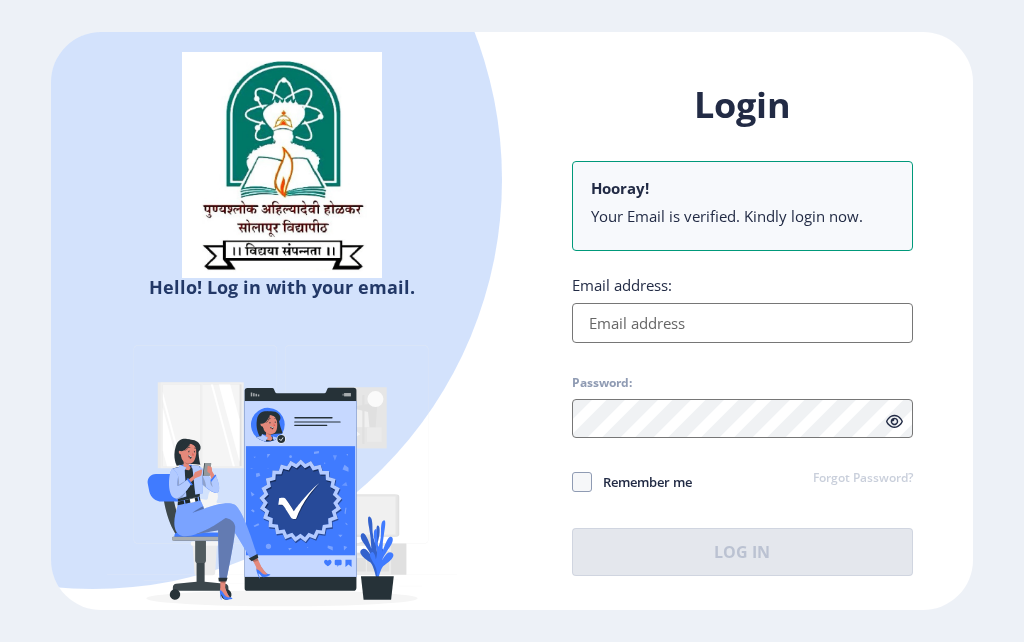 click on "Email address:" at bounding box center (742, 323) 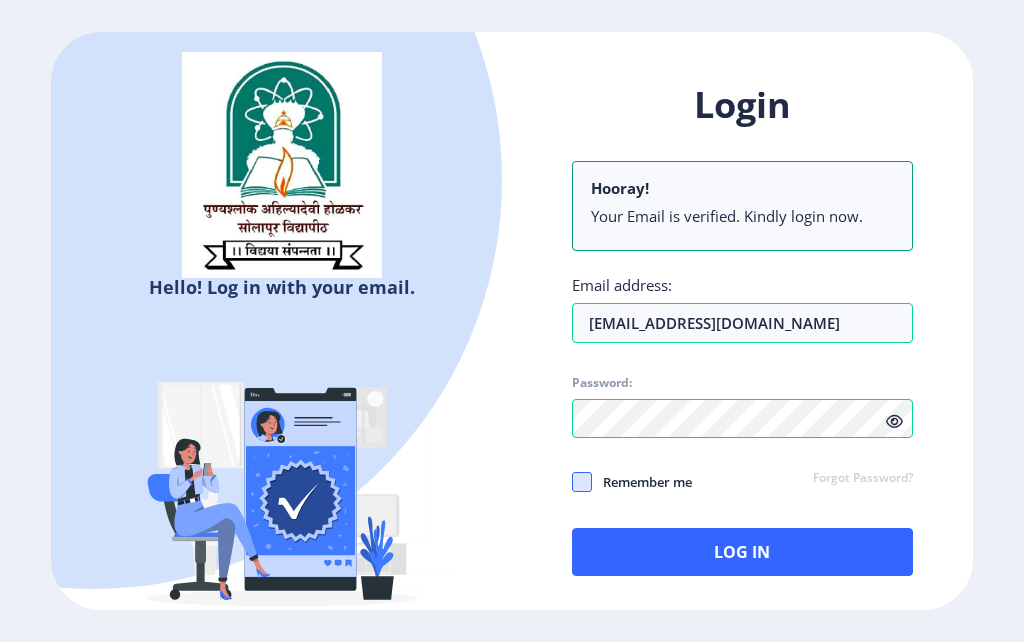 click 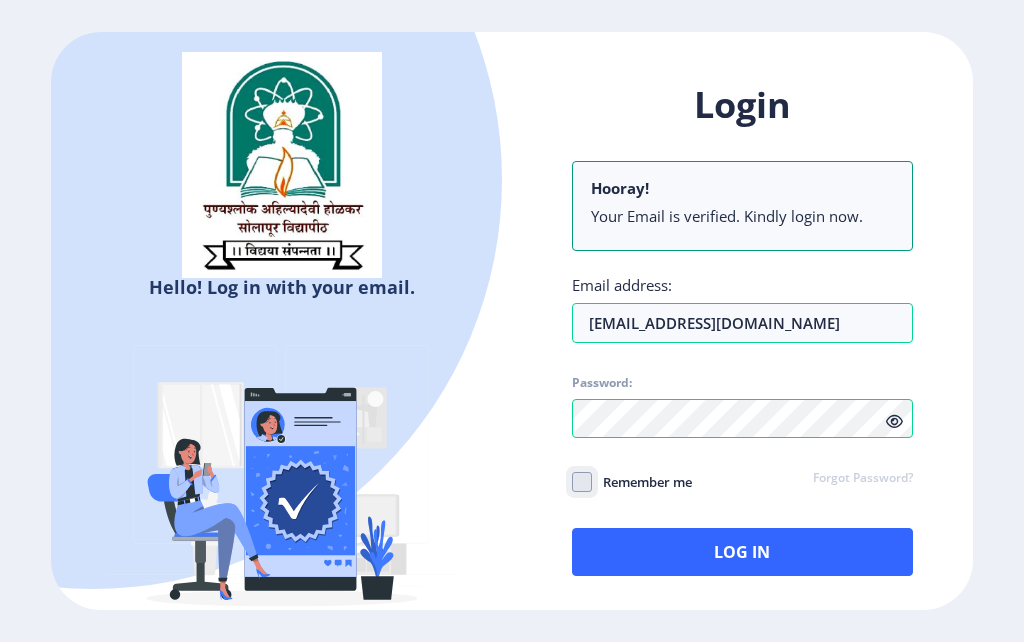 click on "Remember me" 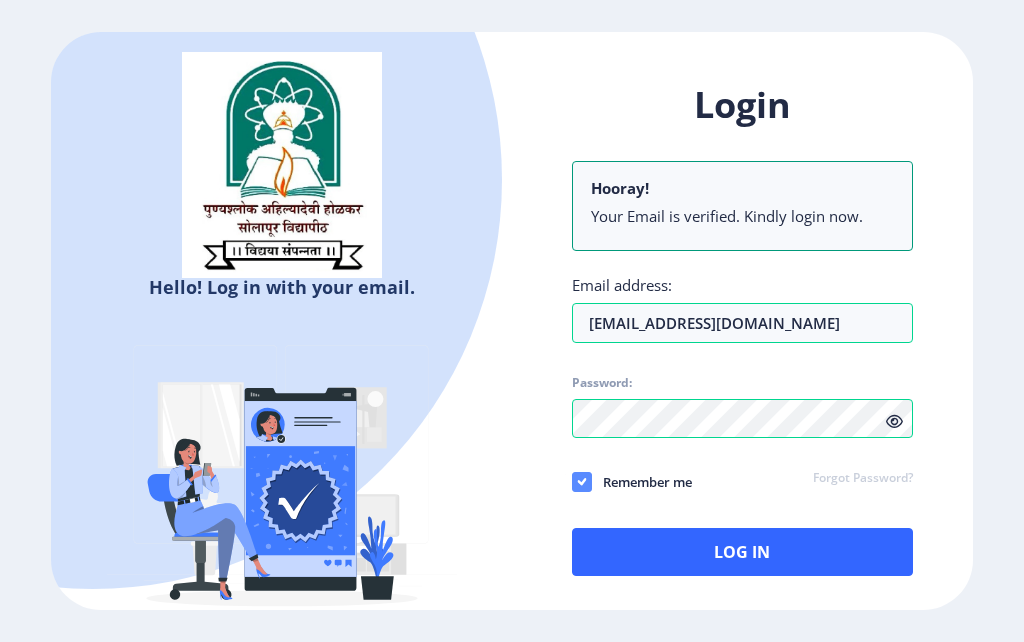 click 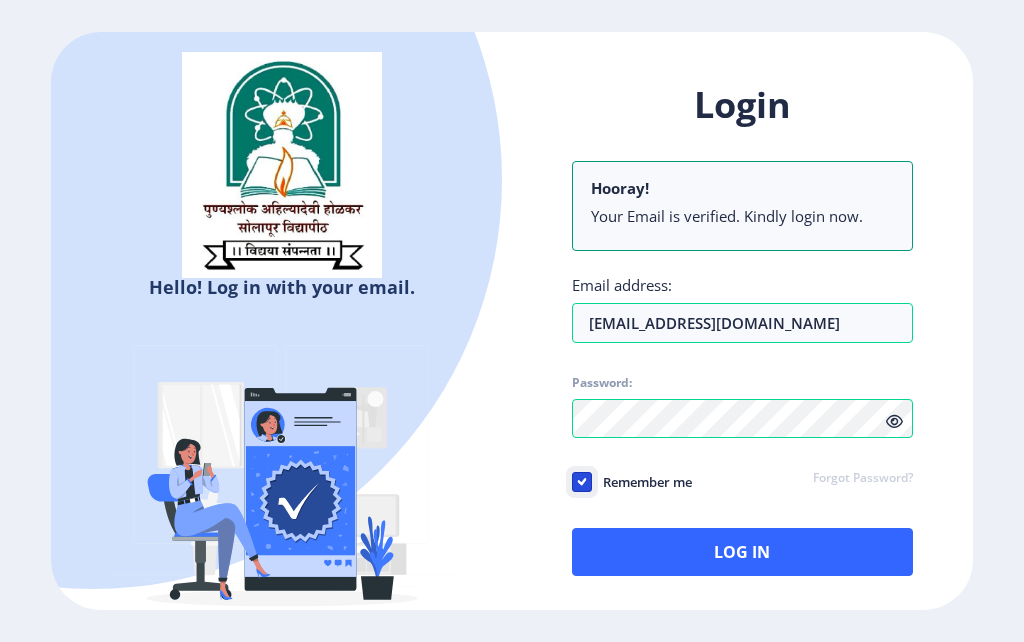 click on "Remember me" 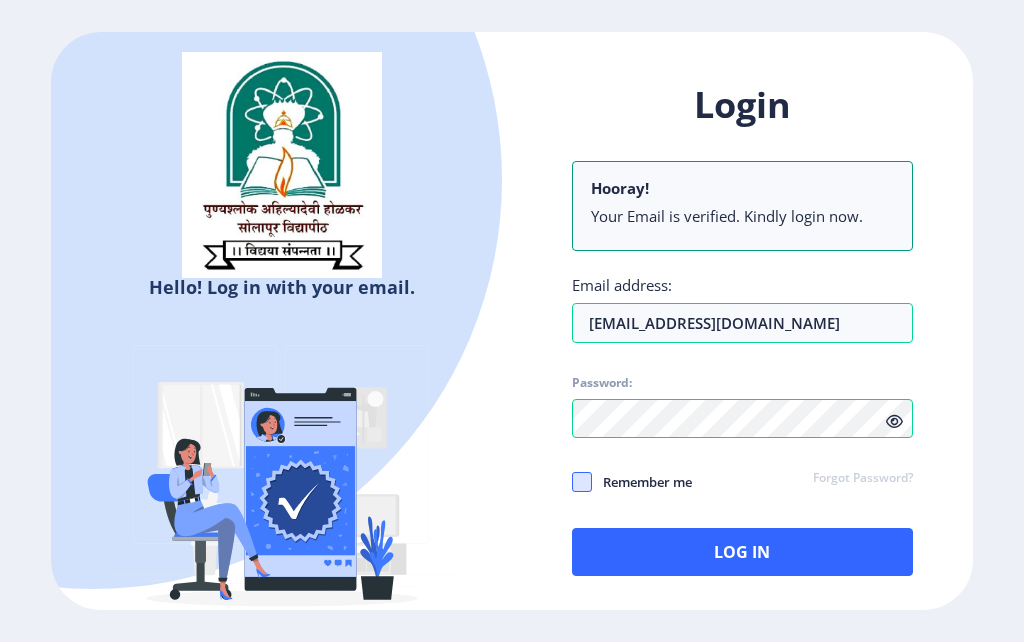 click 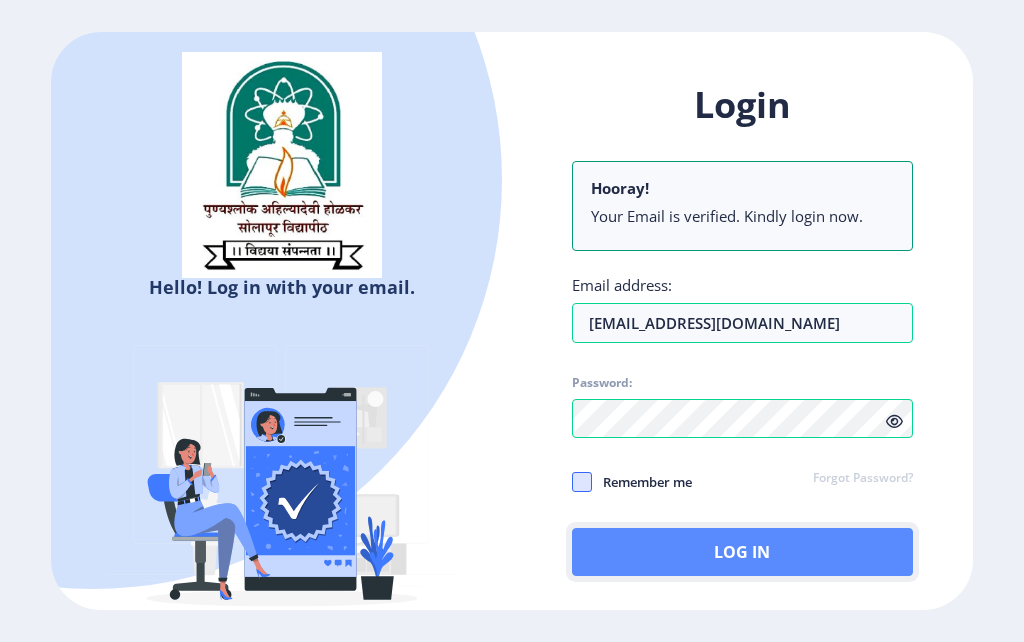 click on "Log In" 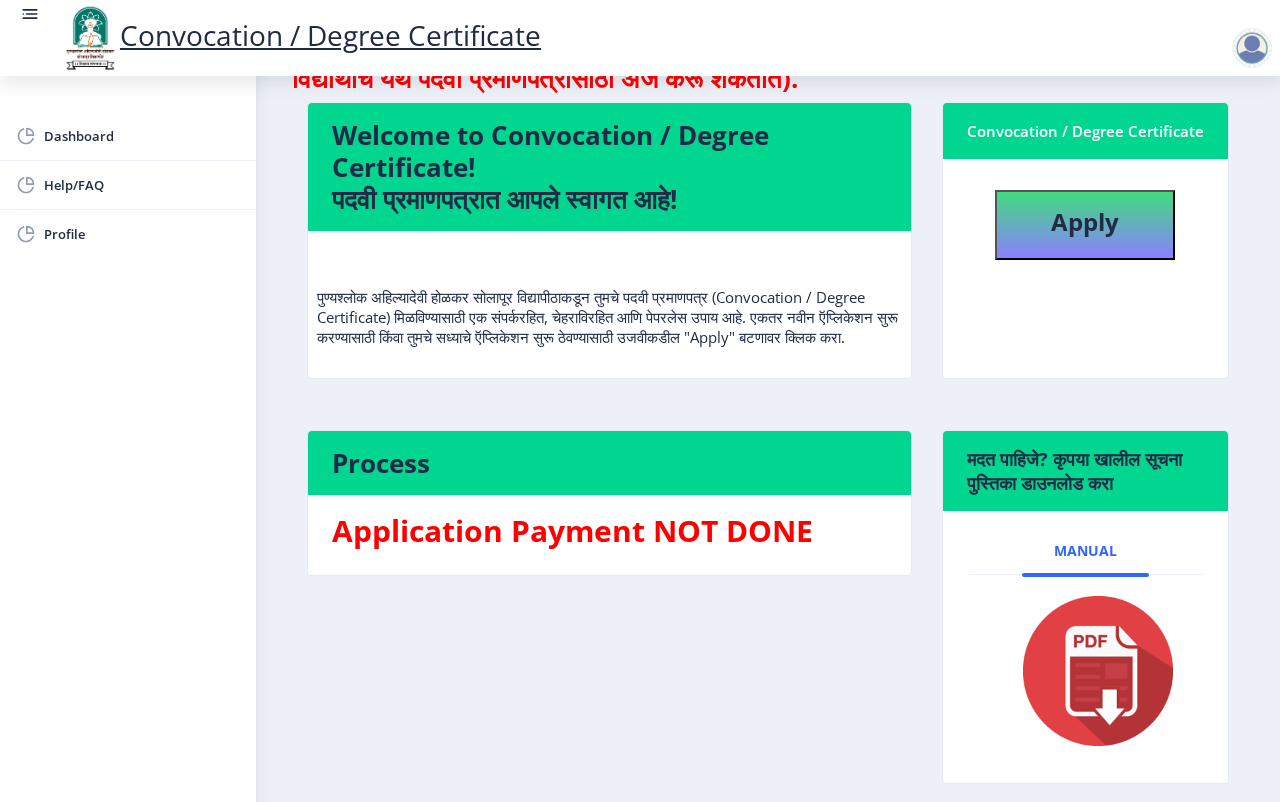 scroll, scrollTop: 0, scrollLeft: 0, axis: both 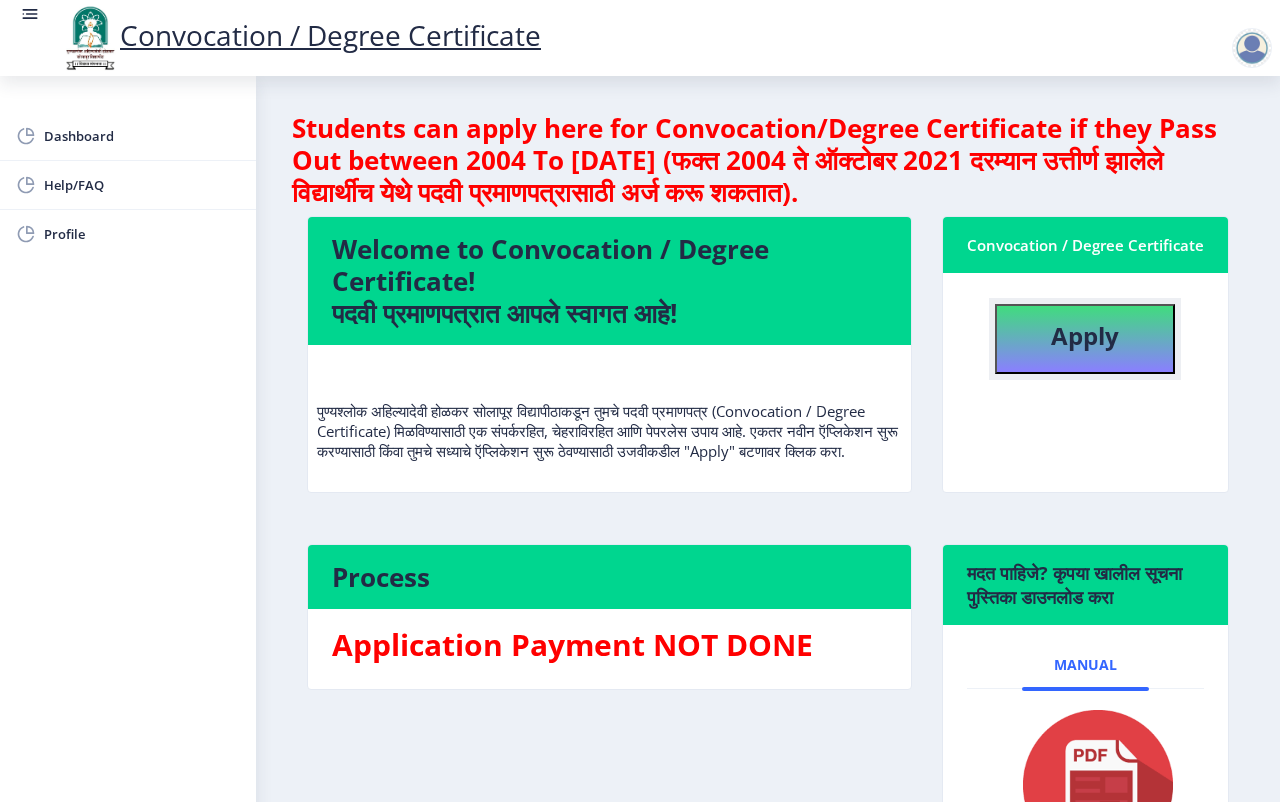 click on "Apply" 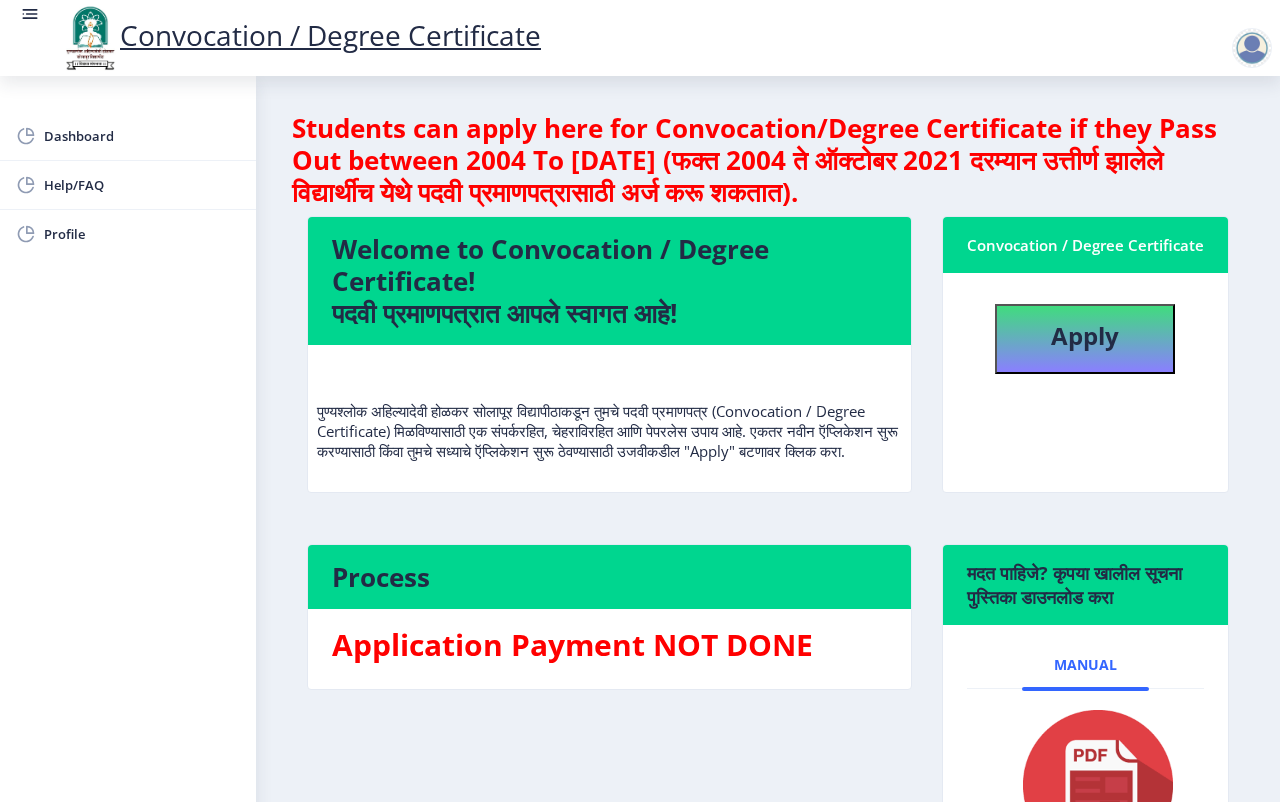 select 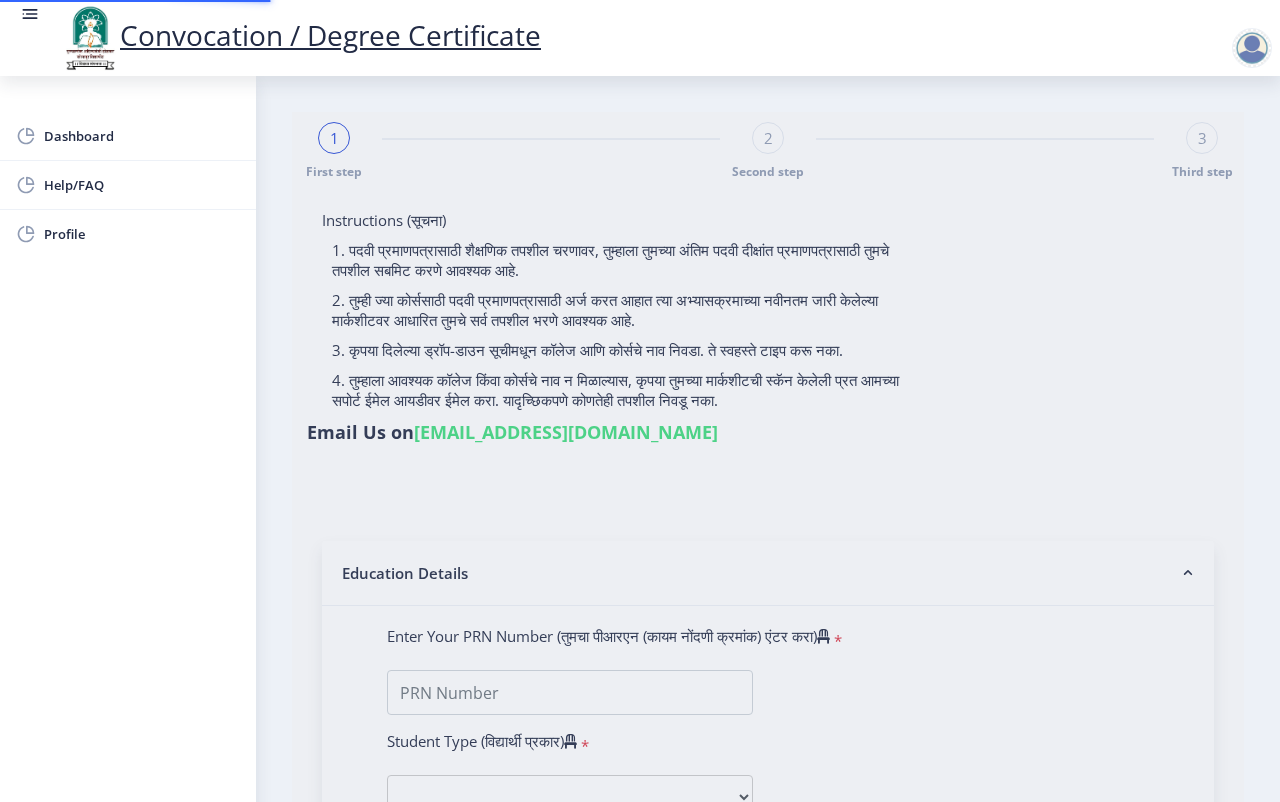 type on "[PERSON_NAME] [PERSON_NAME]" 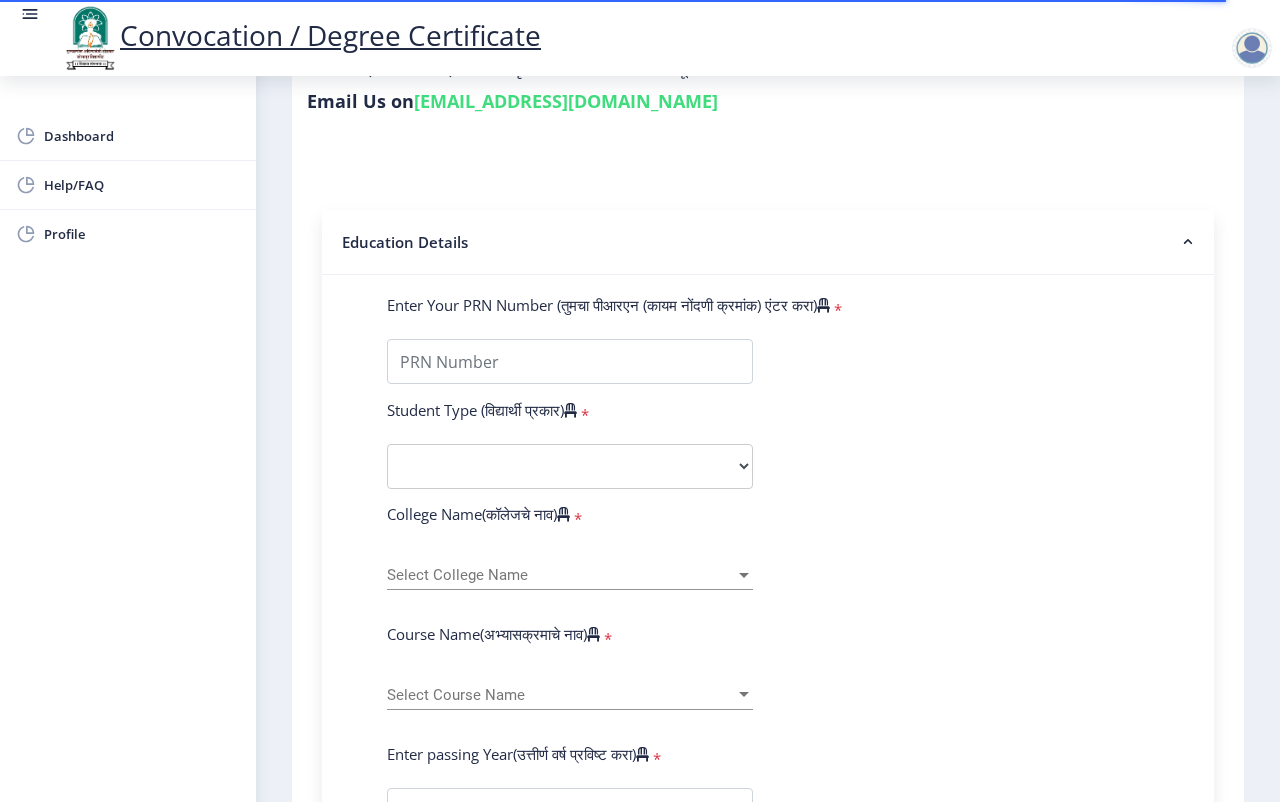 scroll, scrollTop: 375, scrollLeft: 0, axis: vertical 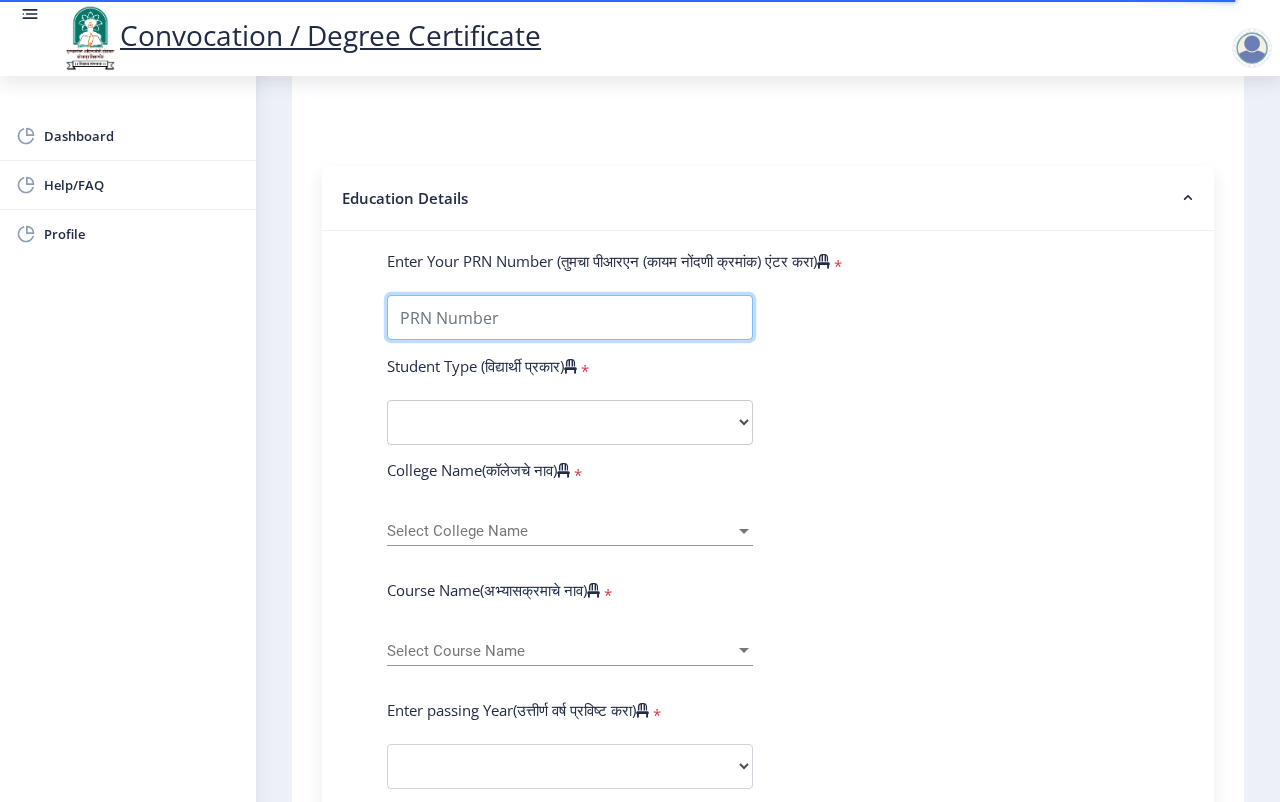 click on "Enter Your PRN Number (तुमचा पीआरएन (कायम नोंदणी क्रमांक) एंटर करा)" at bounding box center [570, 317] 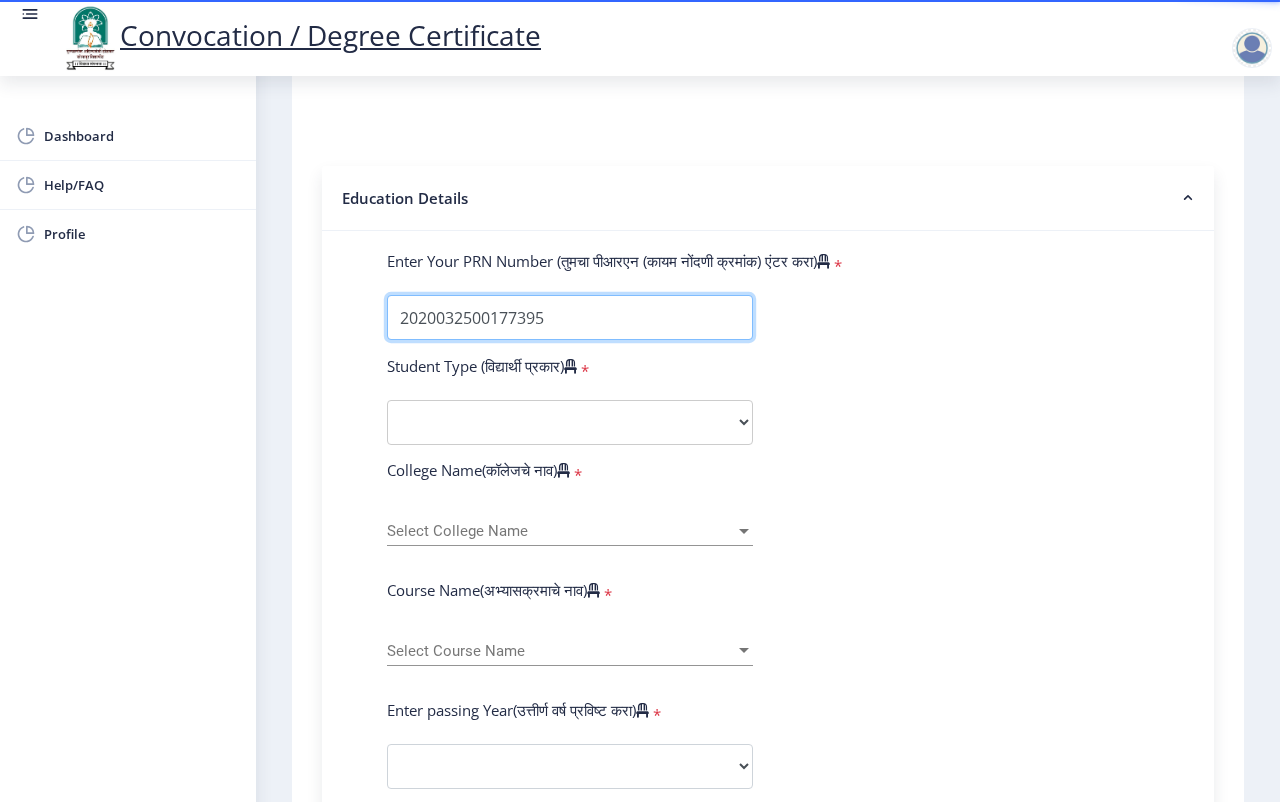 type on "2020032500177395" 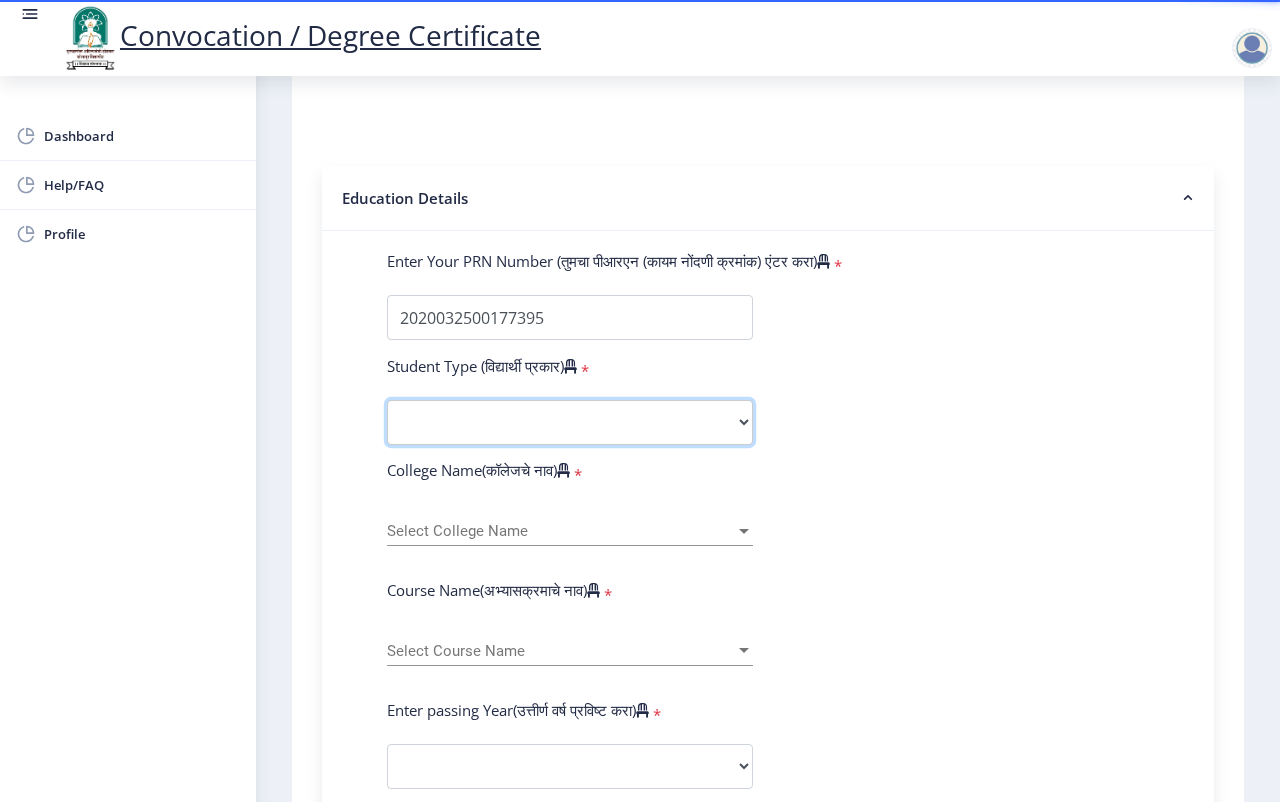 click on "Select Student Type Regular External" at bounding box center [570, 422] 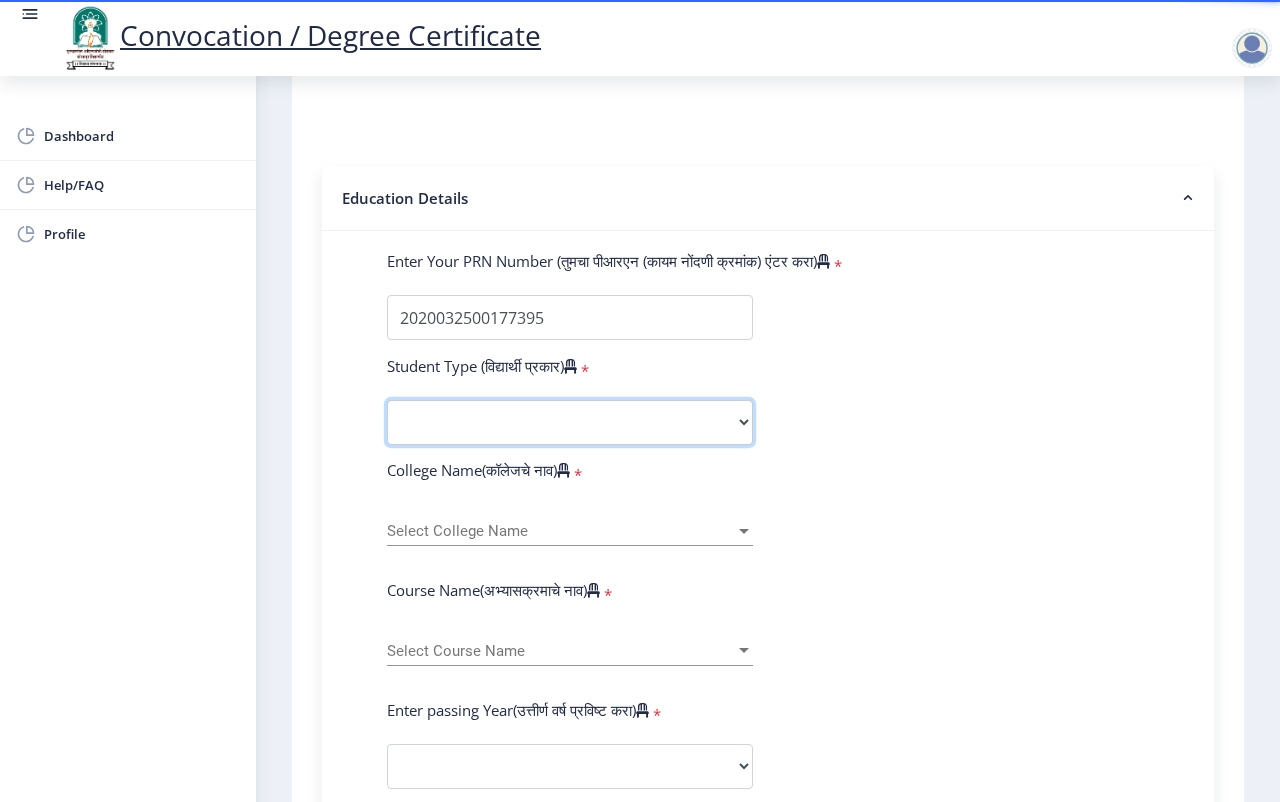 select on "Regular" 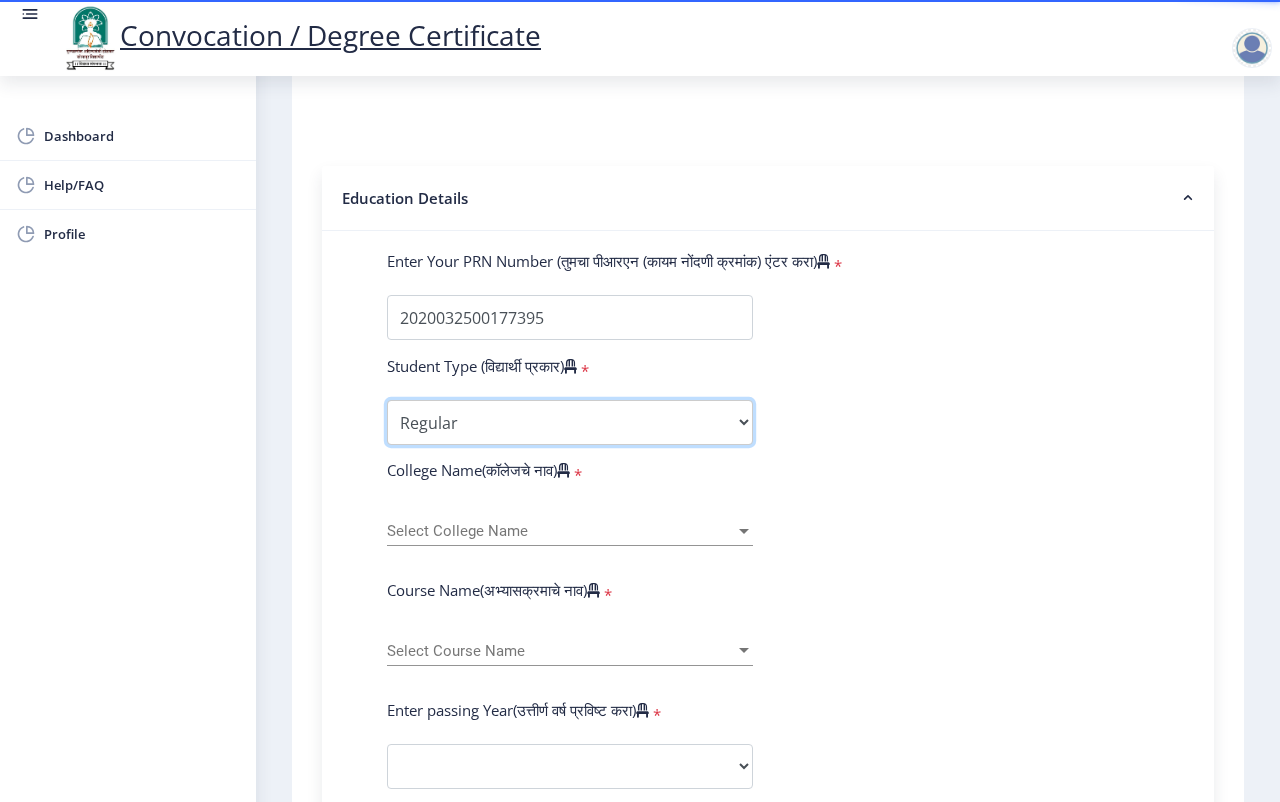 click on "Select Student Type Regular External" at bounding box center [570, 422] 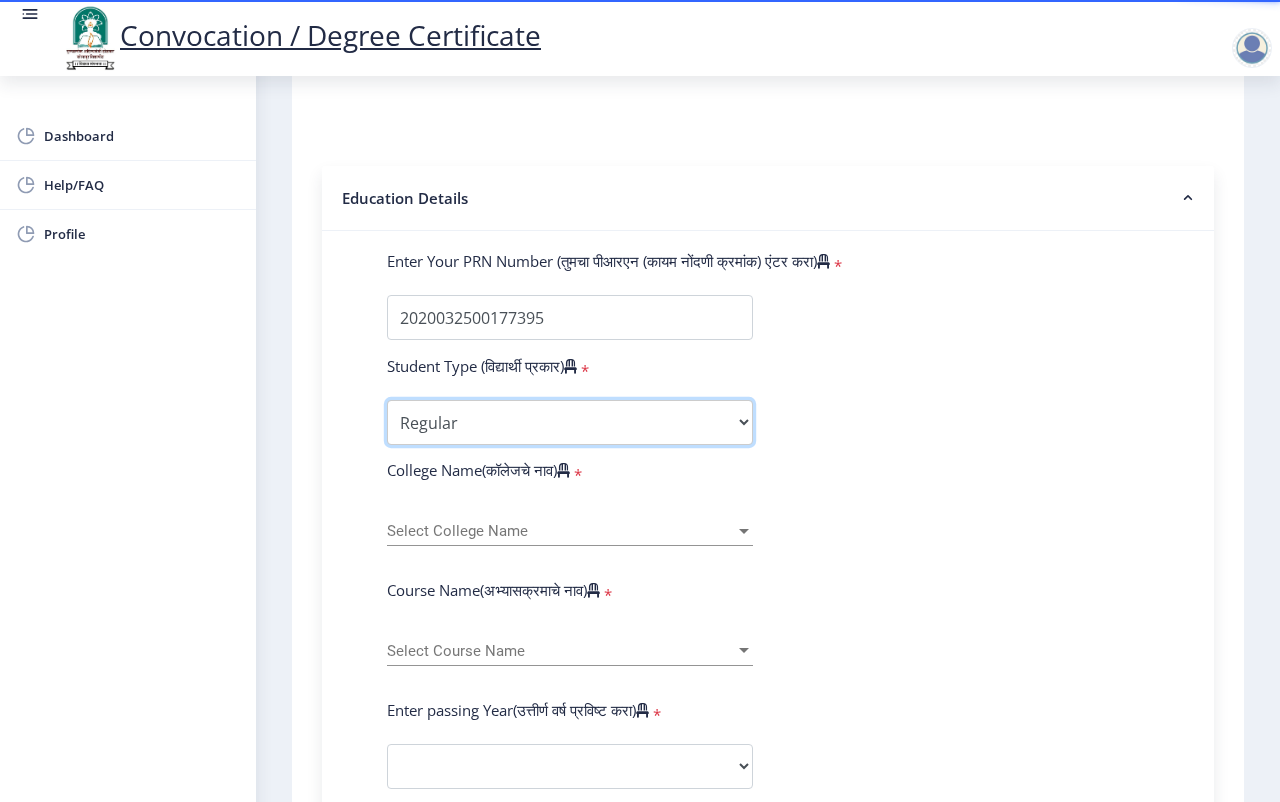 scroll, scrollTop: 500, scrollLeft: 0, axis: vertical 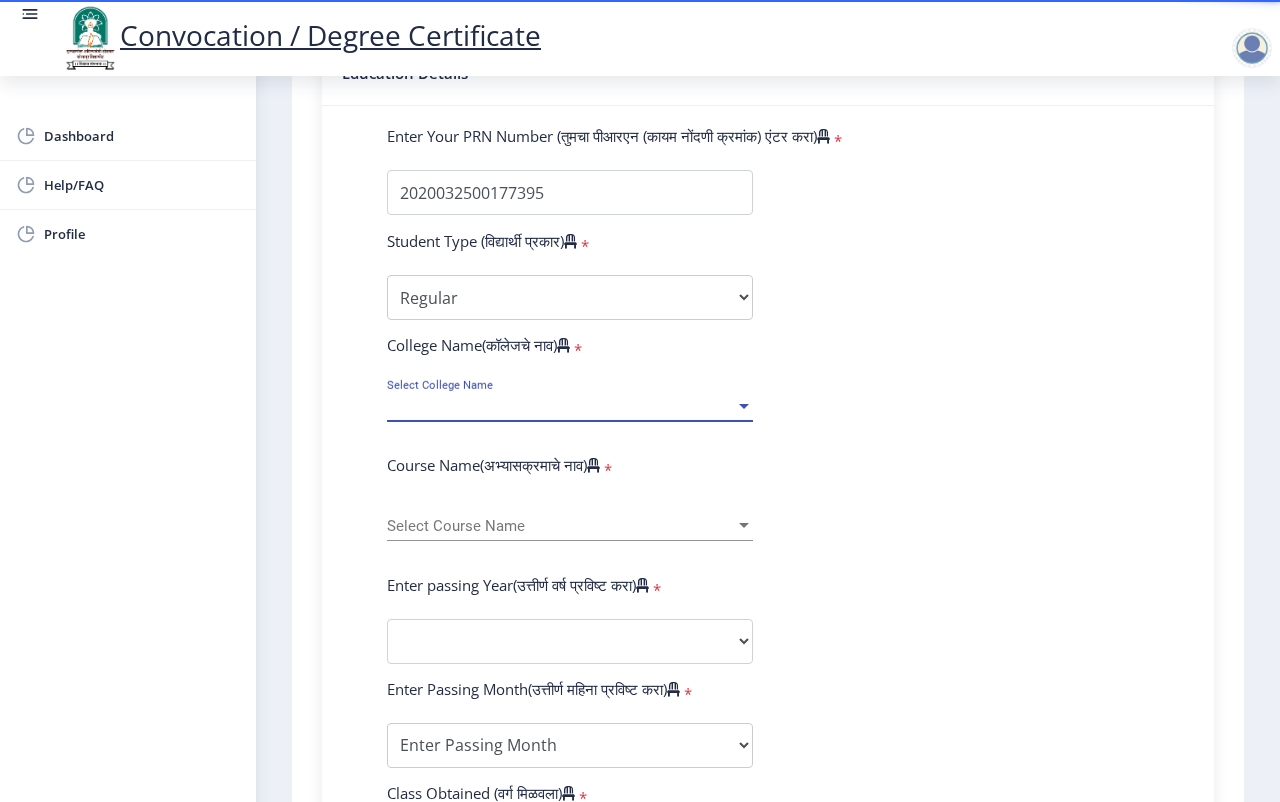 click on "Select College Name" at bounding box center (561, 406) 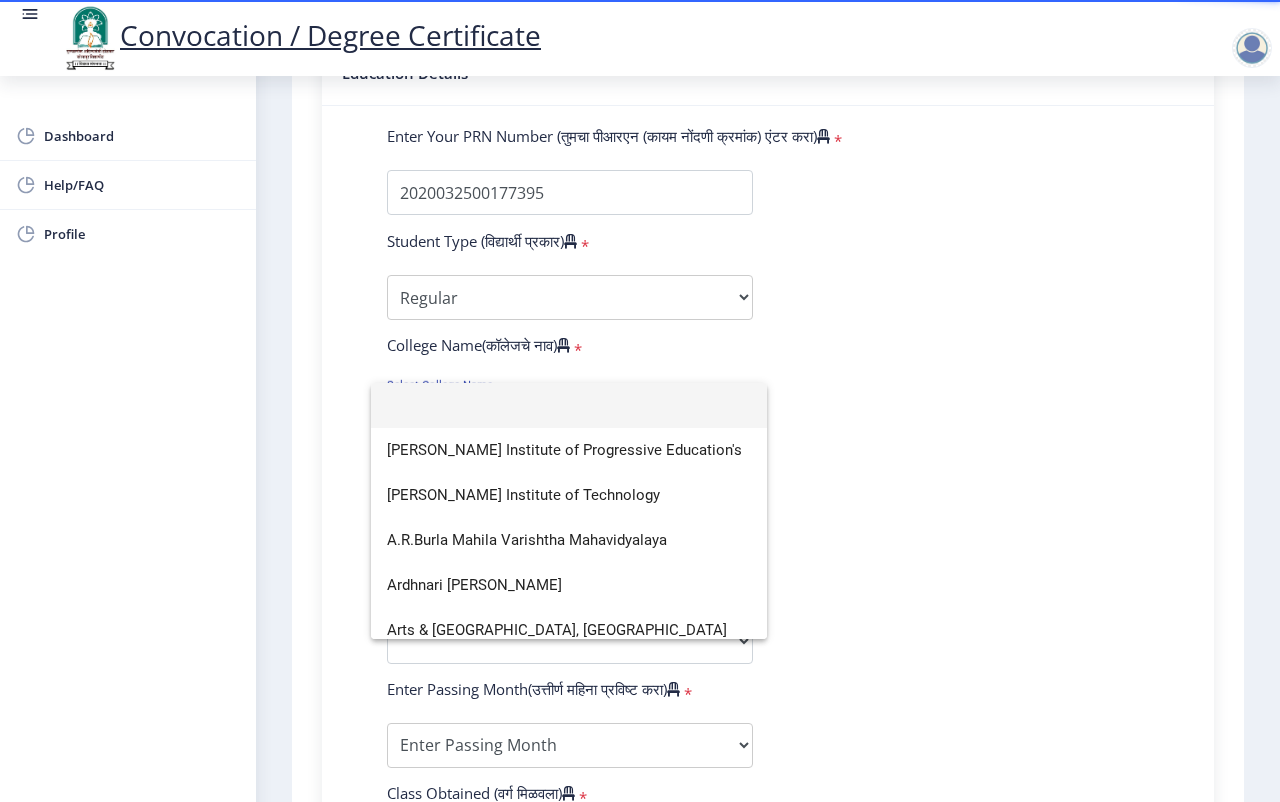 click 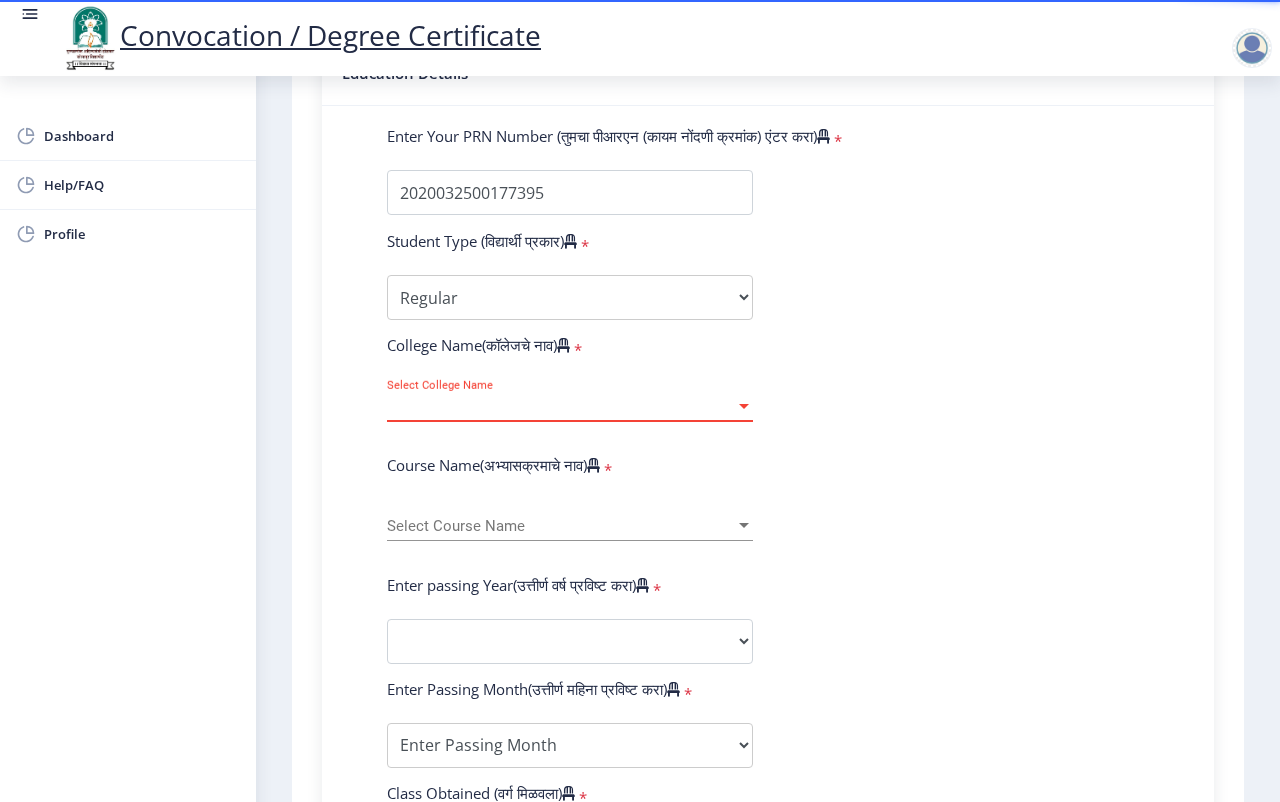 click on "Select College Name" at bounding box center (561, 406) 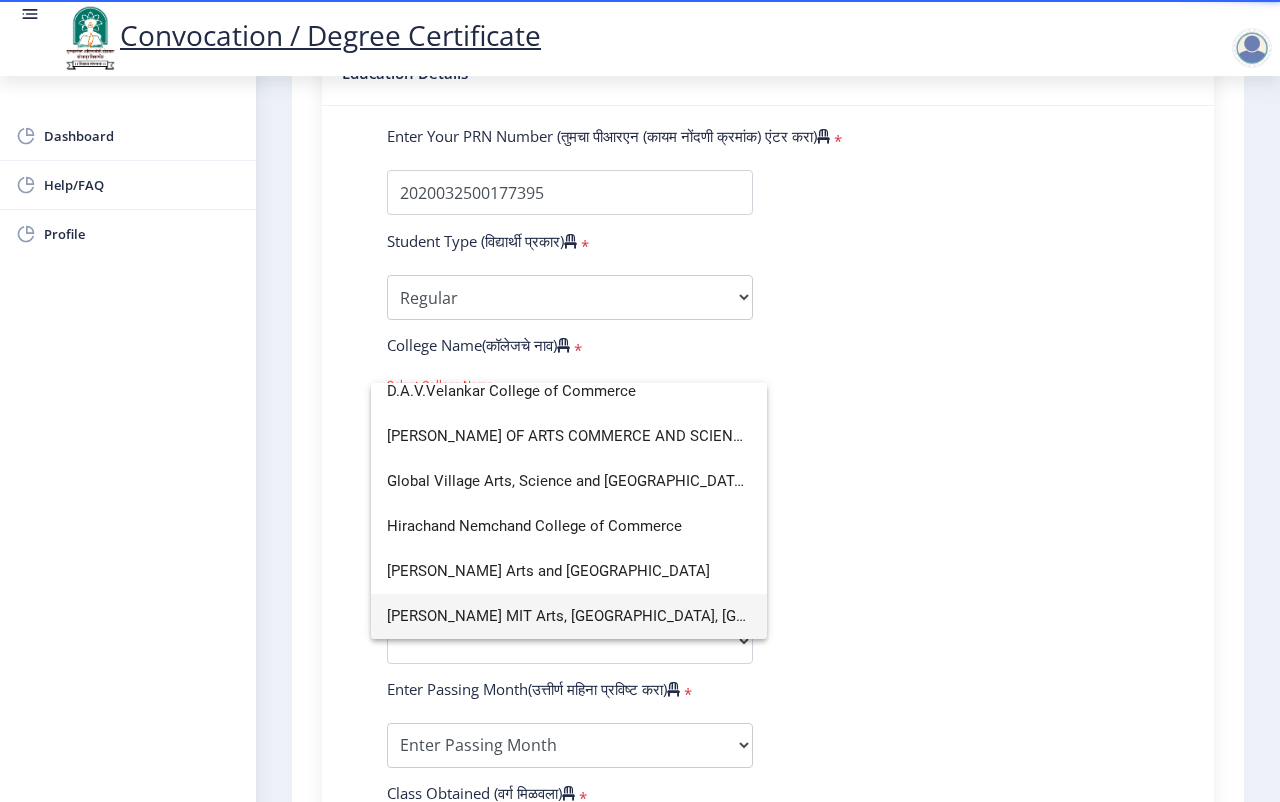 scroll, scrollTop: 0, scrollLeft: 0, axis: both 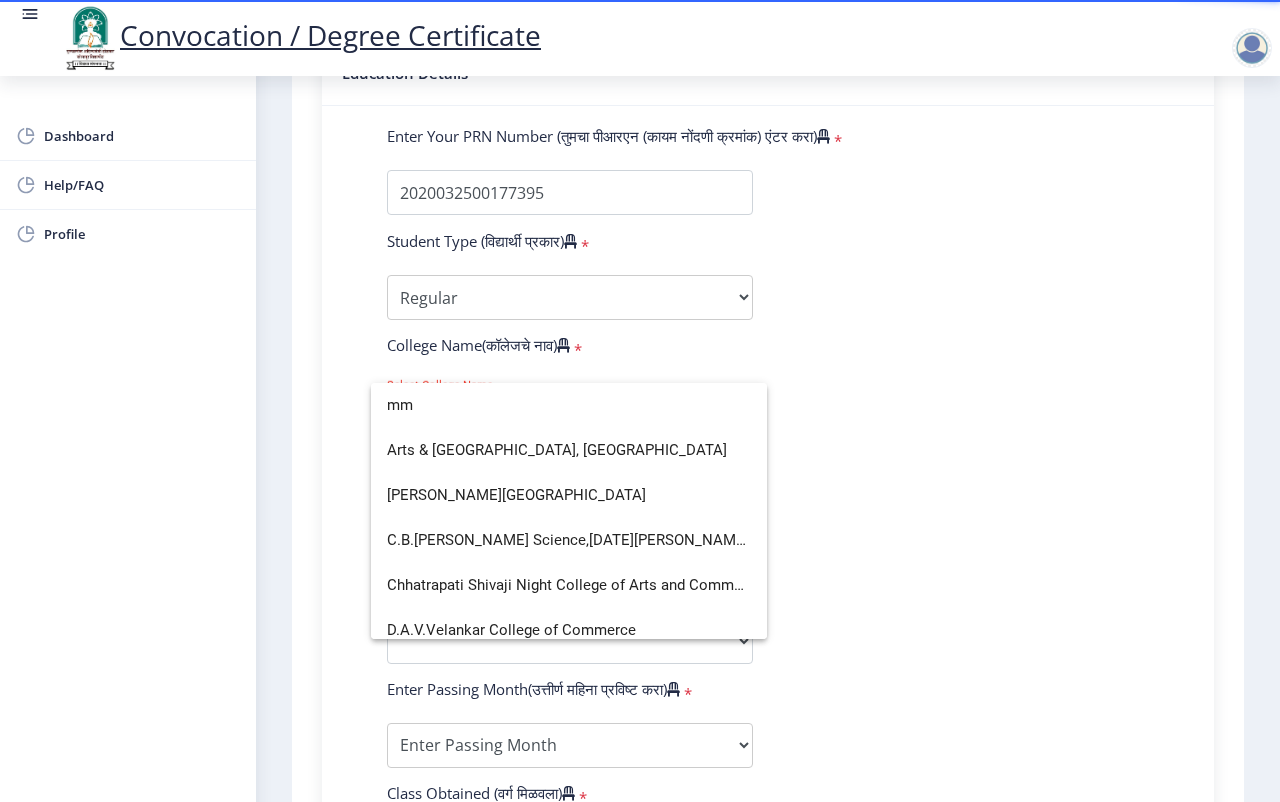 type on "m" 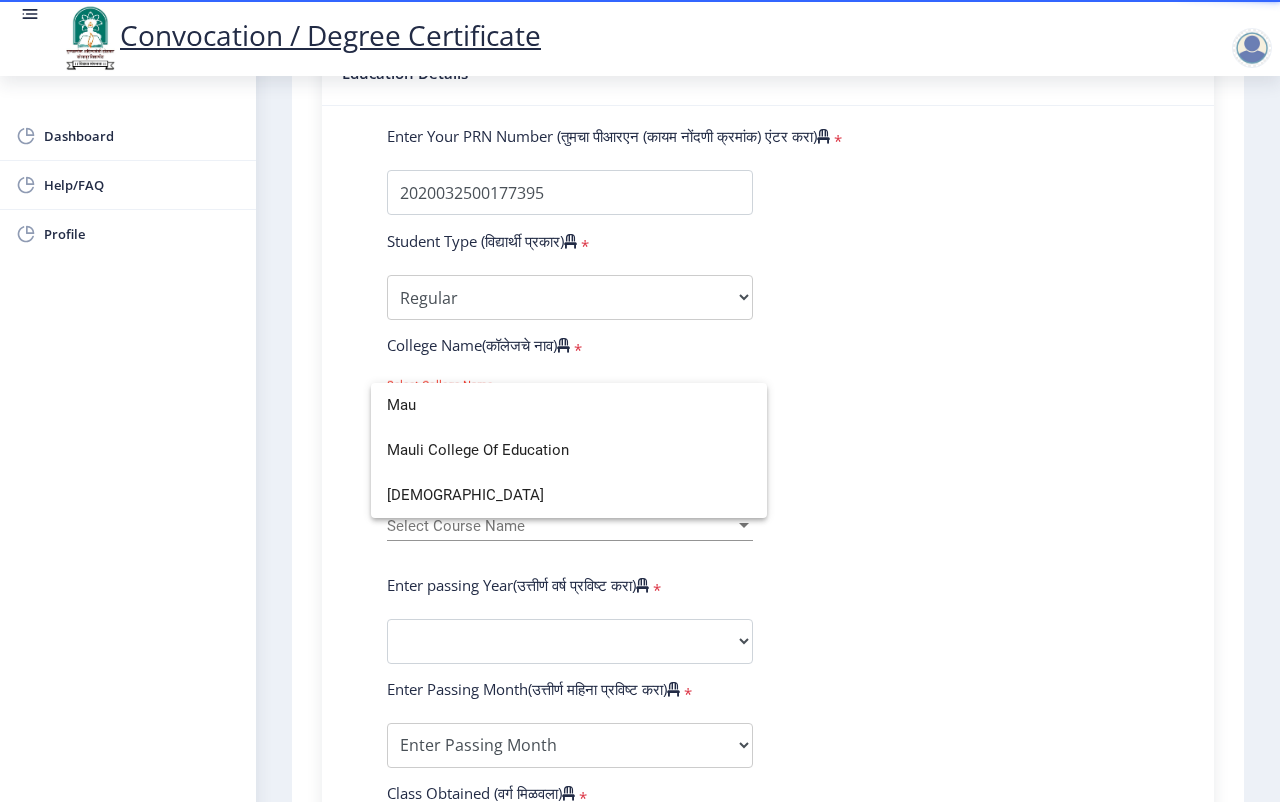 scroll, scrollTop: 0, scrollLeft: 0, axis: both 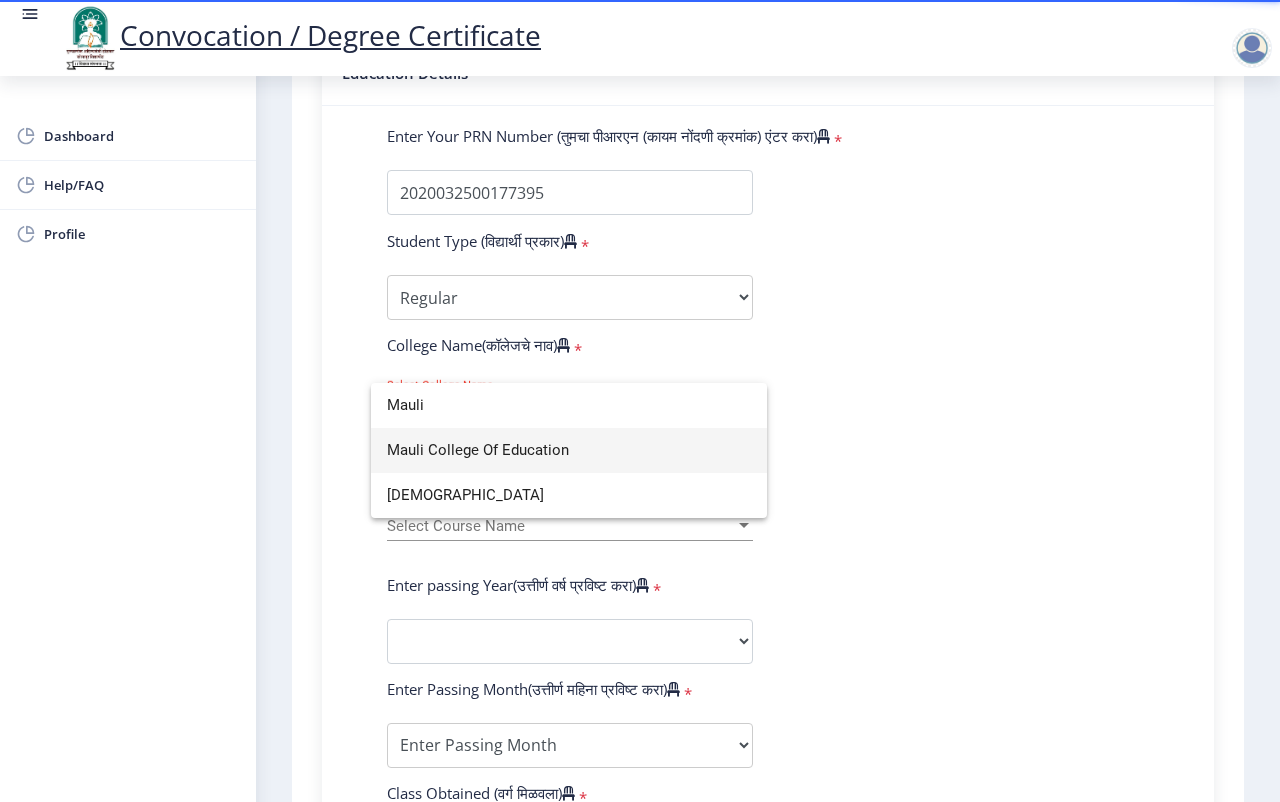 type on "Mauli" 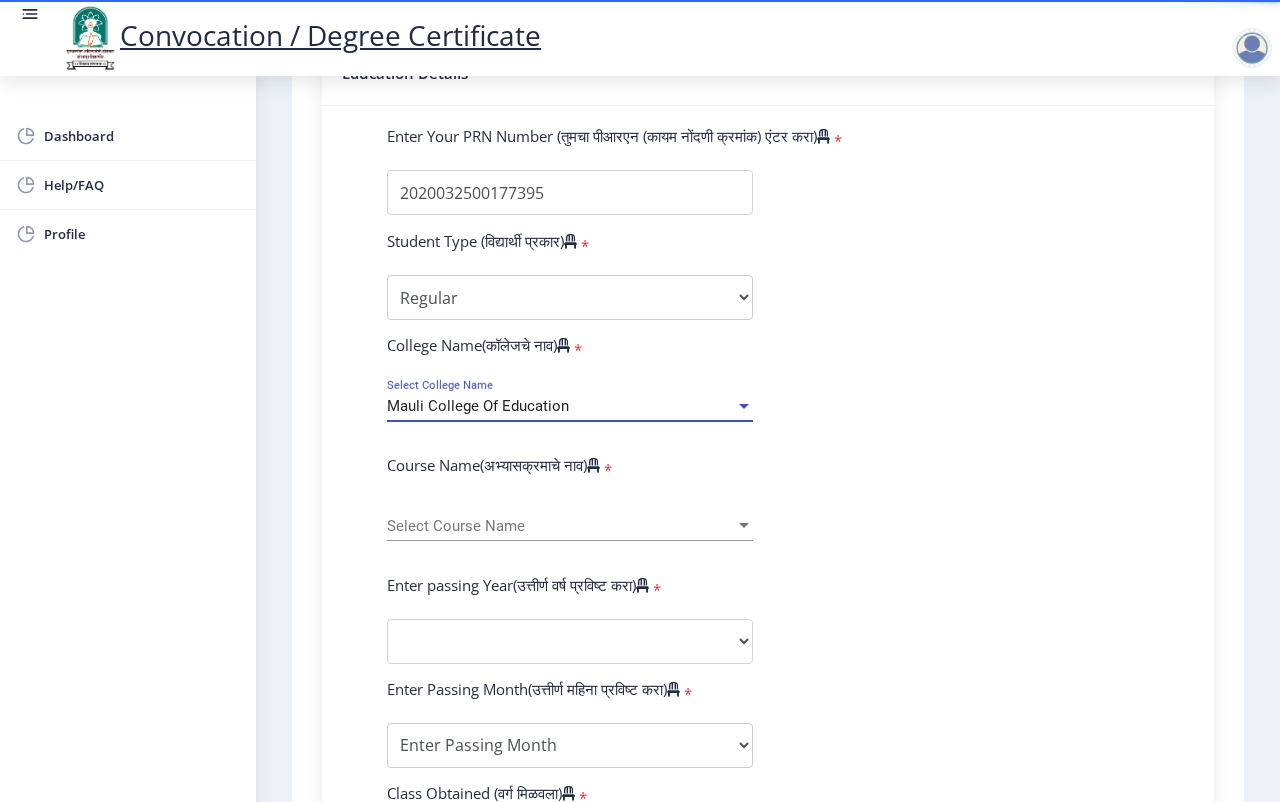 click on "Select Course Name Select Course Name" 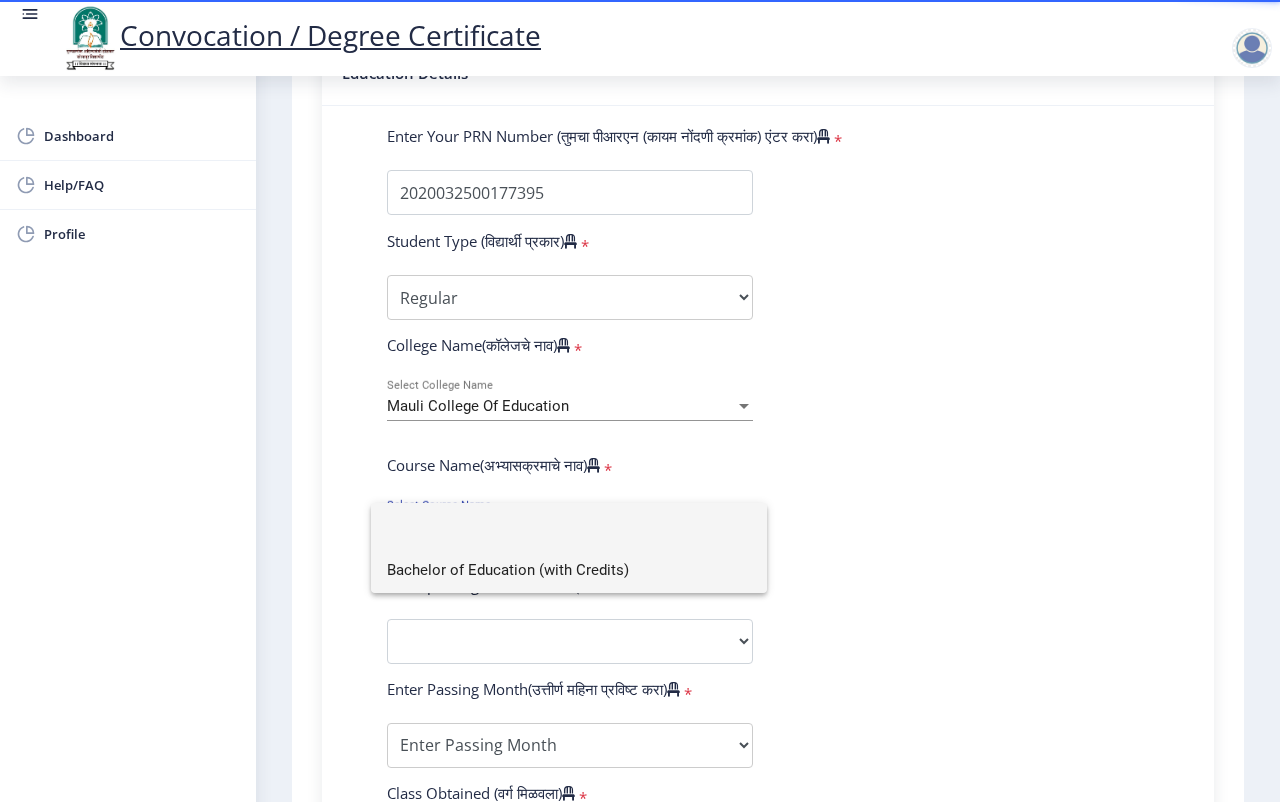 click on "Bachelor of Education (with Credits)" at bounding box center [569, 570] 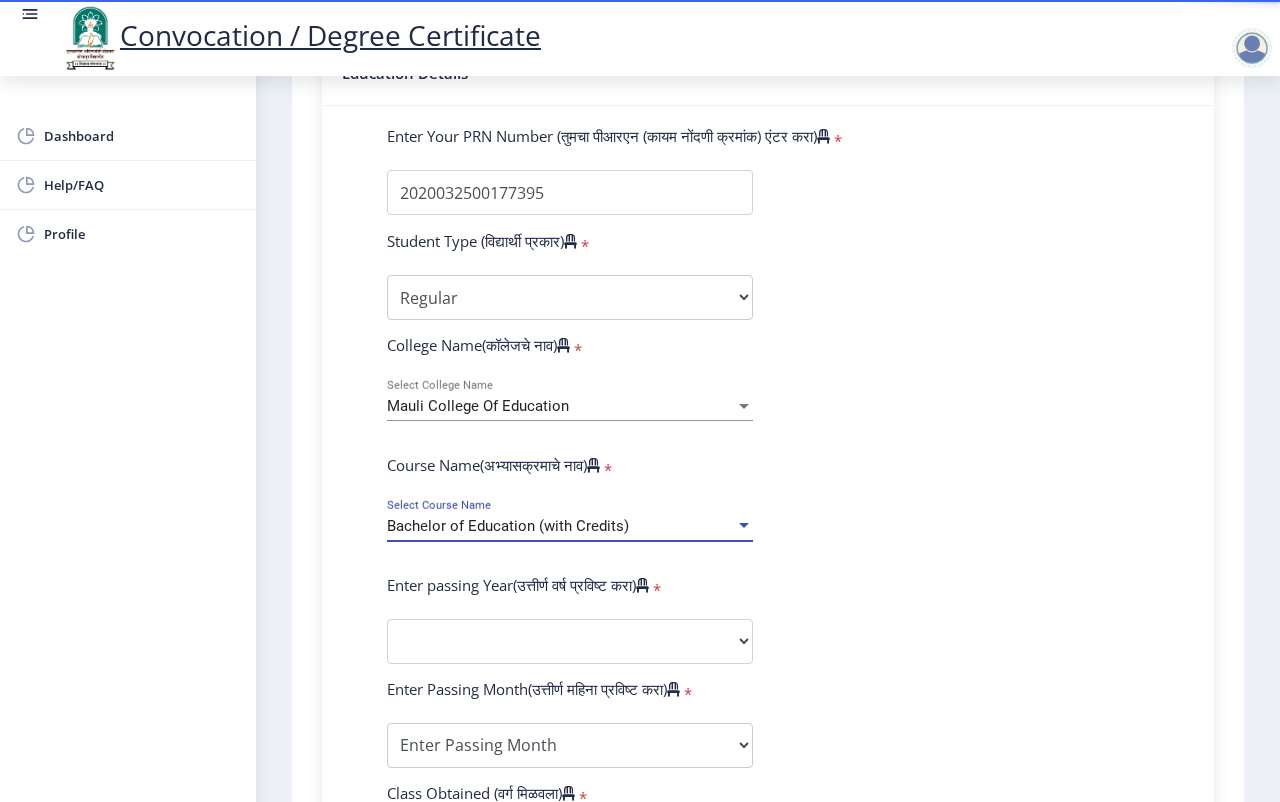 scroll, scrollTop: 750, scrollLeft: 0, axis: vertical 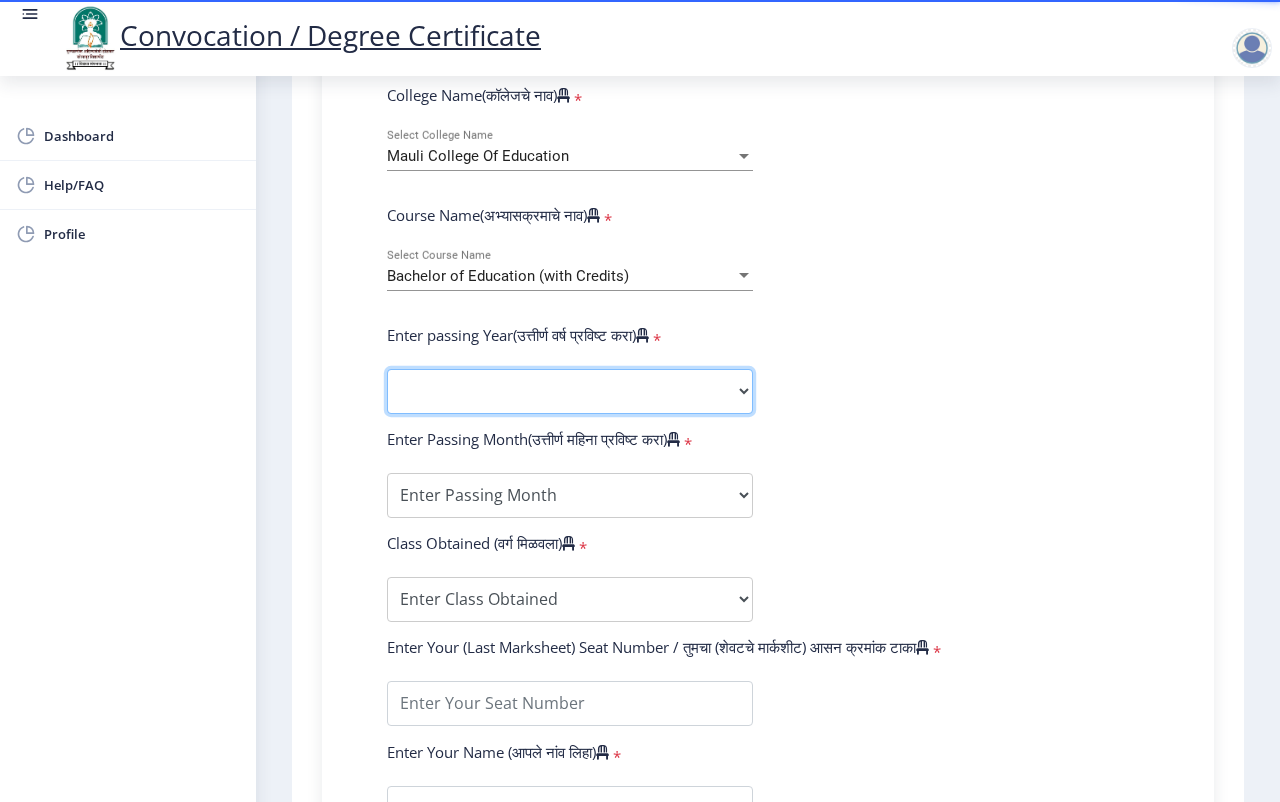 click on "2025   2024   2023   2022   2021   2020   2019   2018   2017   2016   2015   2014   2013   2012   2011   2010   2009   2008   2007   2006   2005   2004   2003   2002   2001   2000   1999   1998   1997   1996   1995   1994   1993   1992   1991   1990   1989   1988   1987   1986   1985   1984   1983   1982   1981   1980   1979   1978   1977   1976" 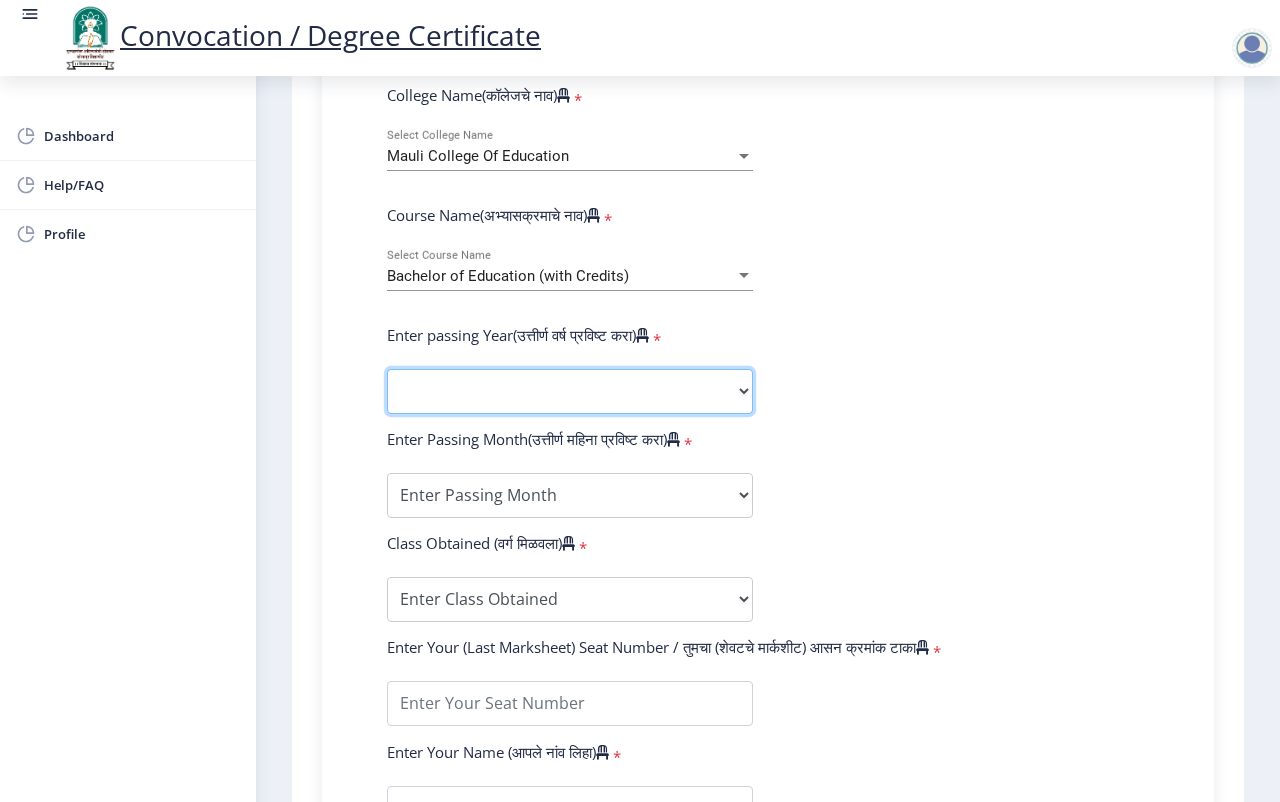 select on "2022" 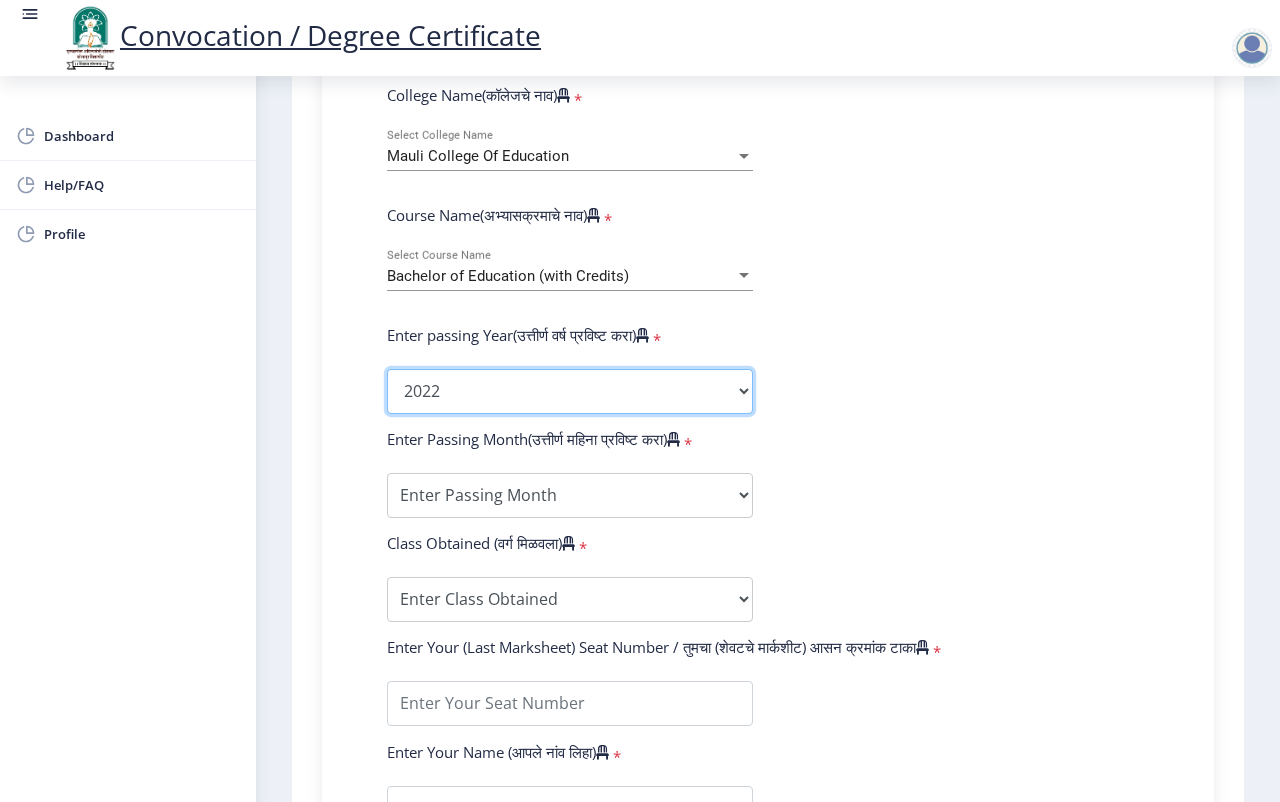 click on "2025   2024   2023   2022   2021   2020   2019   2018   2017   2016   2015   2014   2013   2012   2011   2010   2009   2008   2007   2006   2005   2004   2003   2002   2001   2000   1999   1998   1997   1996   1995   1994   1993   1992   1991   1990   1989   1988   1987   1986   1985   1984   1983   1982   1981   1980   1979   1978   1977   1976" 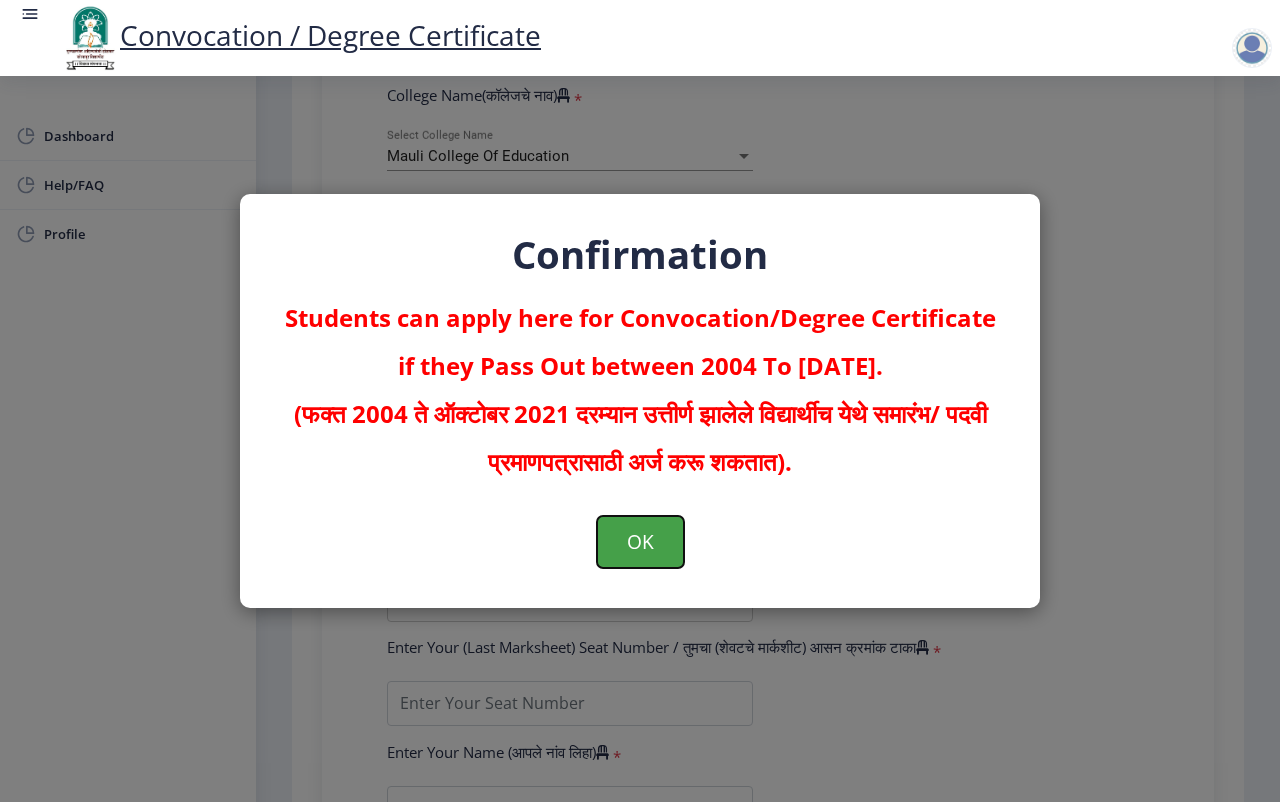 click on "OK" 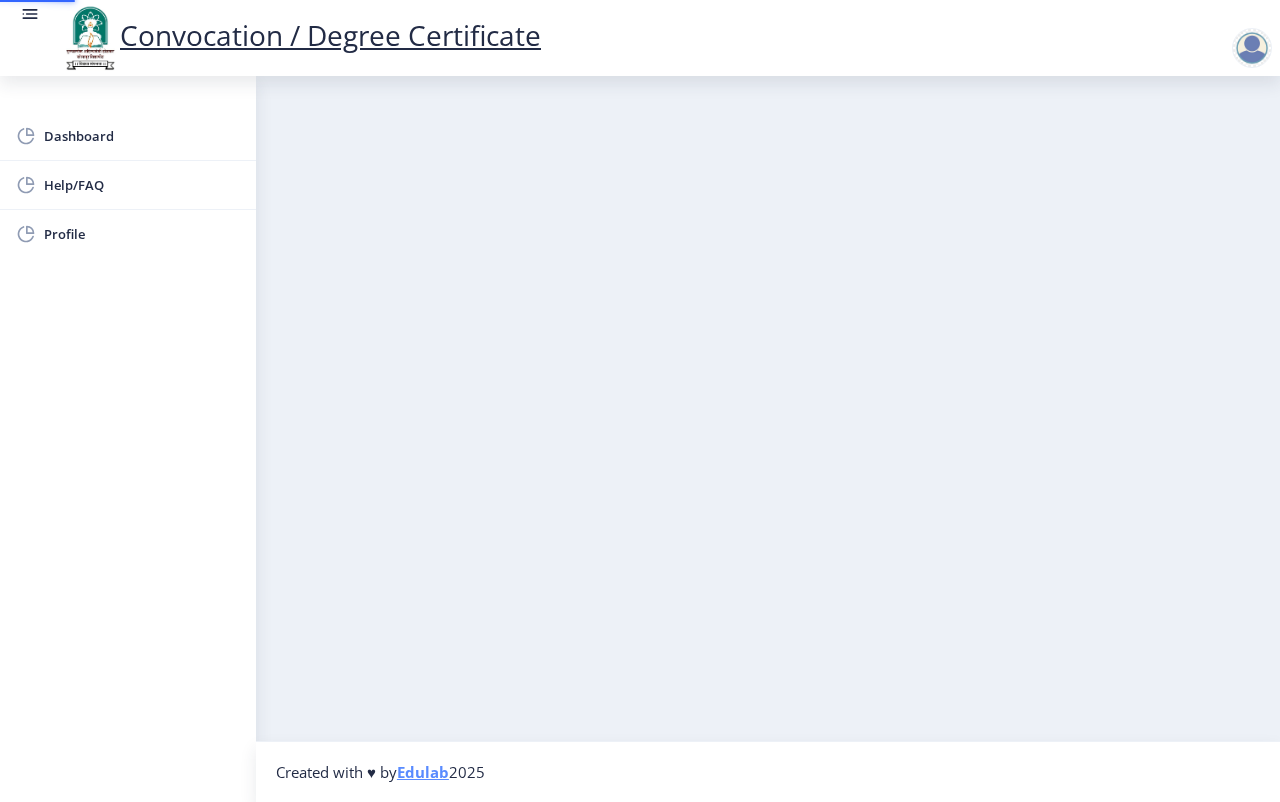 scroll, scrollTop: 0, scrollLeft: 0, axis: both 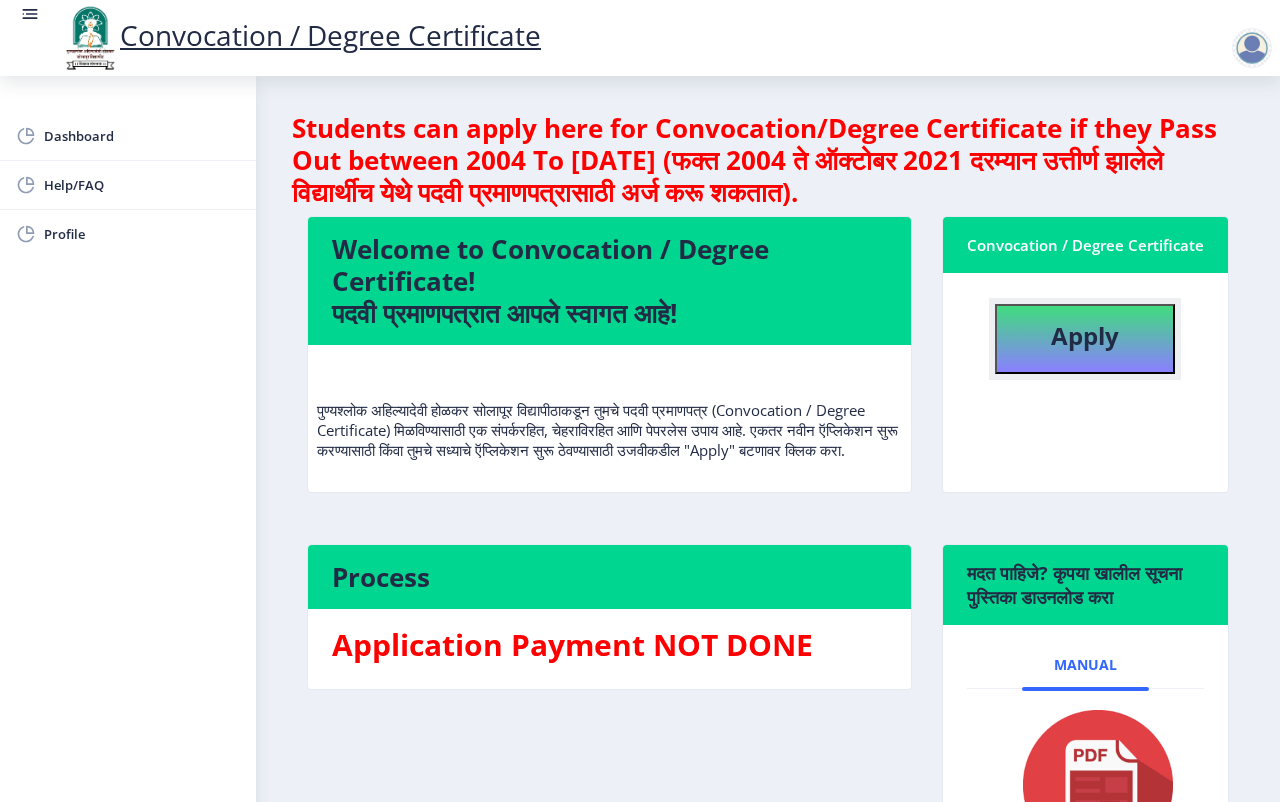 click on "Apply" 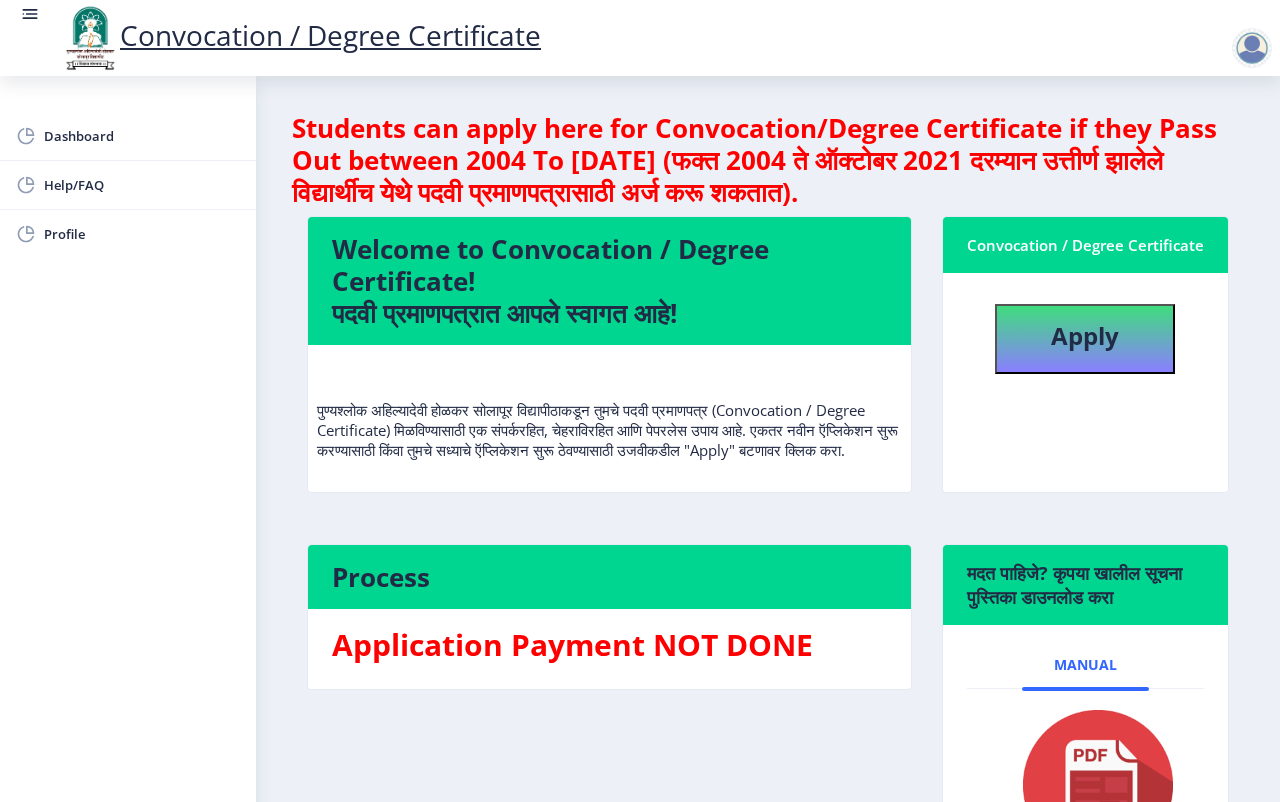 select 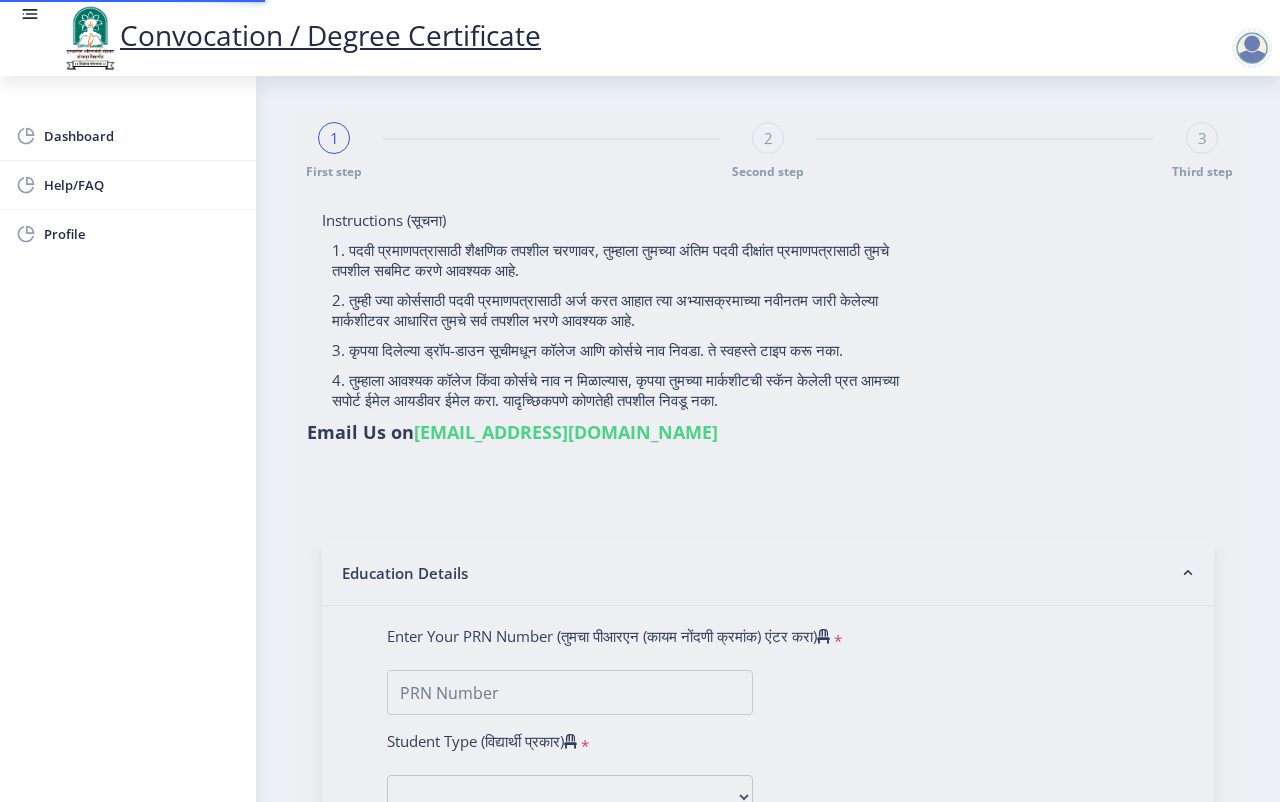type on "[PERSON_NAME] [PERSON_NAME]" 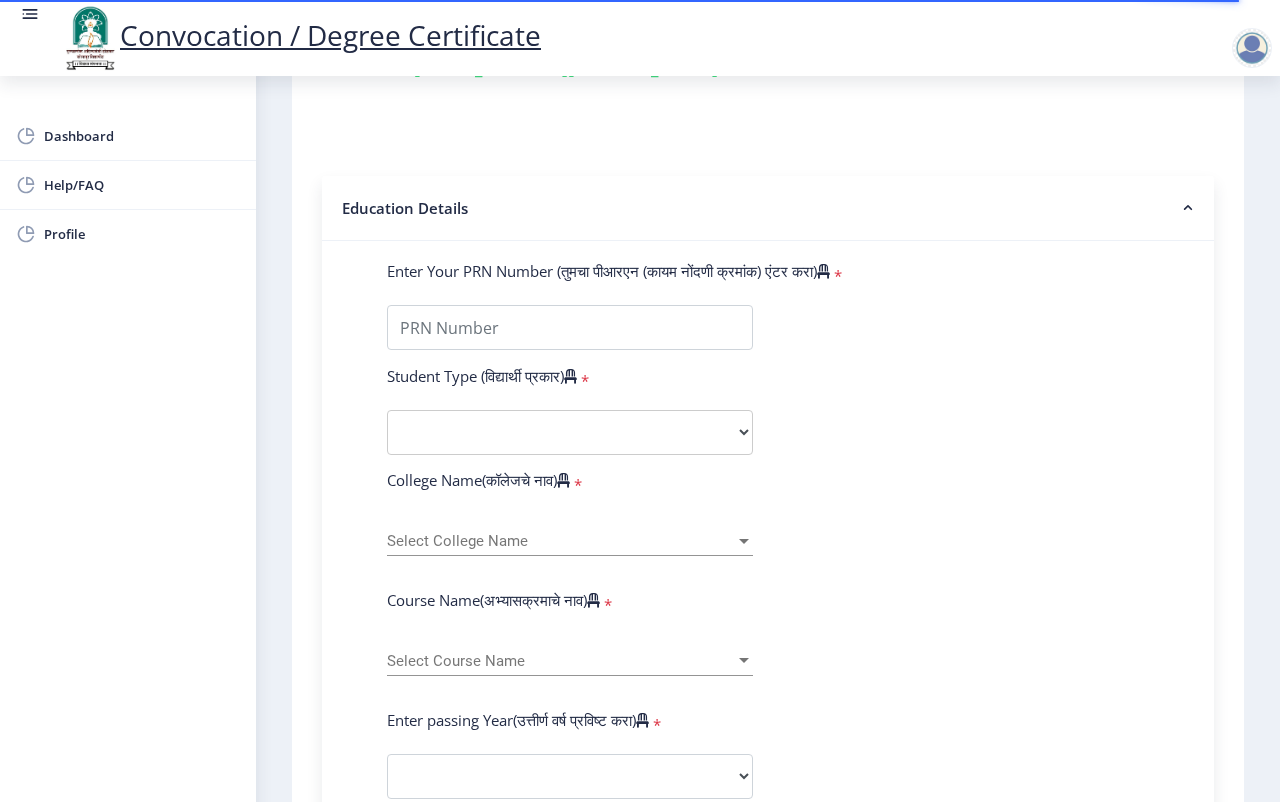 scroll, scrollTop: 515, scrollLeft: 0, axis: vertical 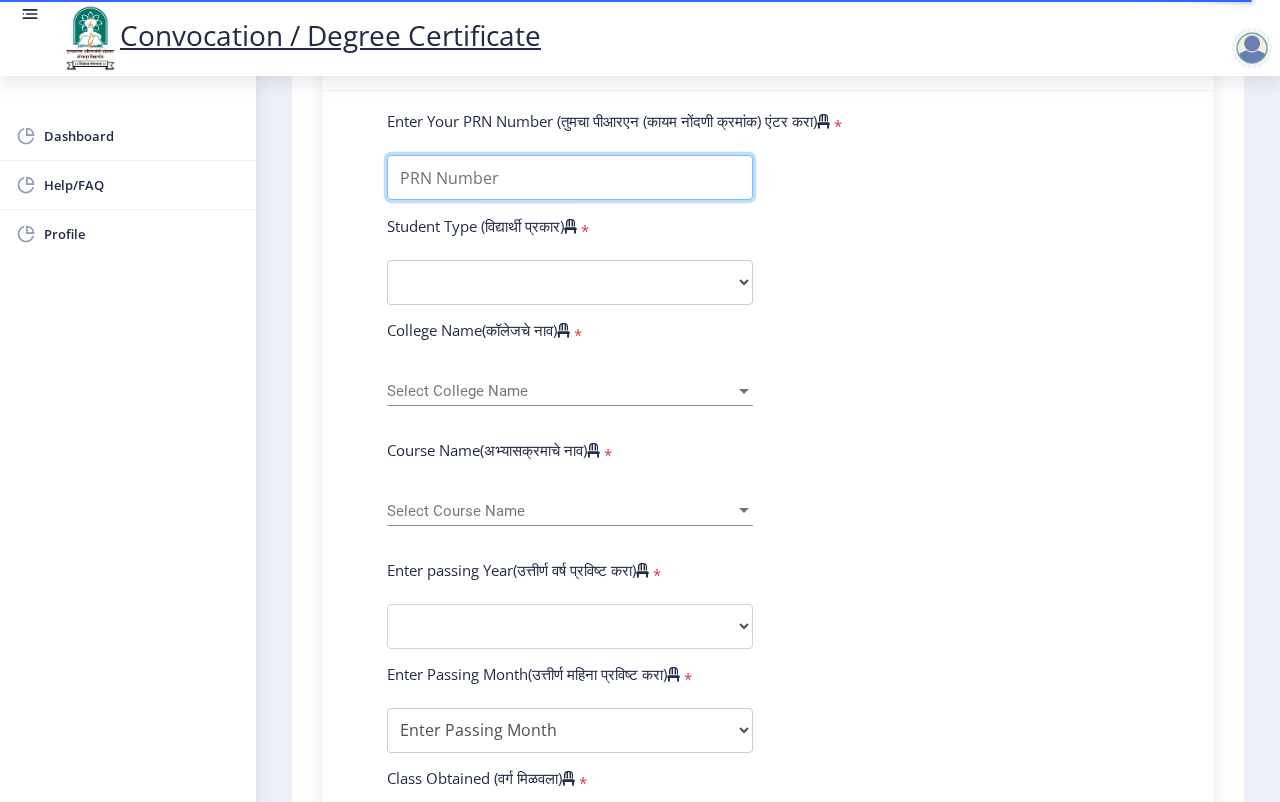 click on "Enter Your PRN Number (तुमचा पीआरएन (कायम नोंदणी क्रमांक) एंटर करा)" at bounding box center (570, 177) 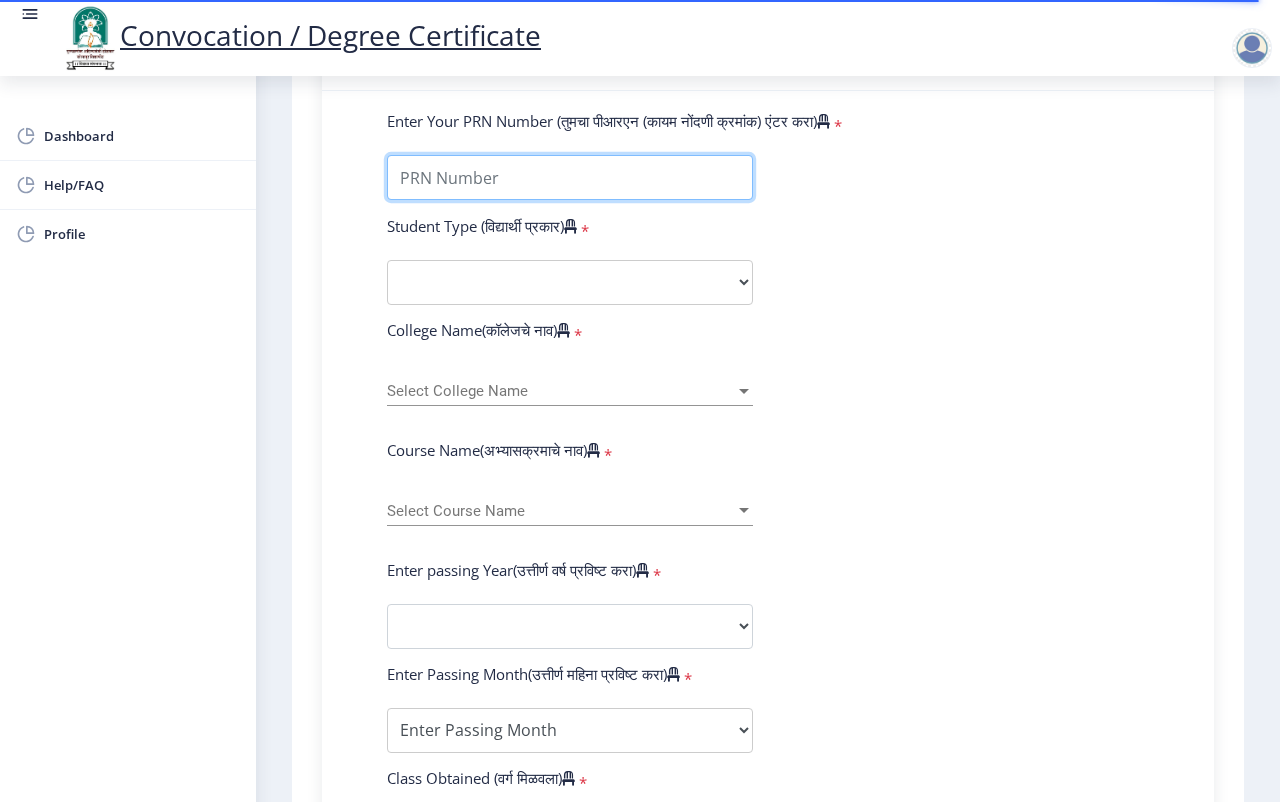 type on "2020032500177395" 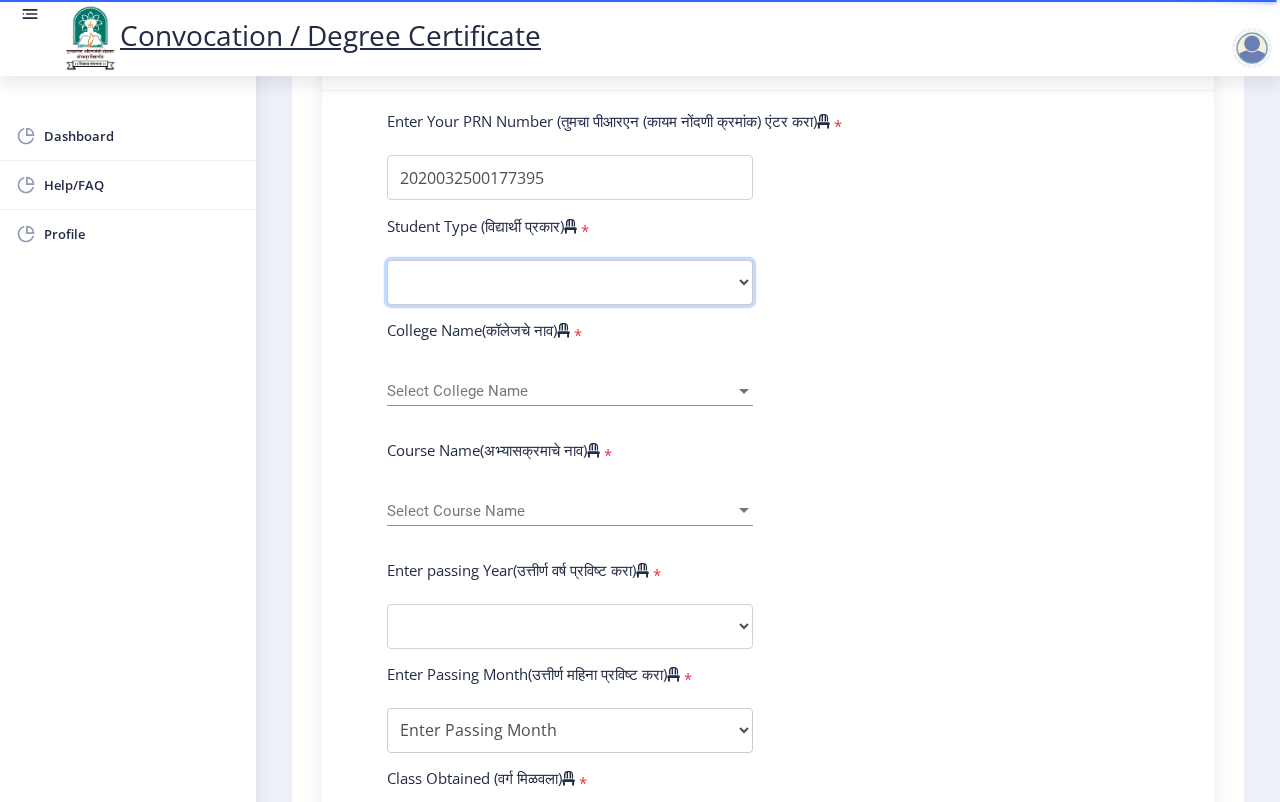 click on "Select Student Type Regular External" at bounding box center (570, 282) 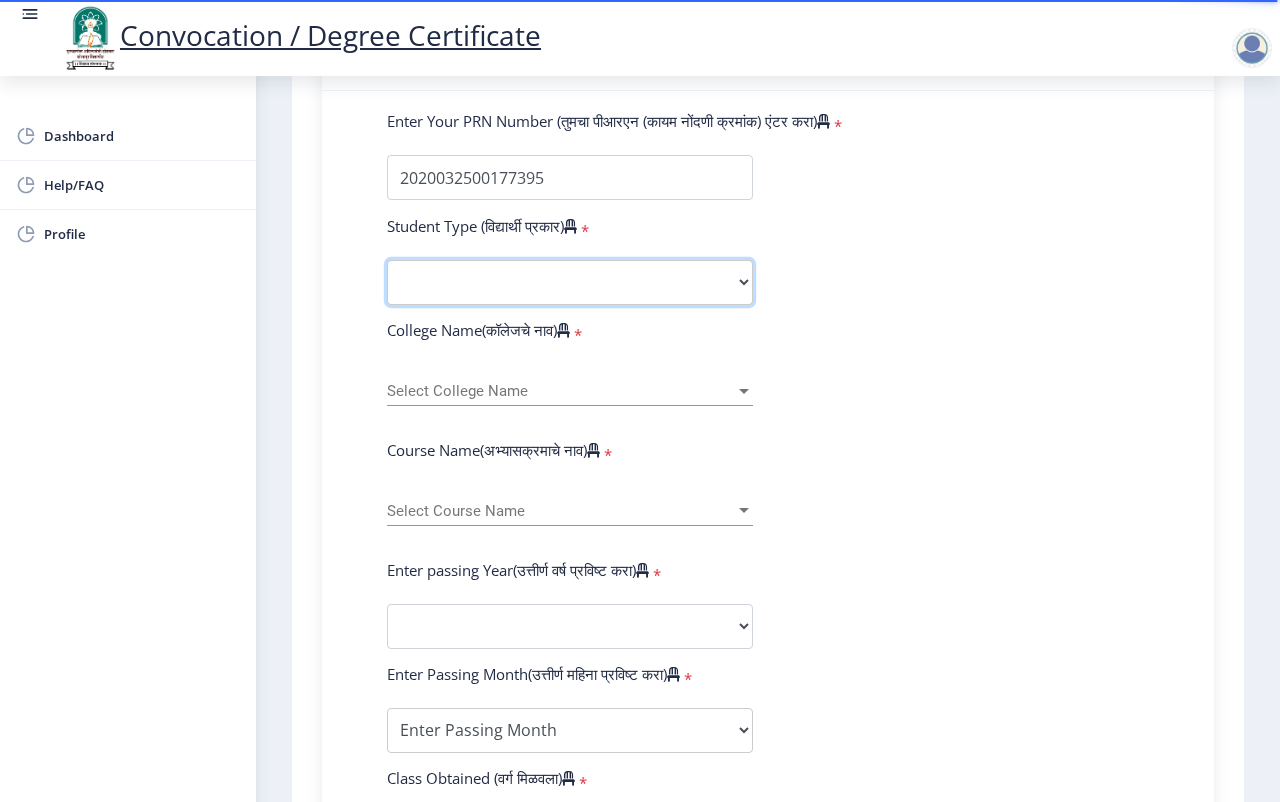 select on "Regular" 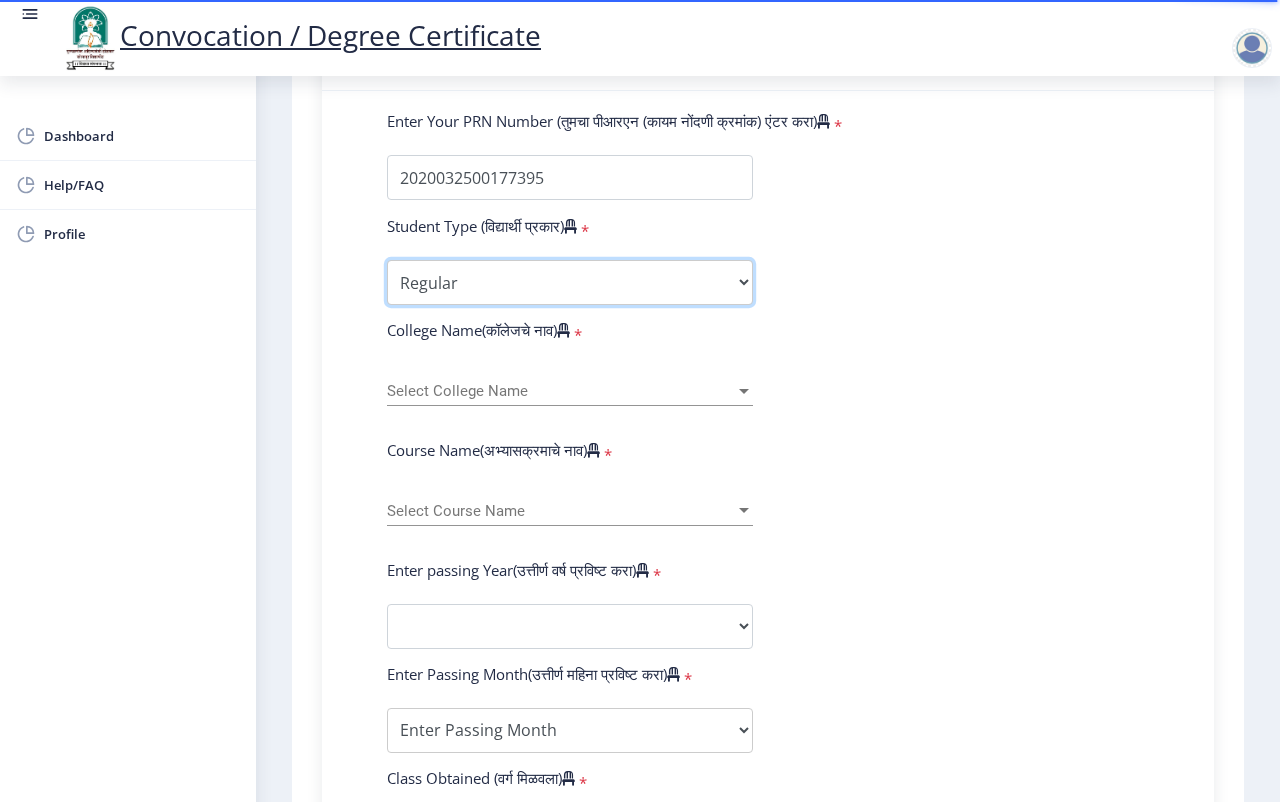 click on "Select Student Type Regular External" at bounding box center (570, 282) 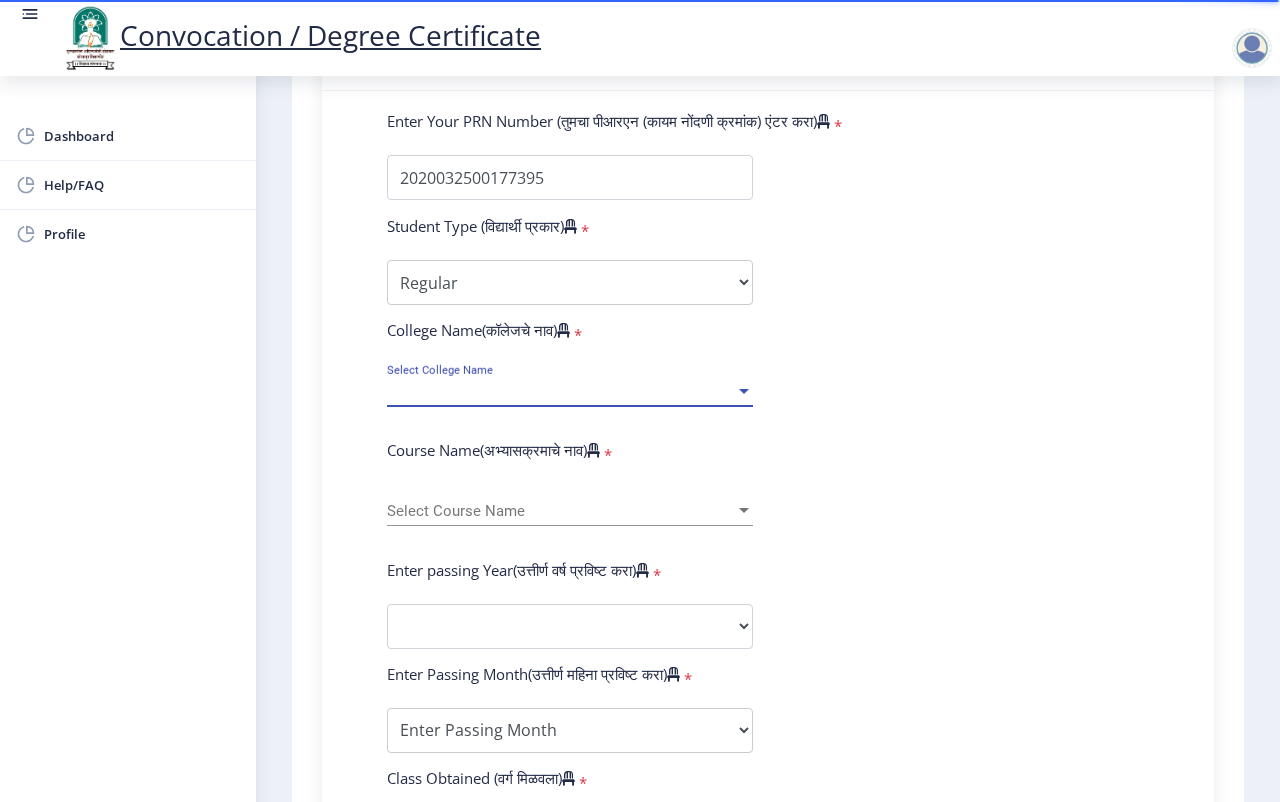 click on "Select College Name" at bounding box center [561, 391] 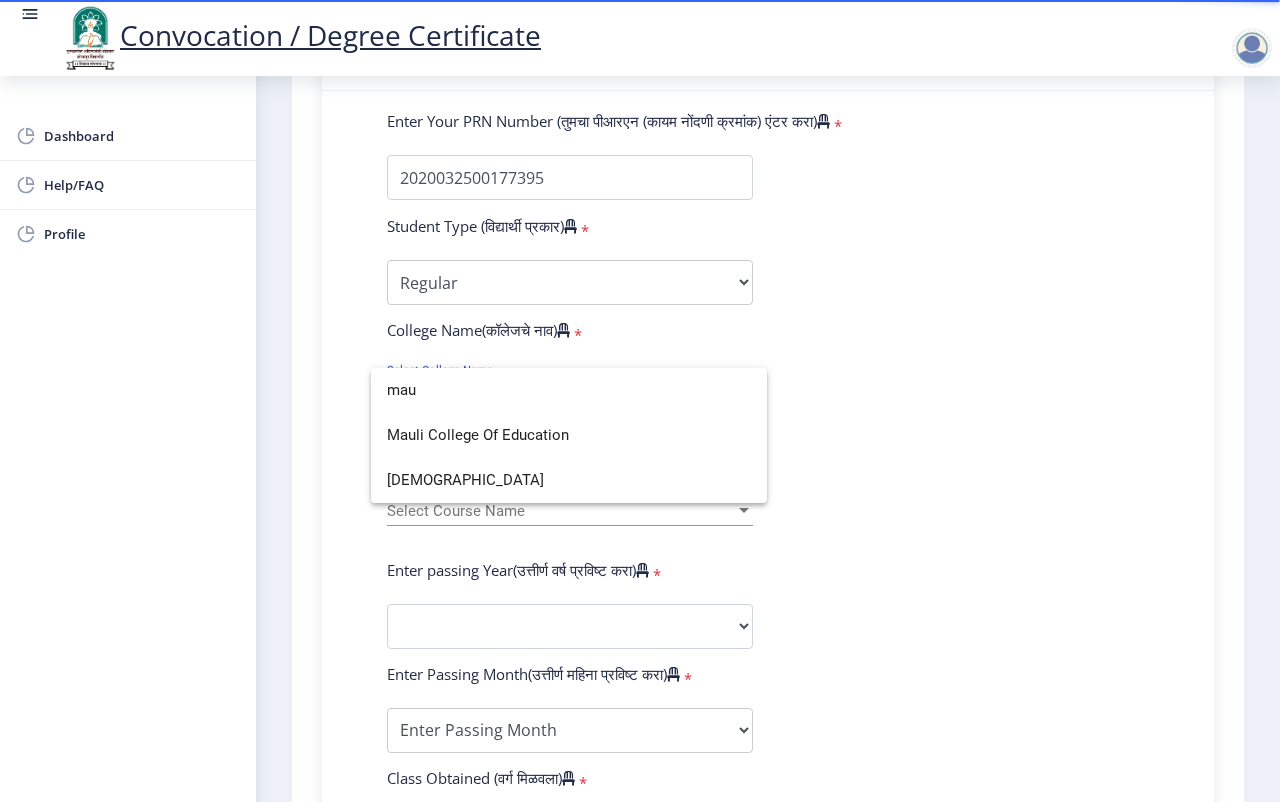 scroll, scrollTop: 0, scrollLeft: 0, axis: both 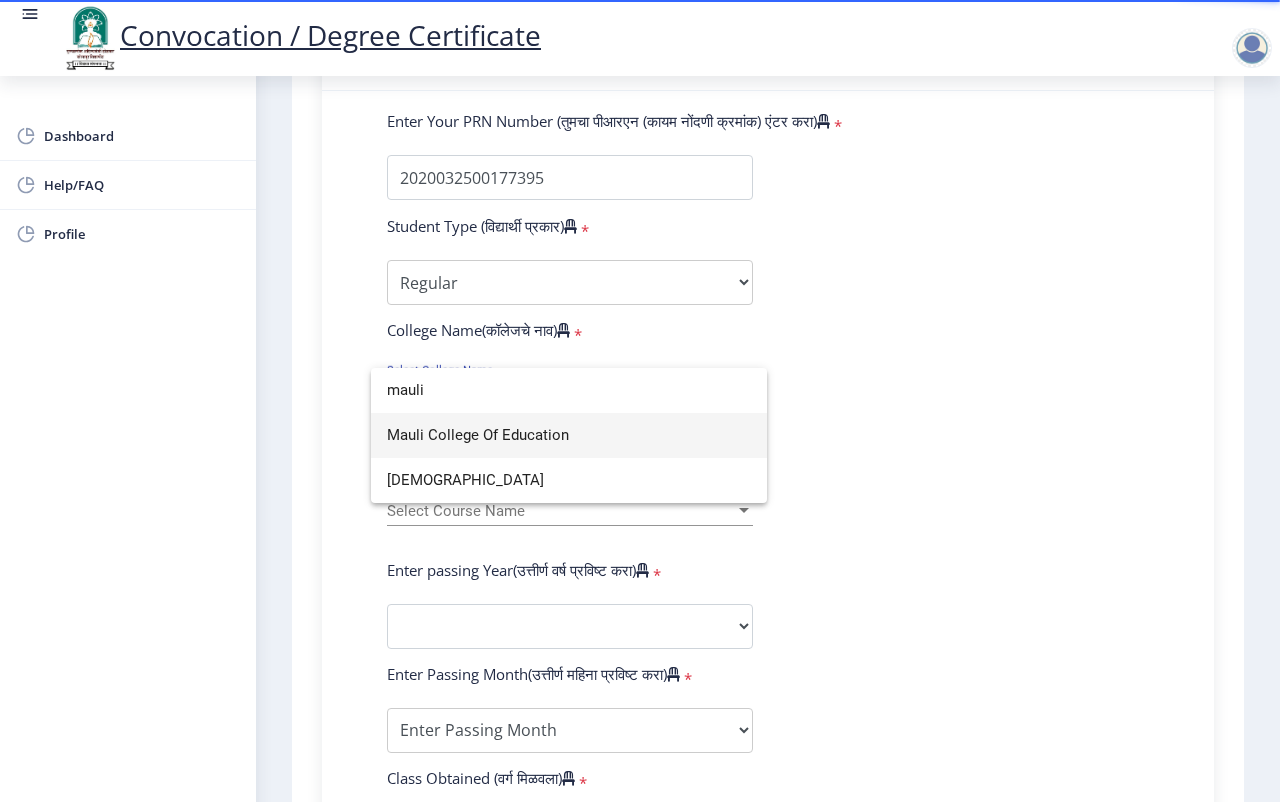 type on "mauli" 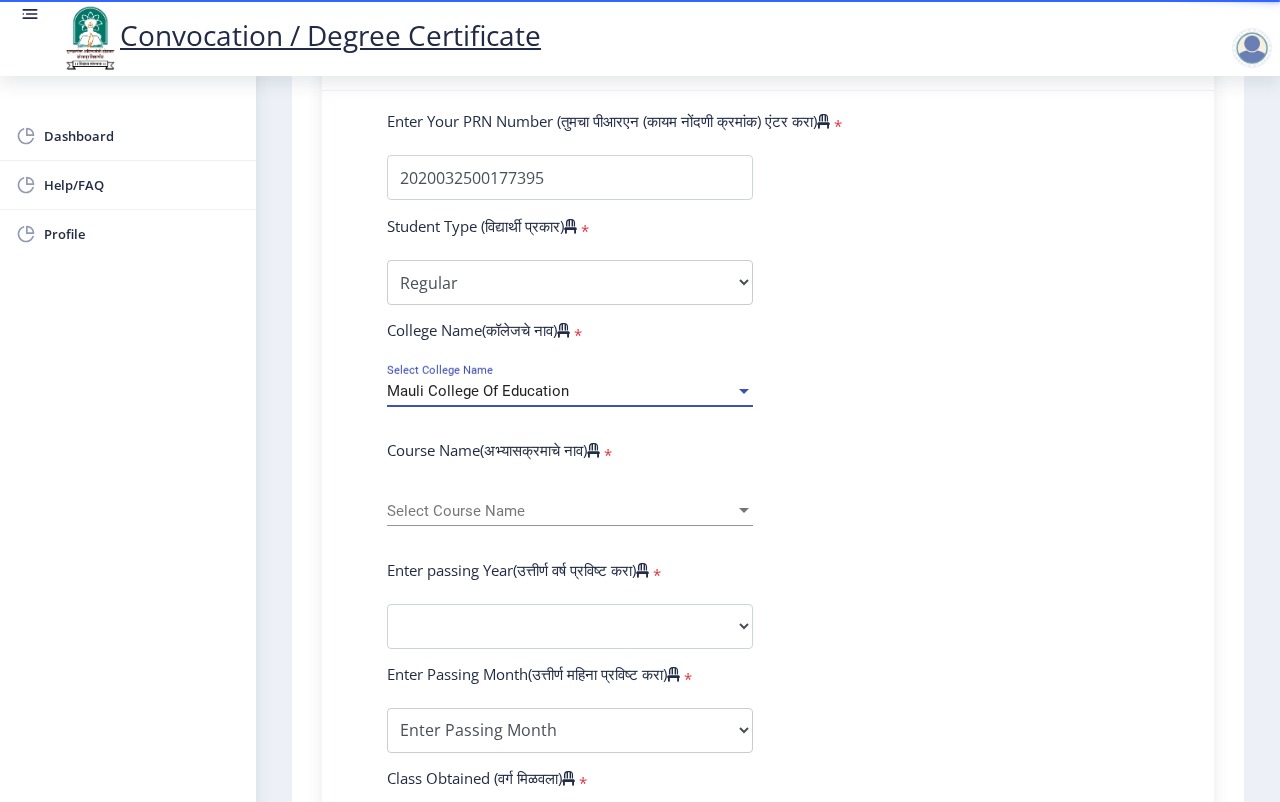click on "Select Course Name Select Course Name" 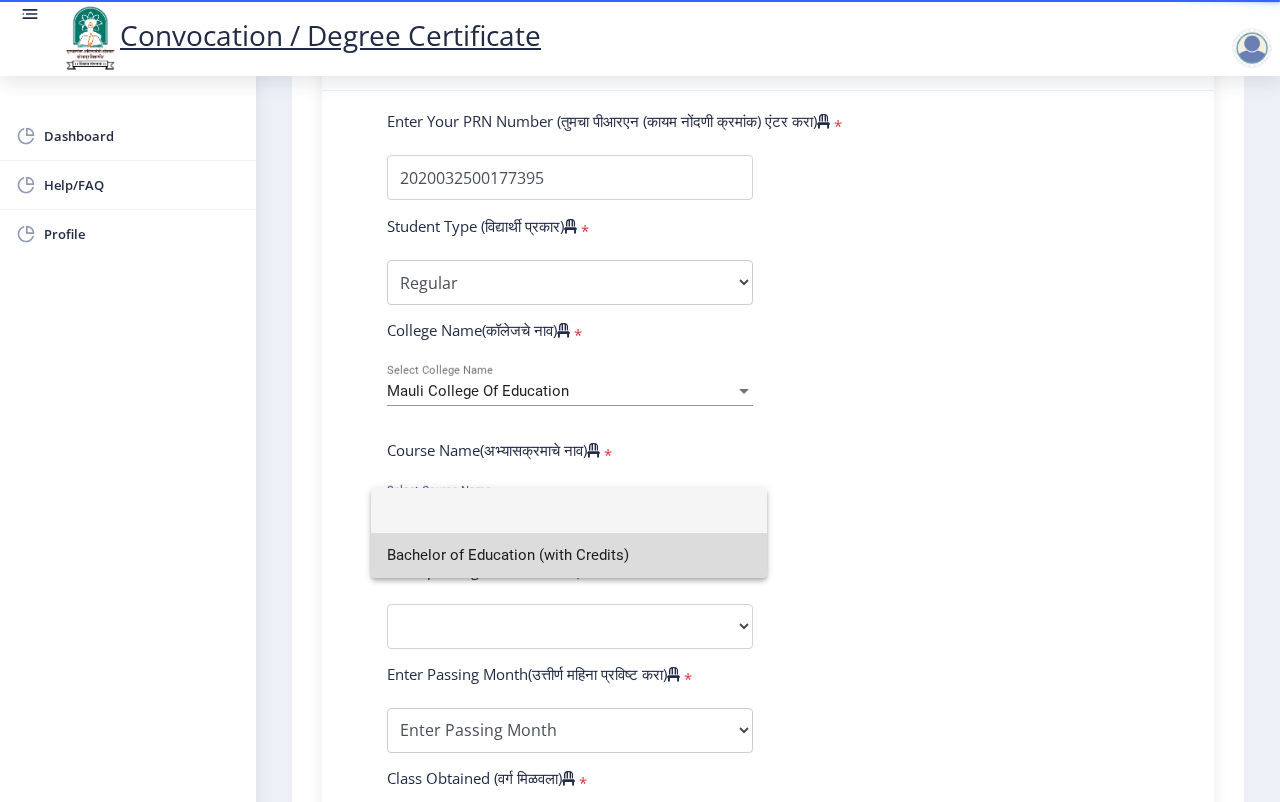 click on "Bachelor of Education (with Credits)" at bounding box center [569, 555] 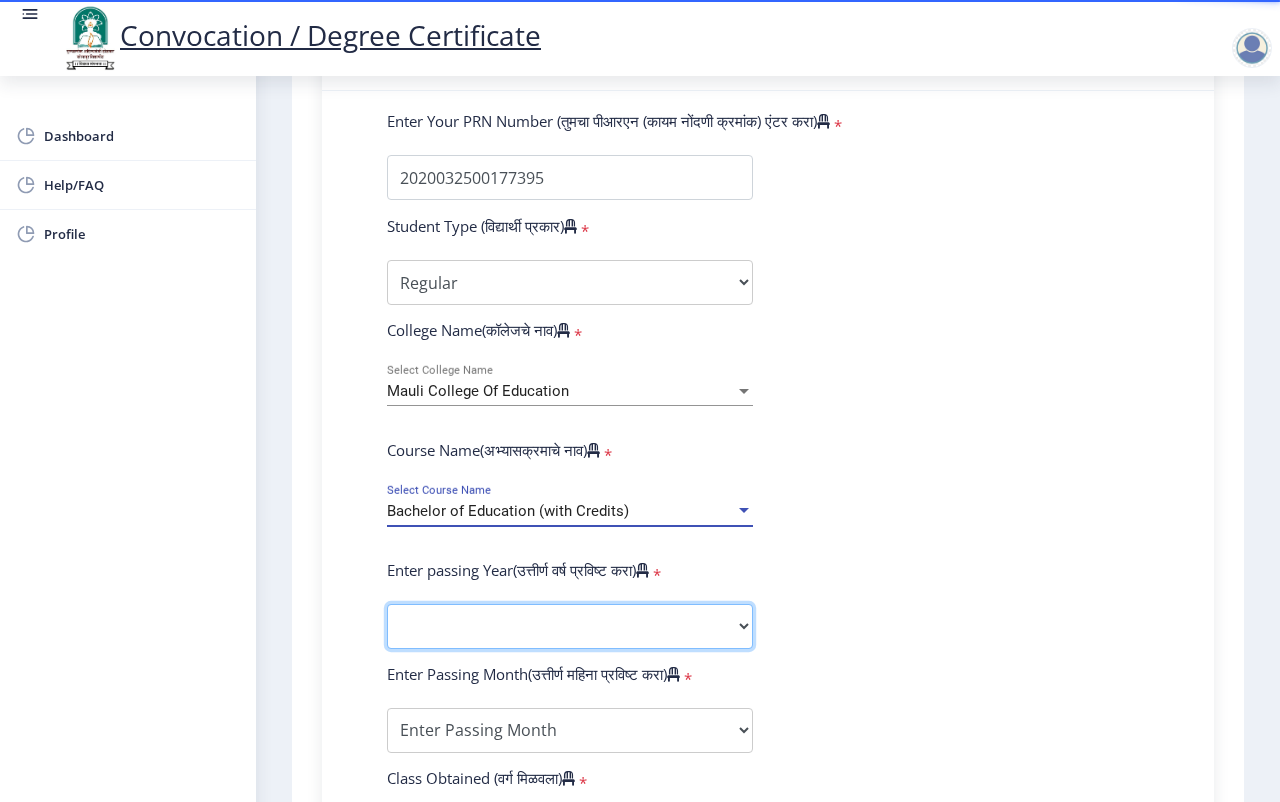 click on "2025   2024   2023   2022   2021   2020   2019   2018   2017   2016   2015   2014   2013   2012   2011   2010   2009   2008   2007   2006   2005   2004   2003   2002   2001   2000   1999   1998   1997   1996   1995   1994   1993   1992   1991   1990   1989   1988   1987   1986   1985   1984   1983   1982   1981   1980   1979   1978   1977   1976" 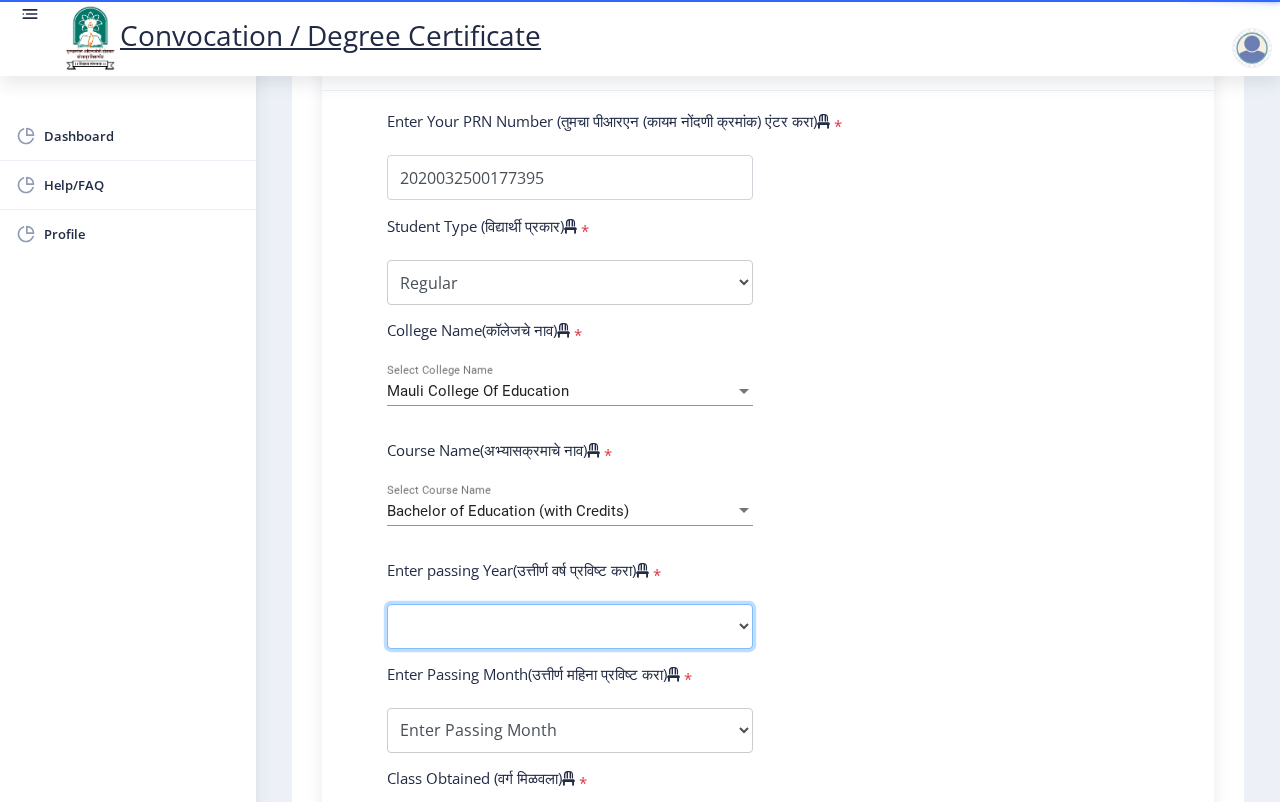 select on "2022" 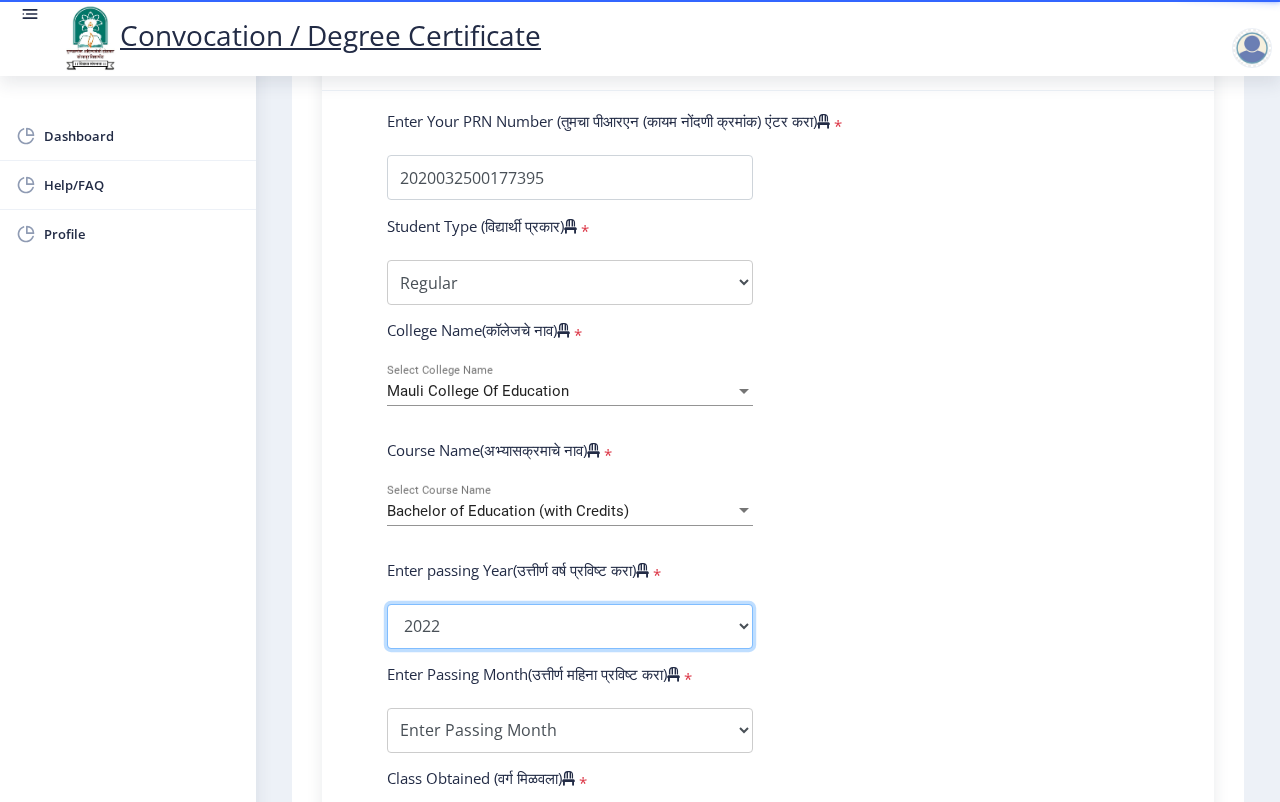 click on "2025   2024   2023   2022   2021   2020   2019   2018   2017   2016   2015   2014   2013   2012   2011   2010   2009   2008   2007   2006   2005   2004   2003   2002   2001   2000   1999   1998   1997   1996   1995   1994   1993   1992   1991   1990   1989   1988   1987   1986   1985   1984   1983   1982   1981   1980   1979   1978   1977   1976" 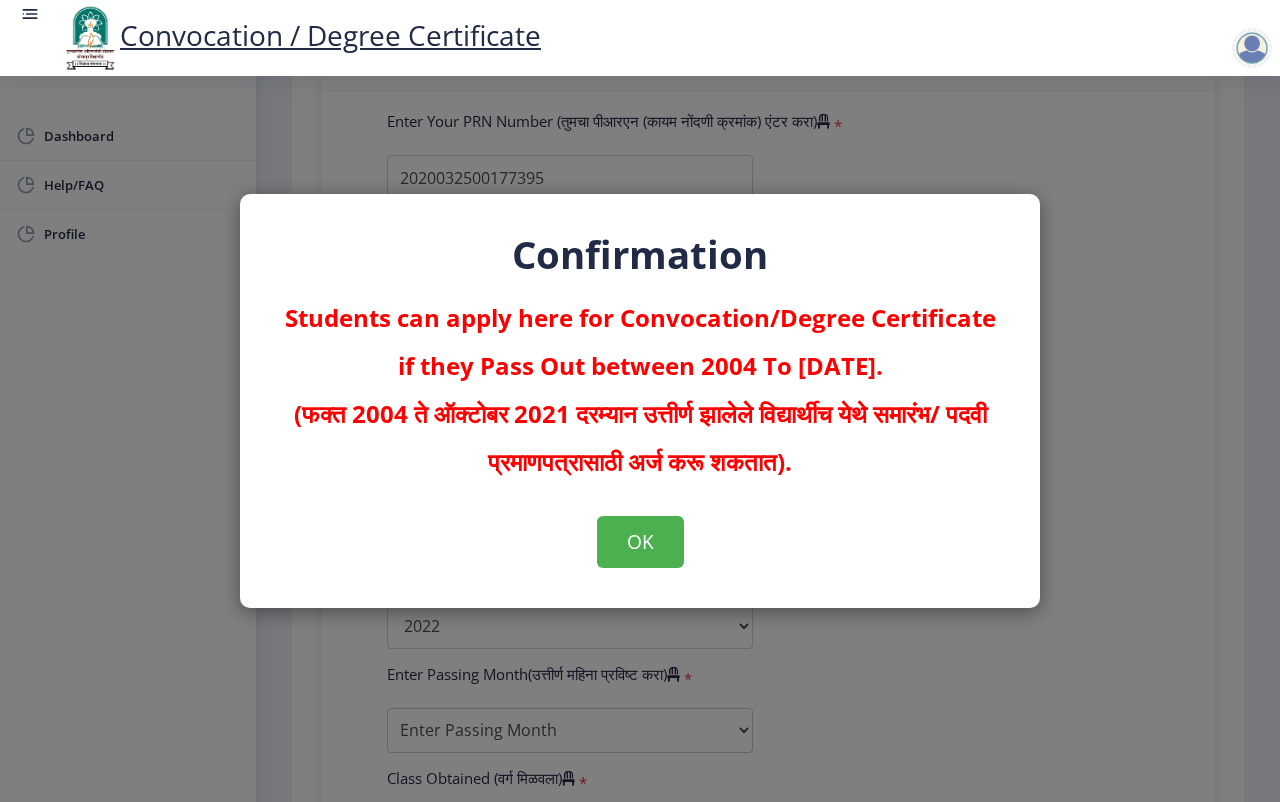 click on "(फक्त 2004 ते ऑक्टोबर 2021 दरम्यान उत्तीर्ण झालेले विद्यार्थीच येथे समारंभ/ पदवी प्रमाणपत्रासाठी अर्ज करू शकतात)." 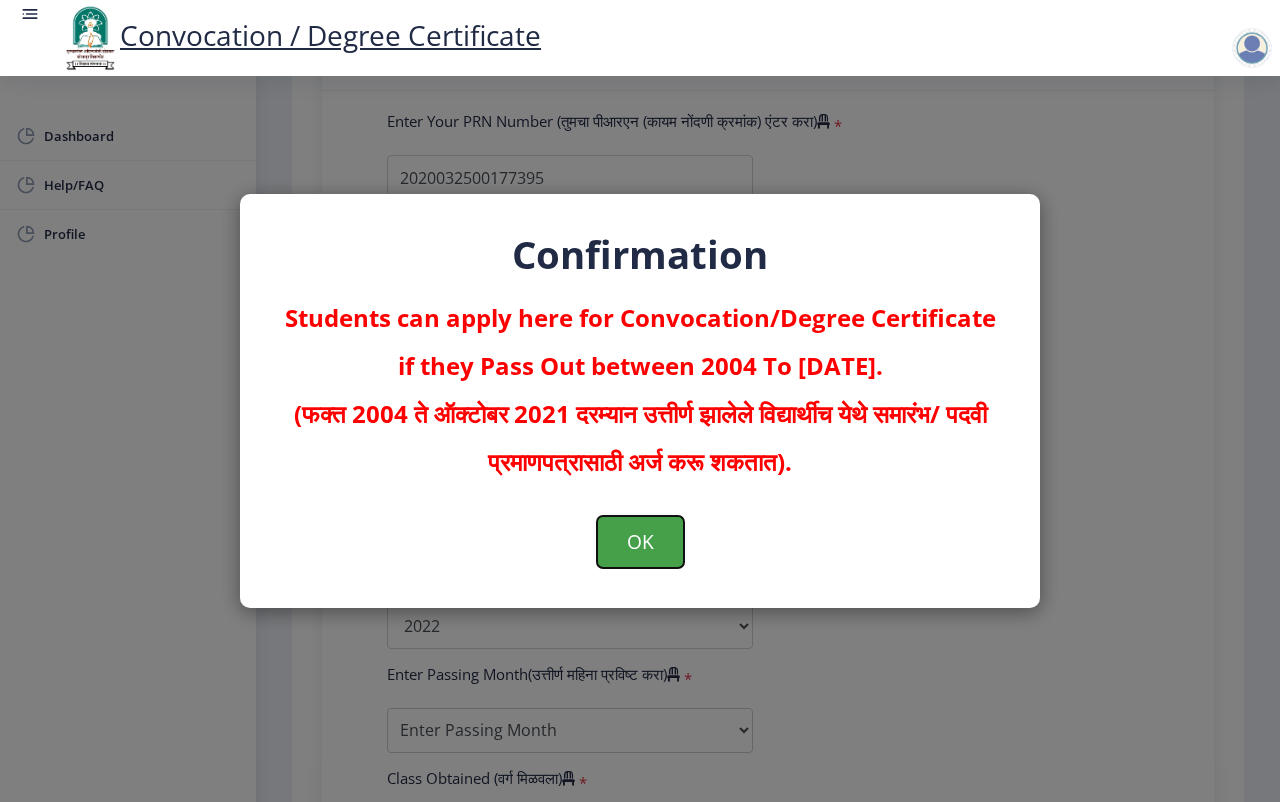 click on "OK" 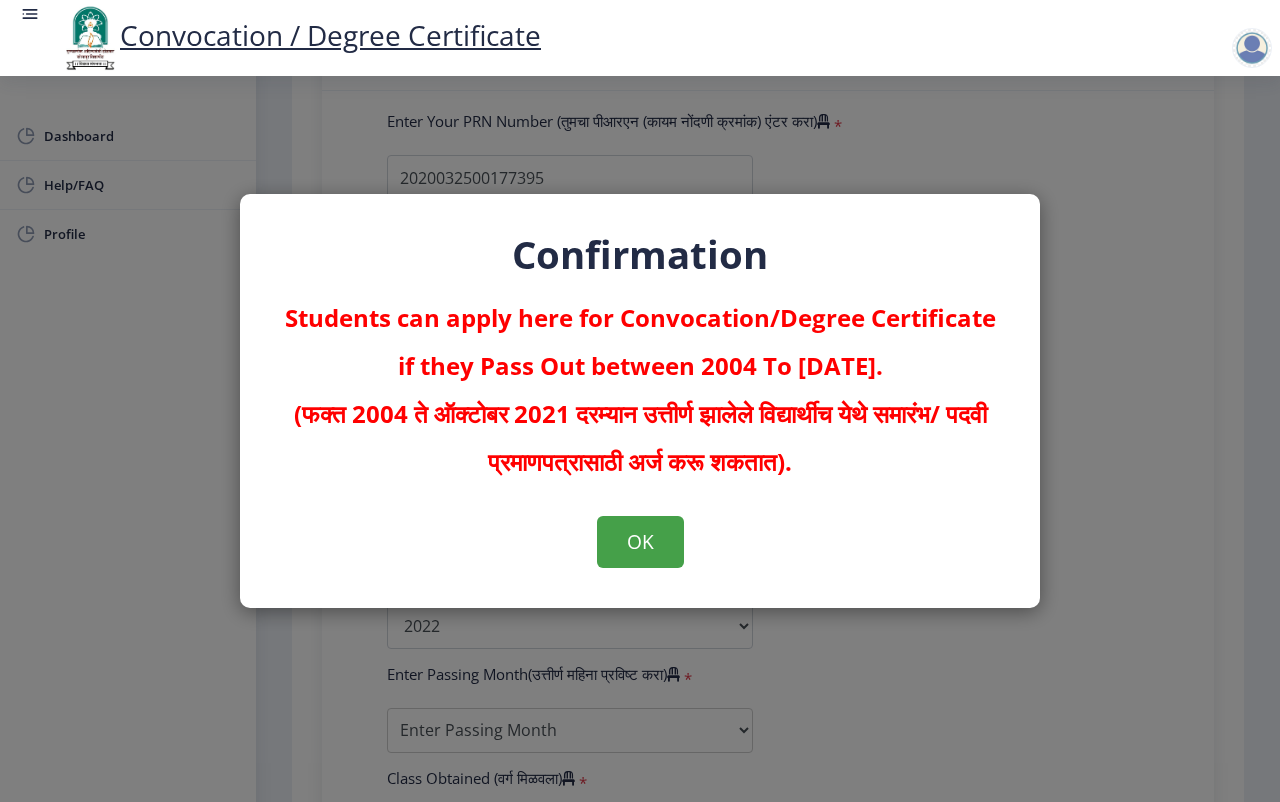 scroll, scrollTop: 0, scrollLeft: 0, axis: both 